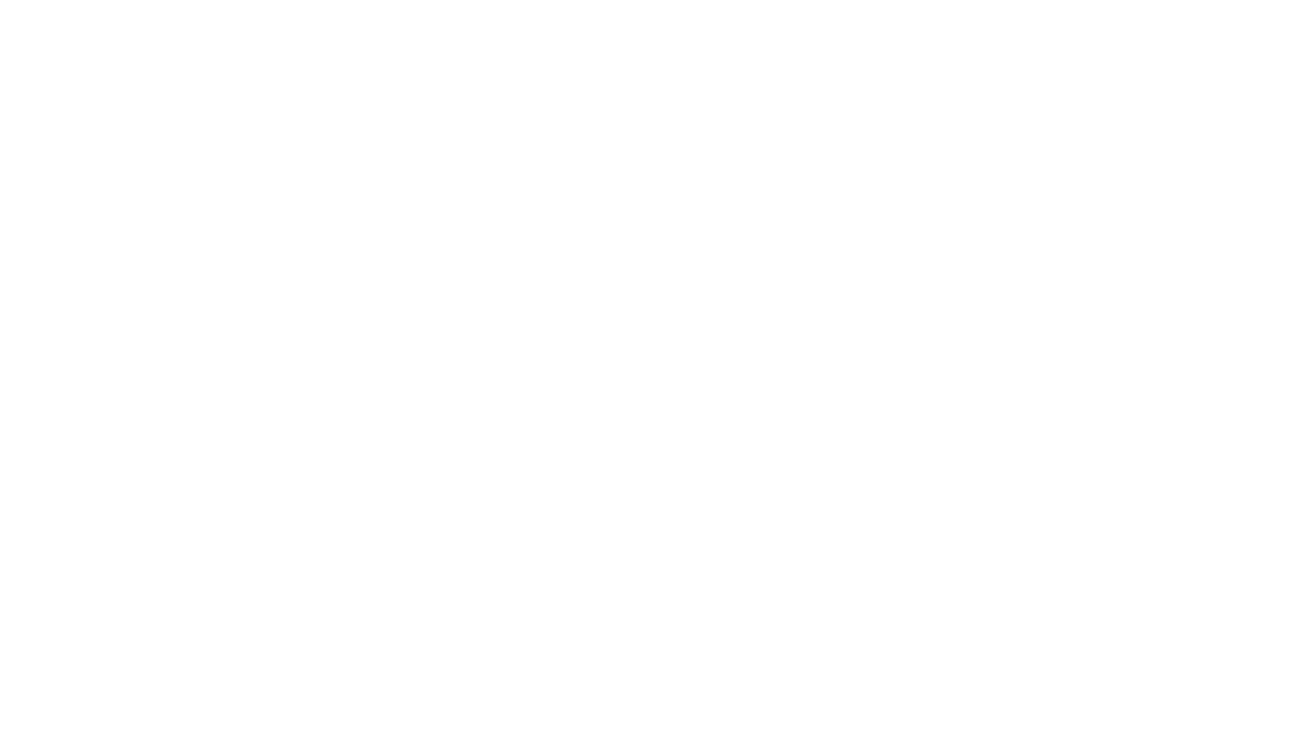 scroll, scrollTop: 0, scrollLeft: 0, axis: both 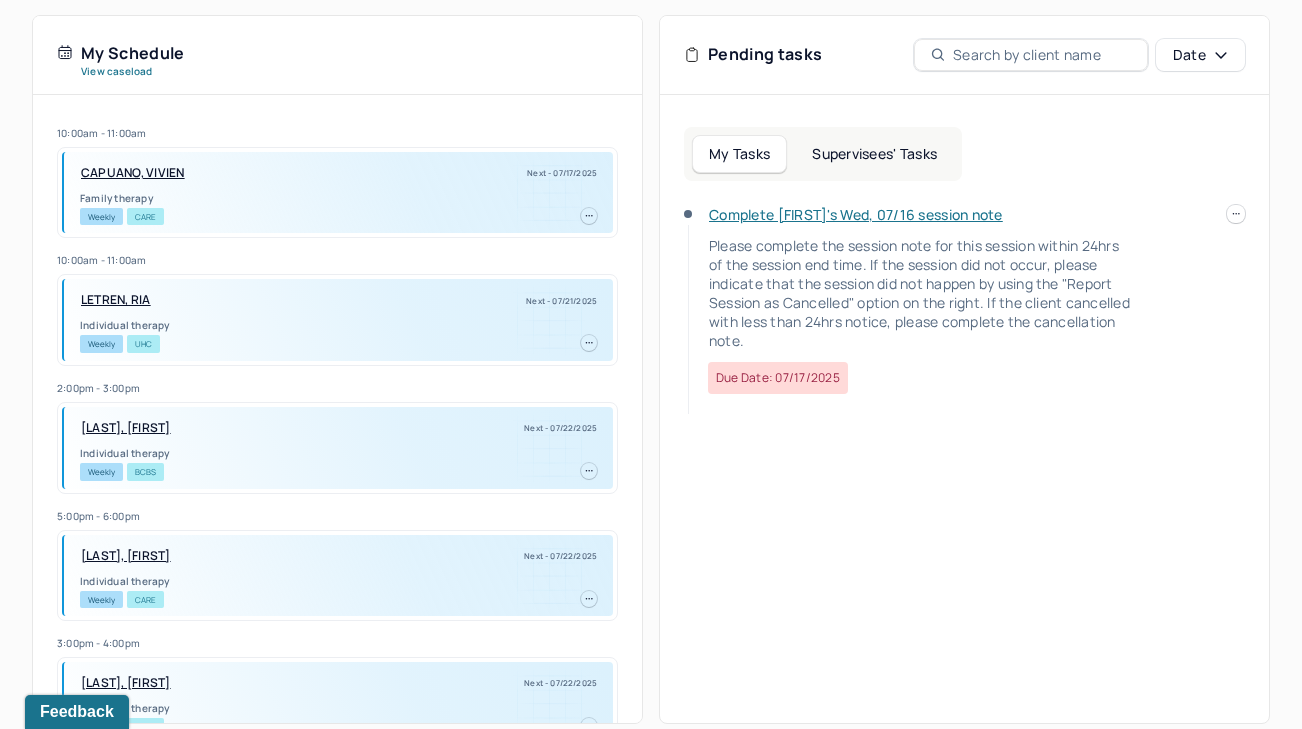 click on "Complete [FIRST]'s Wed, 07/16 session note" at bounding box center (856, 214) 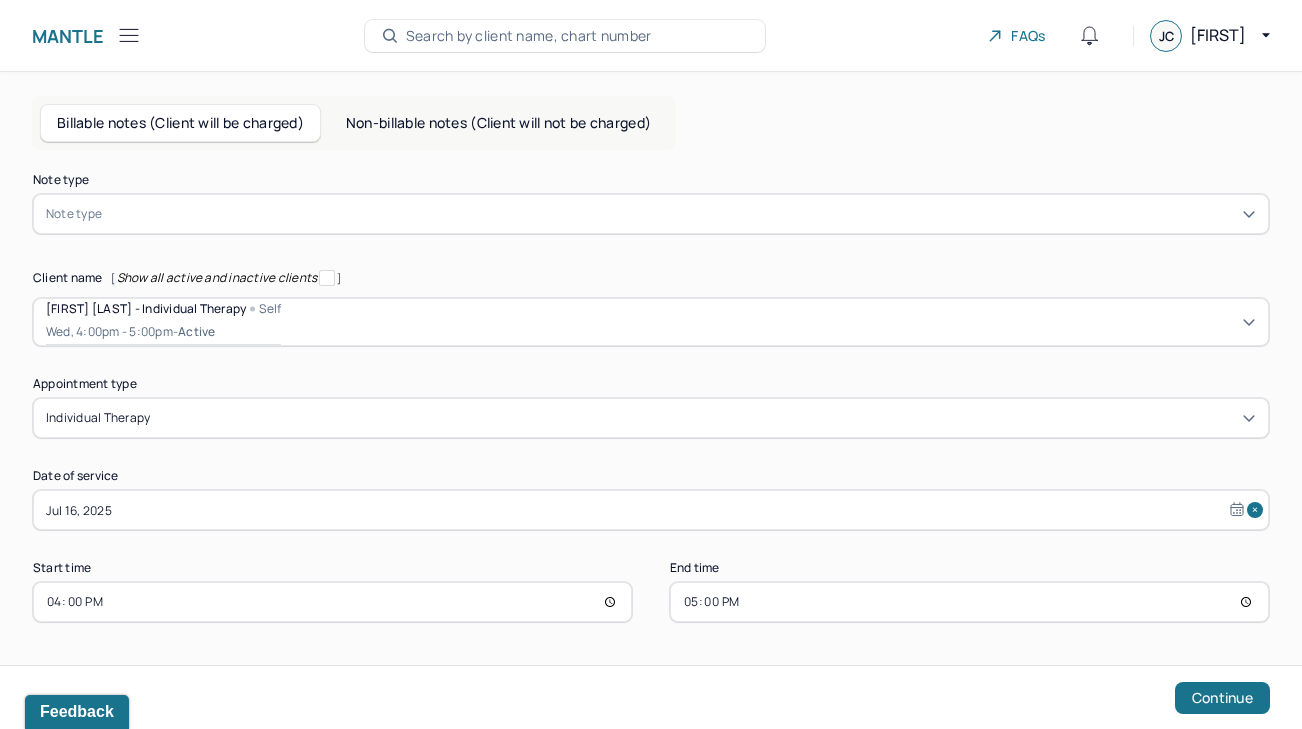 click at bounding box center (681, 214) 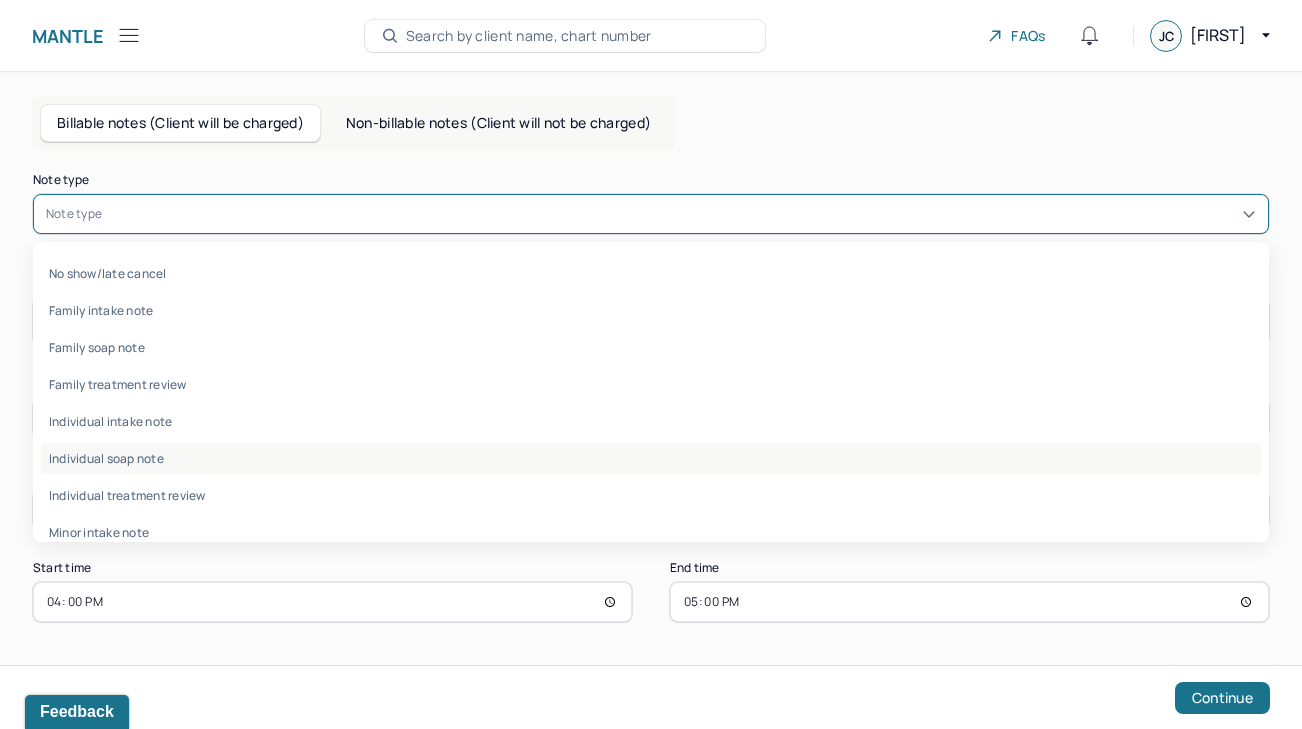 click on "Individual soap note" at bounding box center [651, 458] 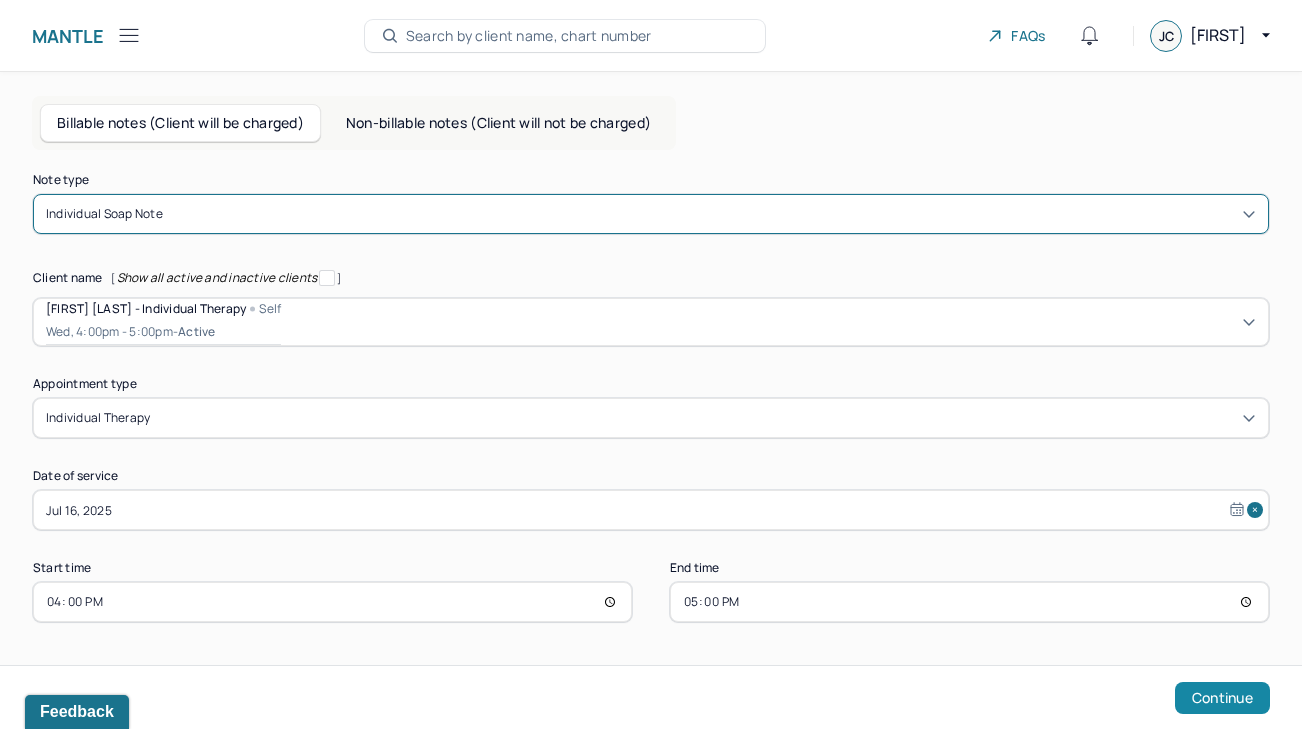 click on "Continue" at bounding box center [1222, 698] 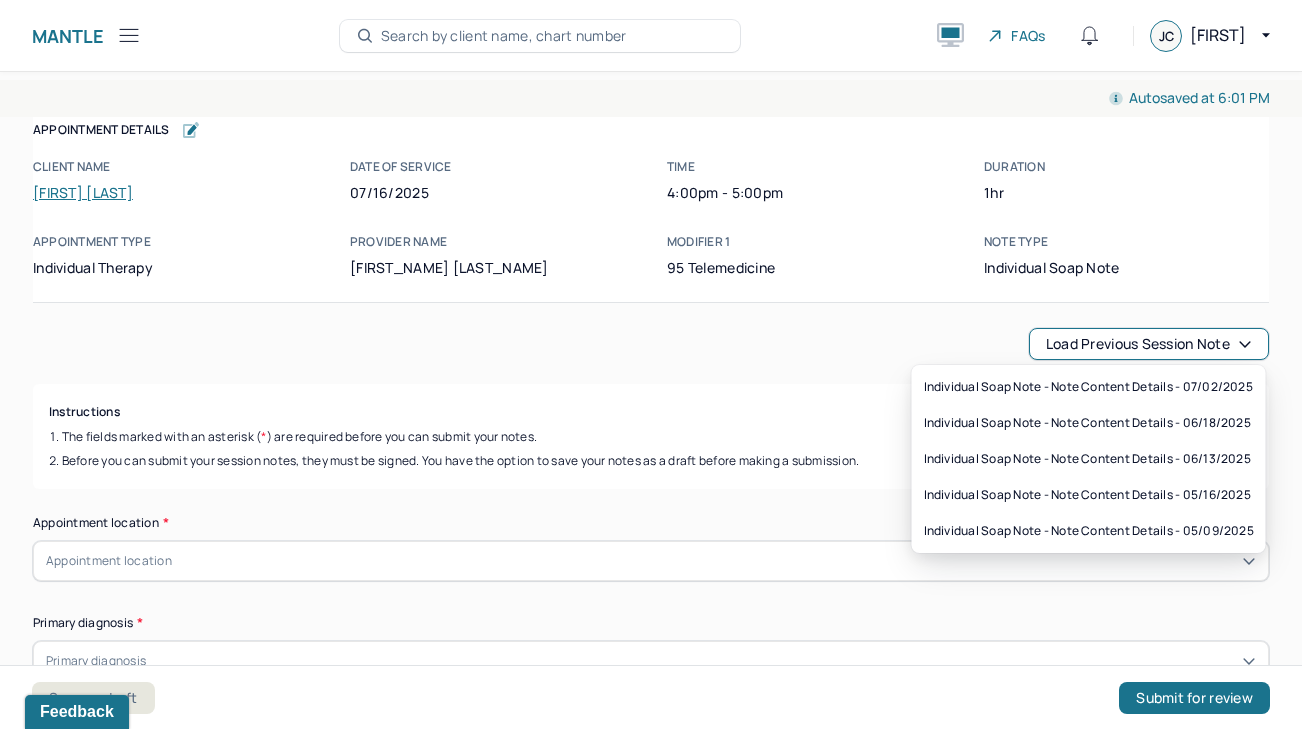 click on "Load previous session note" at bounding box center (1149, 344) 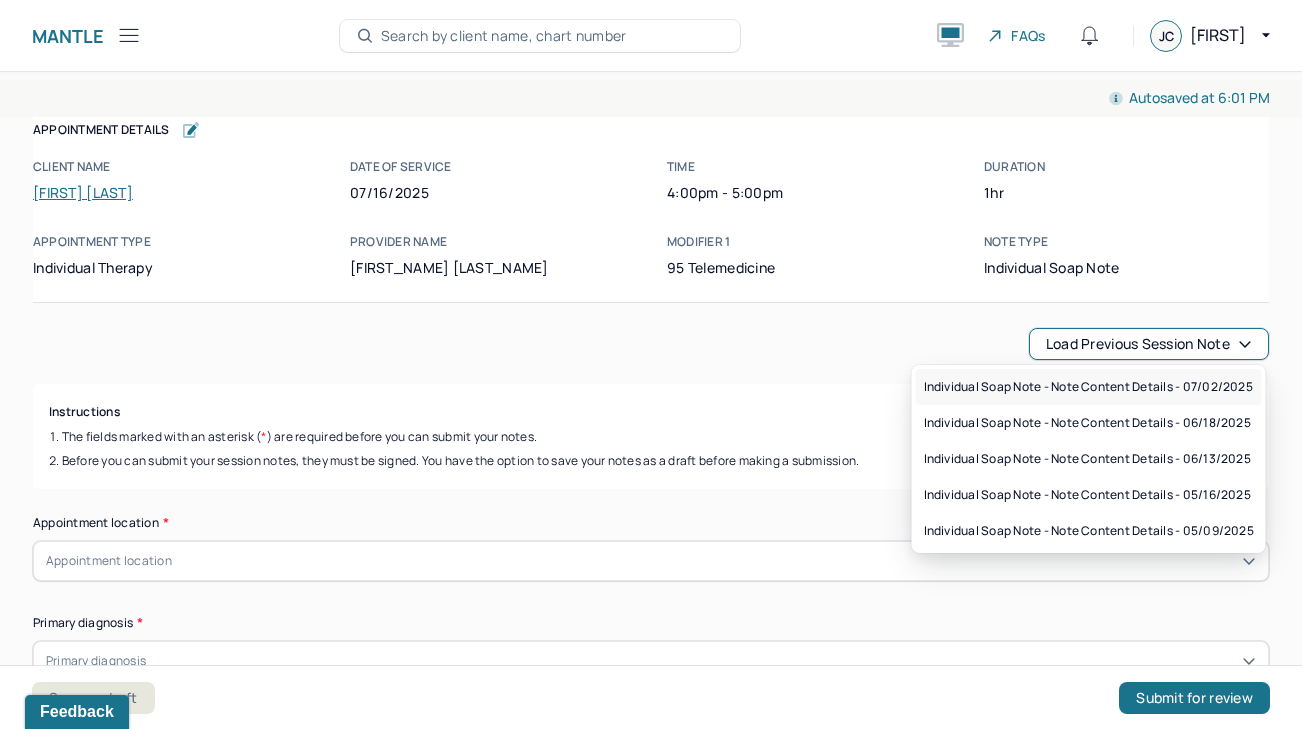 click on "Individual soap note   - Note content Details -   07/02/2025" at bounding box center [1088, 387] 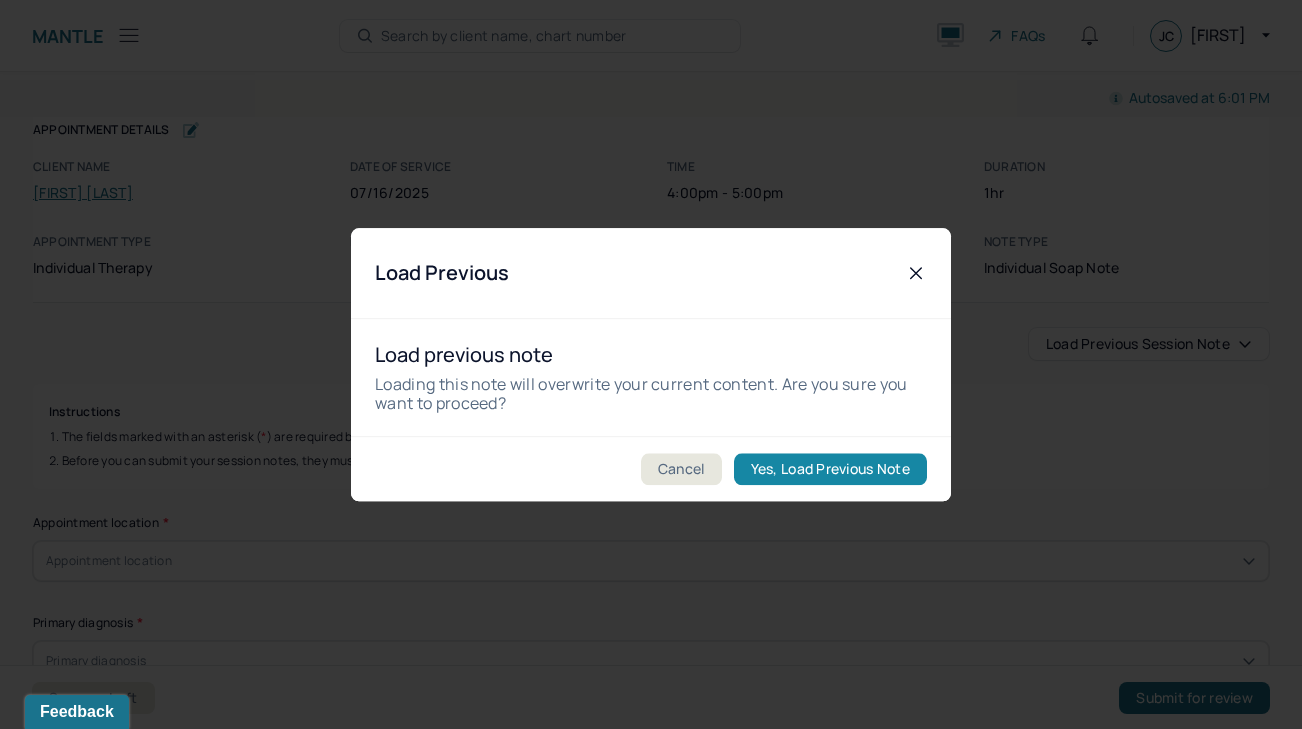 click on "Yes, Load Previous Note" at bounding box center (830, 469) 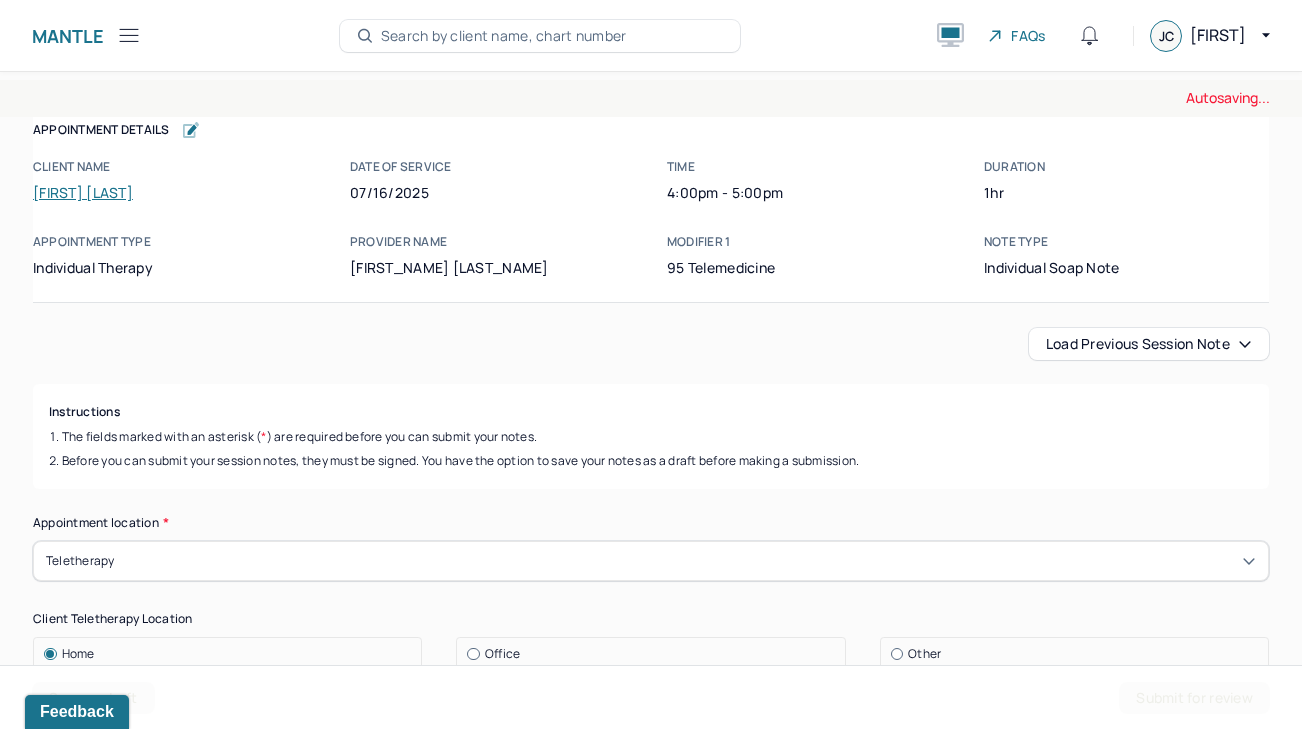 click on "The fields marked with an asterisk ( * ) are required before you can submit your notes." at bounding box center [651, 437] 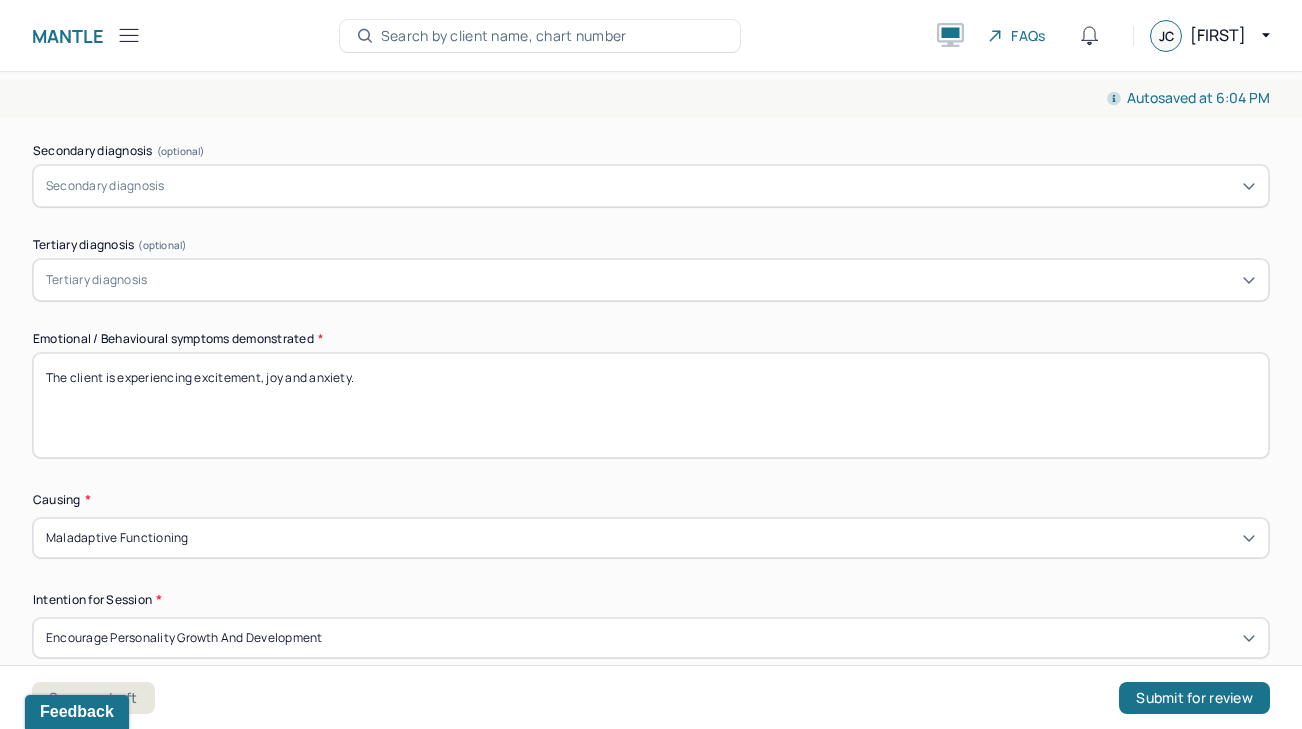 scroll, scrollTop: 828, scrollLeft: 0, axis: vertical 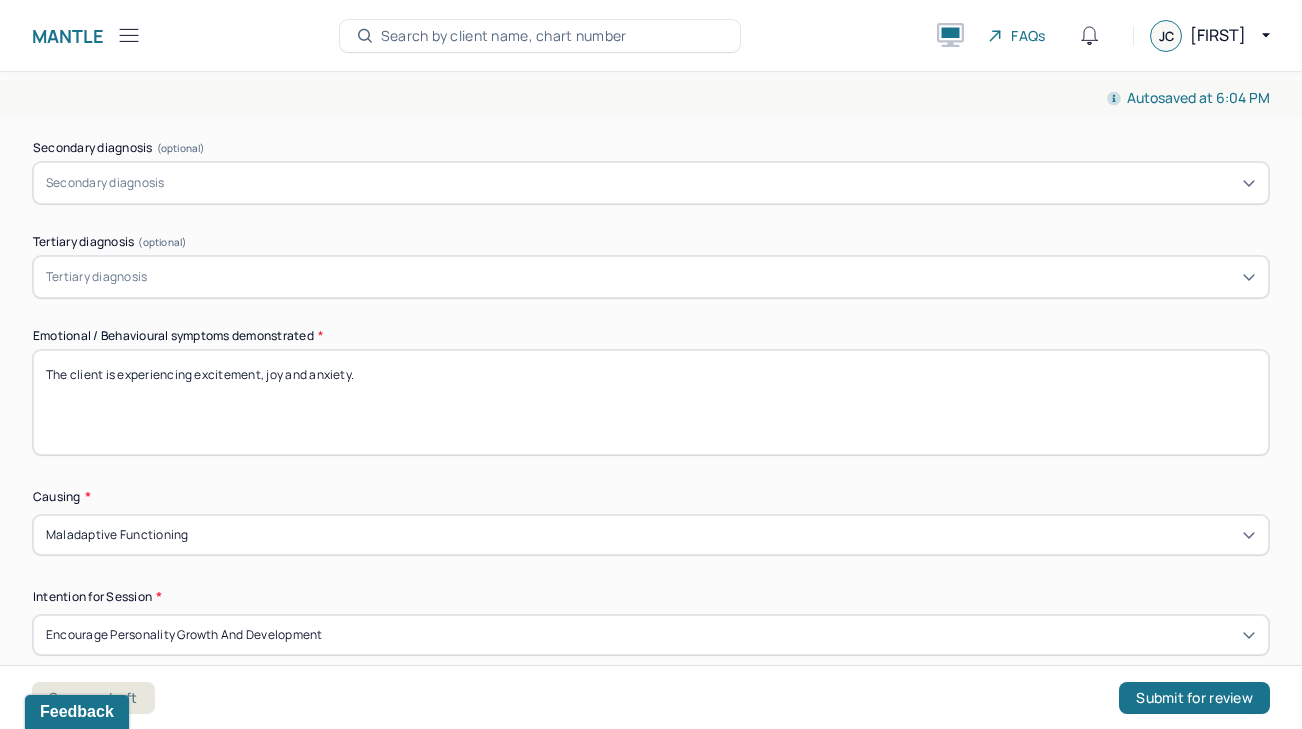 drag, startPoint x: 352, startPoint y: 375, endPoint x: 197, endPoint y: 373, distance: 155.01291 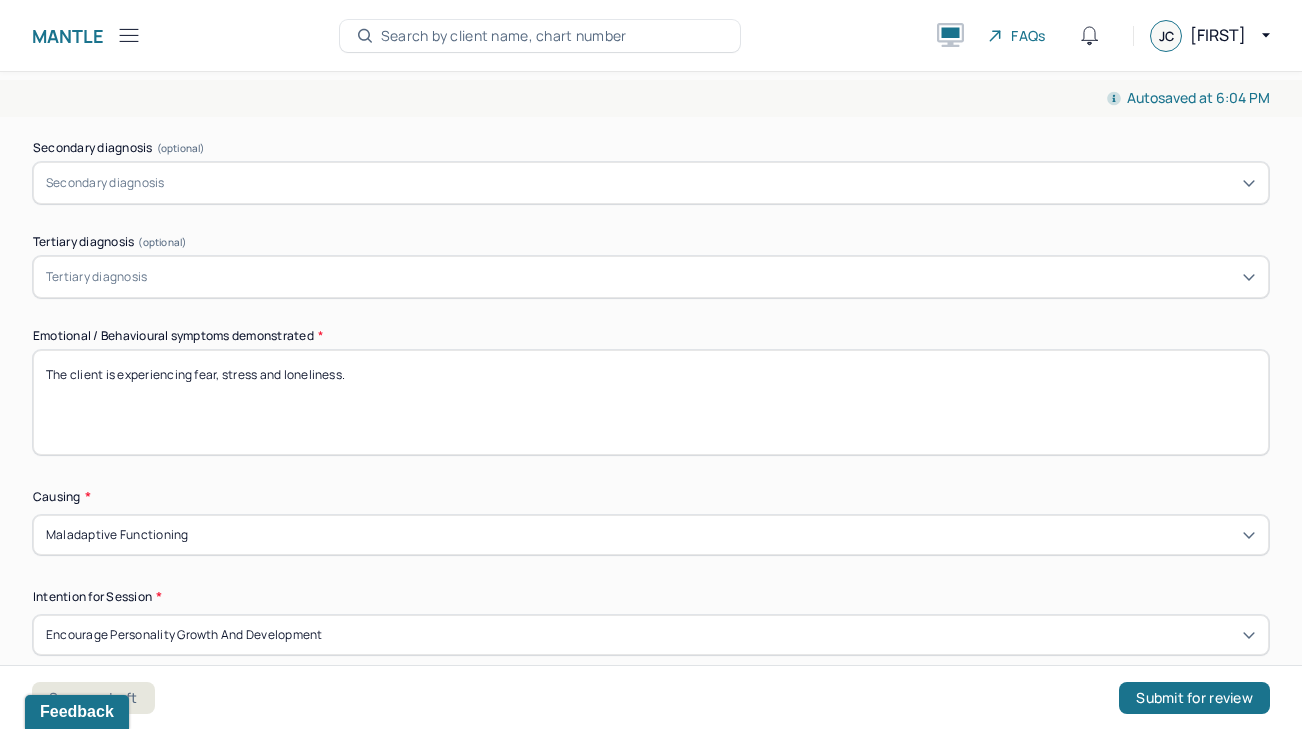 type on "The client is experiencing fear, stress and loneliness." 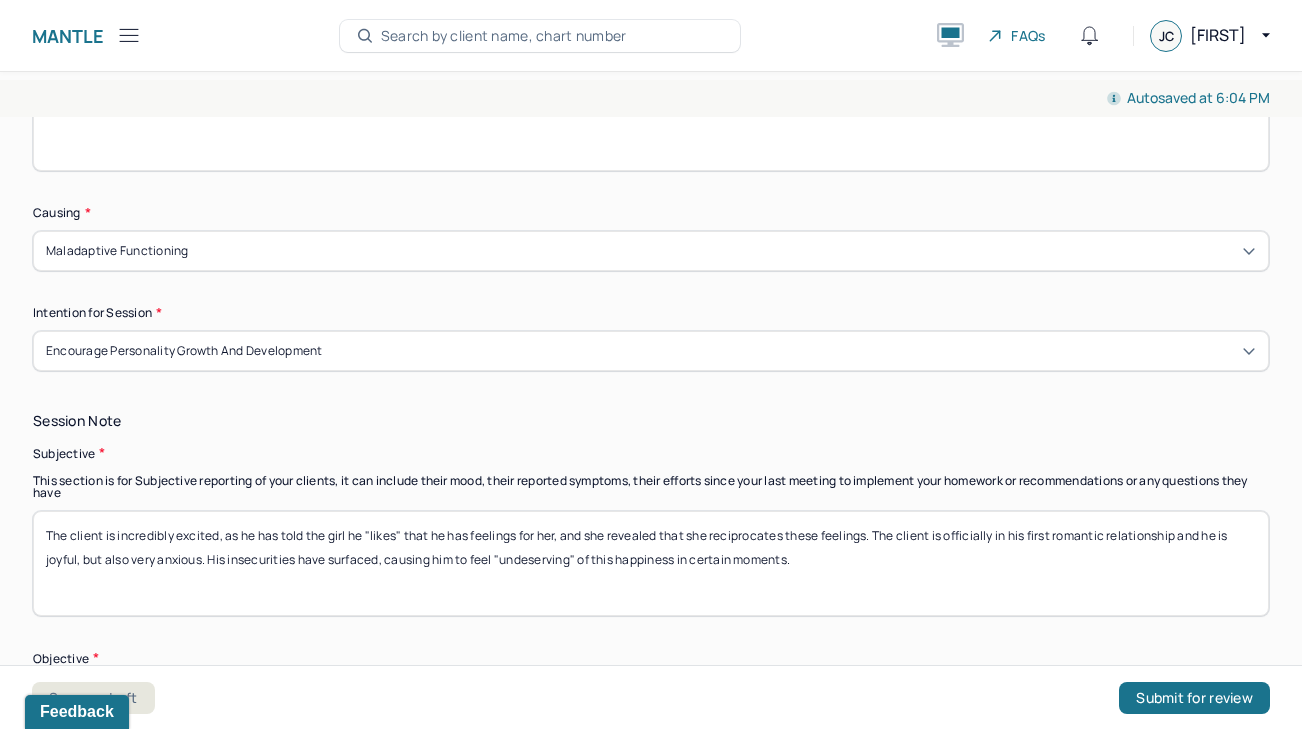 scroll, scrollTop: 1115, scrollLeft: 0, axis: vertical 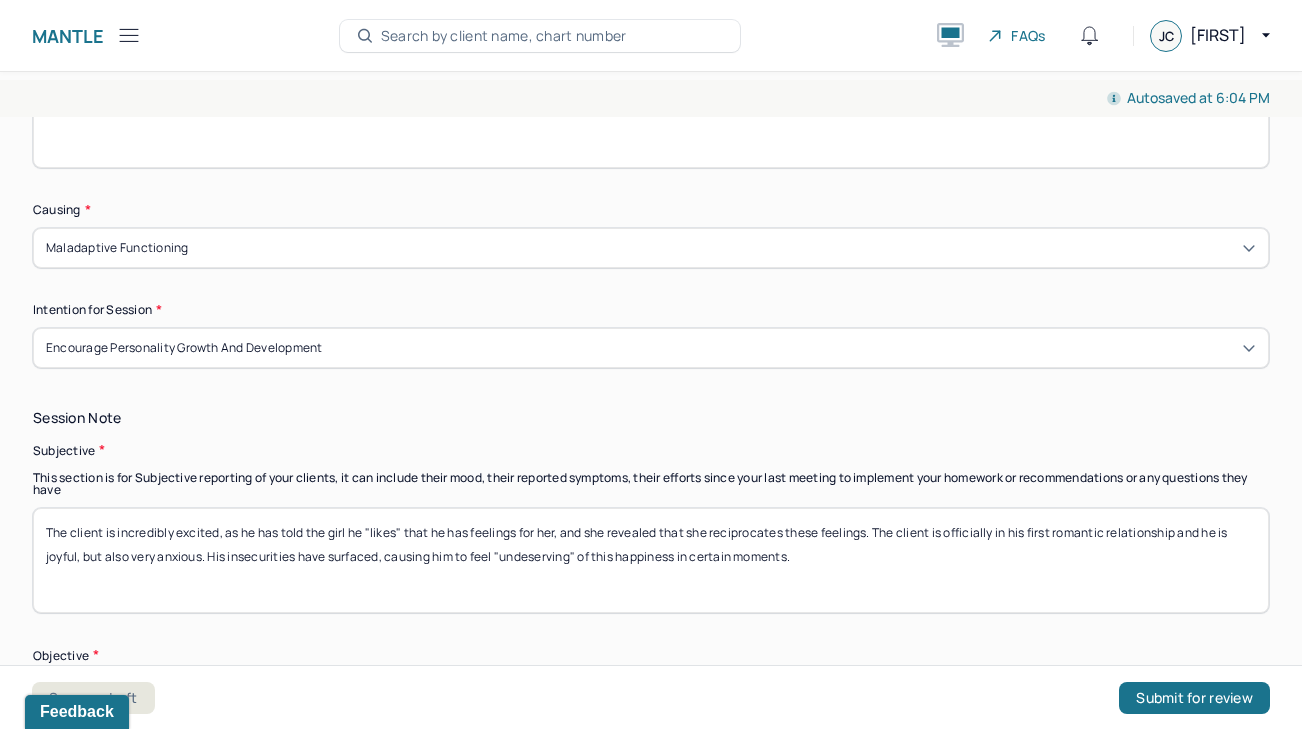 drag, startPoint x: 808, startPoint y: 556, endPoint x: 122, endPoint y: 527, distance: 686.6127 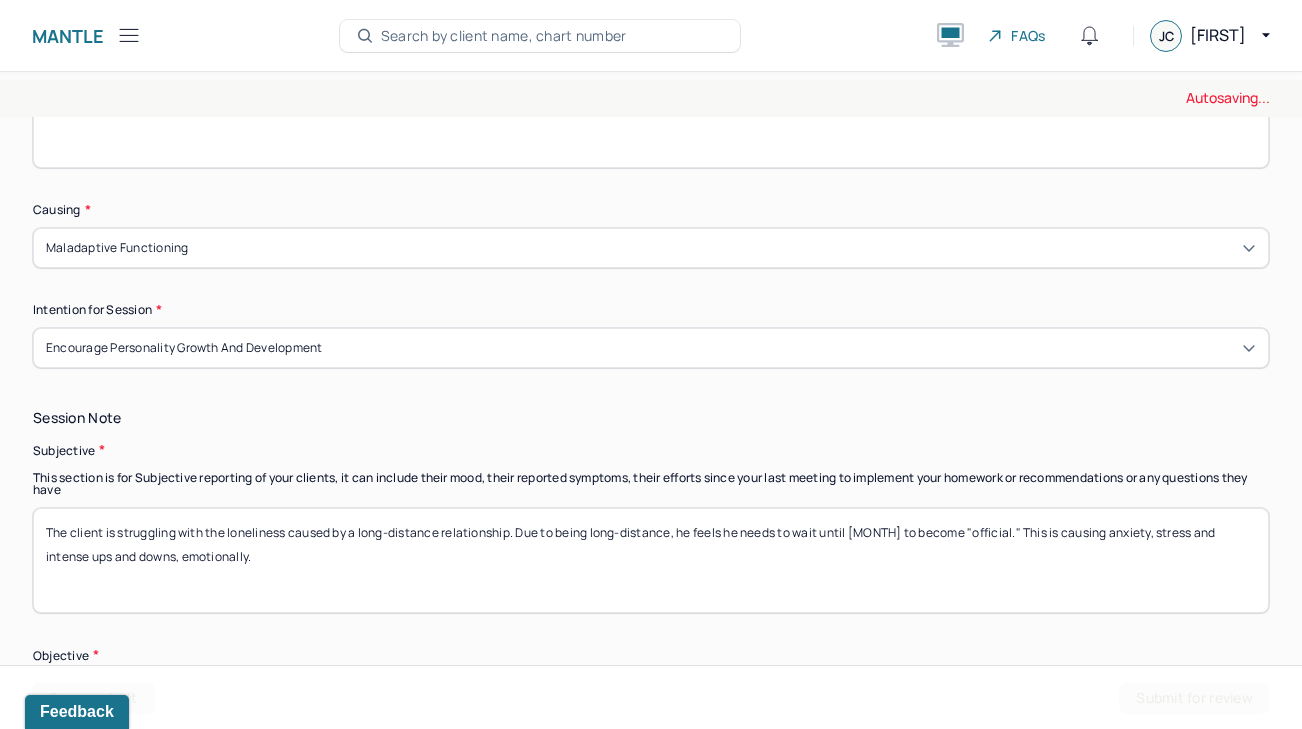 type on "The client is struggling with the loneliness caused by a long-distance relationship. Due to being long-distance, he feels he needs to wait until [MONTH] to become "official." This is causing anxiety, stress and intense ups and downs, emotionally." 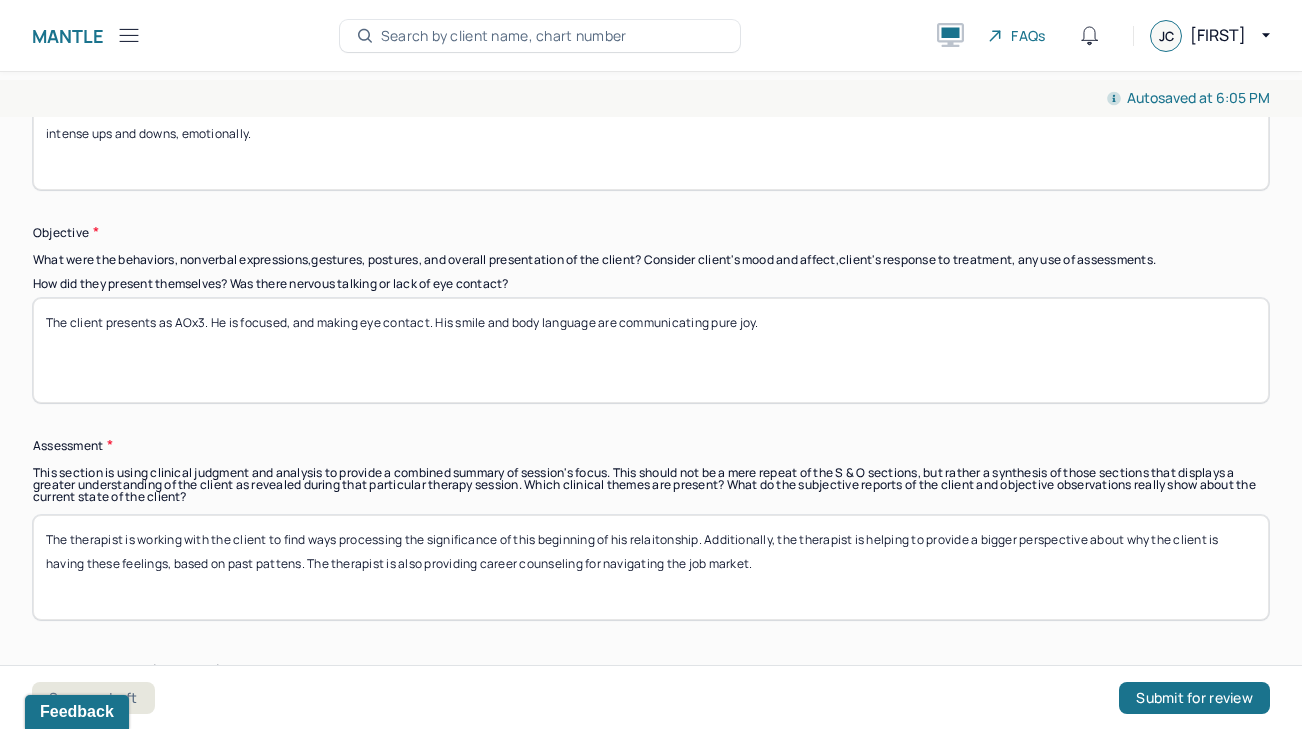 scroll, scrollTop: 1591, scrollLeft: 0, axis: vertical 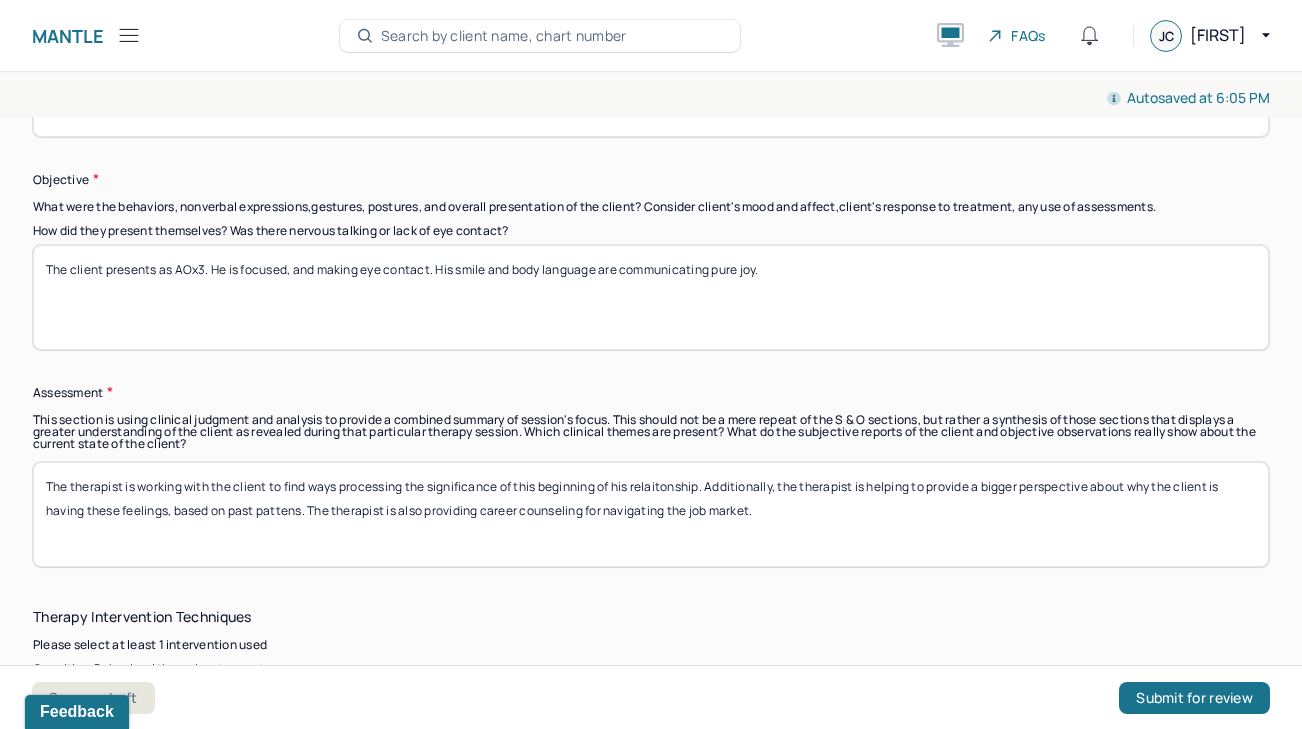 drag, startPoint x: 782, startPoint y: 270, endPoint x: 626, endPoint y: 269, distance: 156.0032 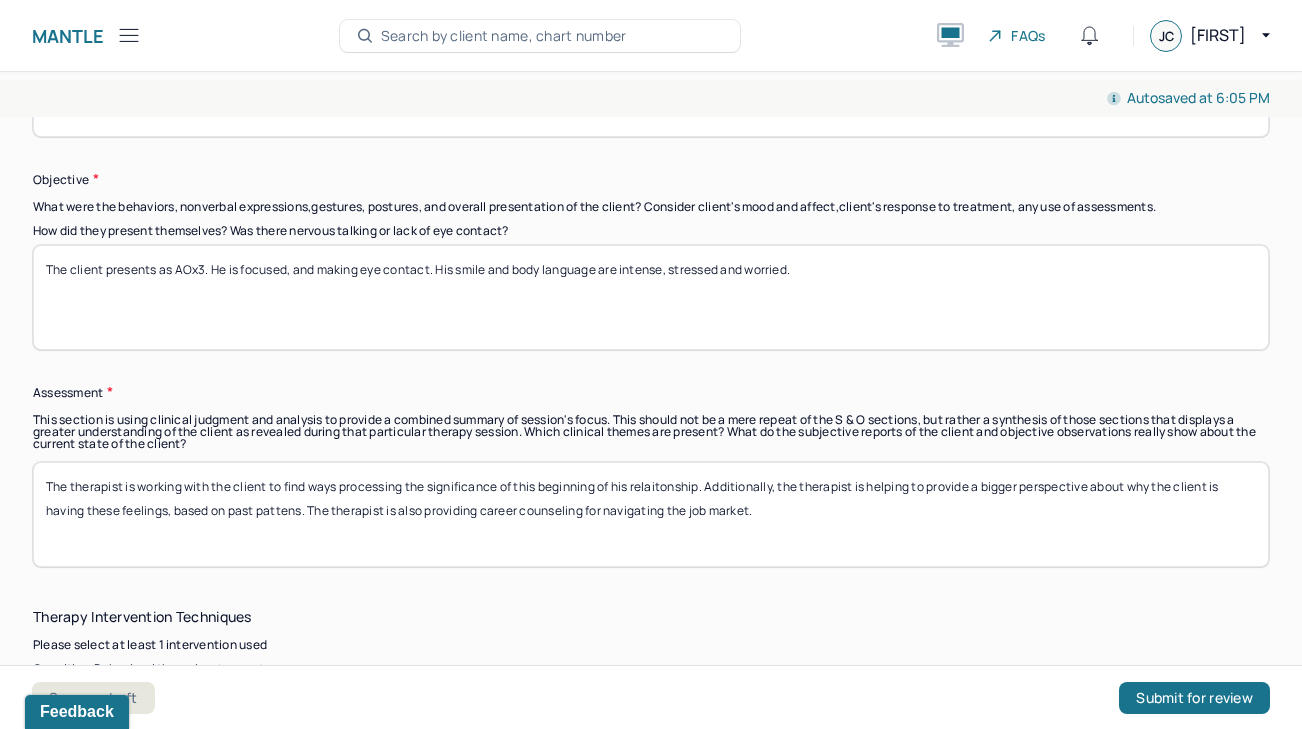 type on "The client presents as AOx3. He is focused, and making eye contact. His smile and body language are intense, stressed and worried." 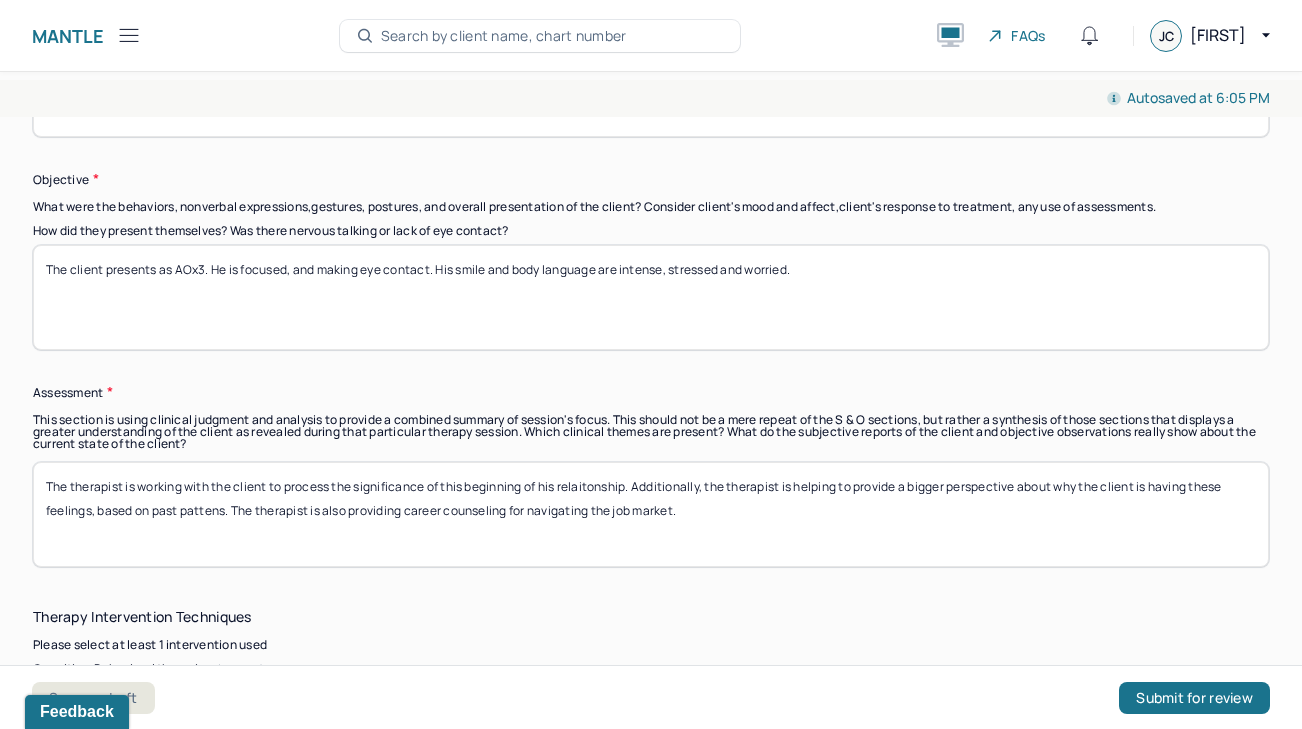 type on "The therapist is working with the client to process the significance of this beginning of his relaitonship. Additionally, the therapist is helping to provide a bigger perspective about why the client is having these feelings, based on past pattens. The therapist is also providing career counseling for navigating the job market." 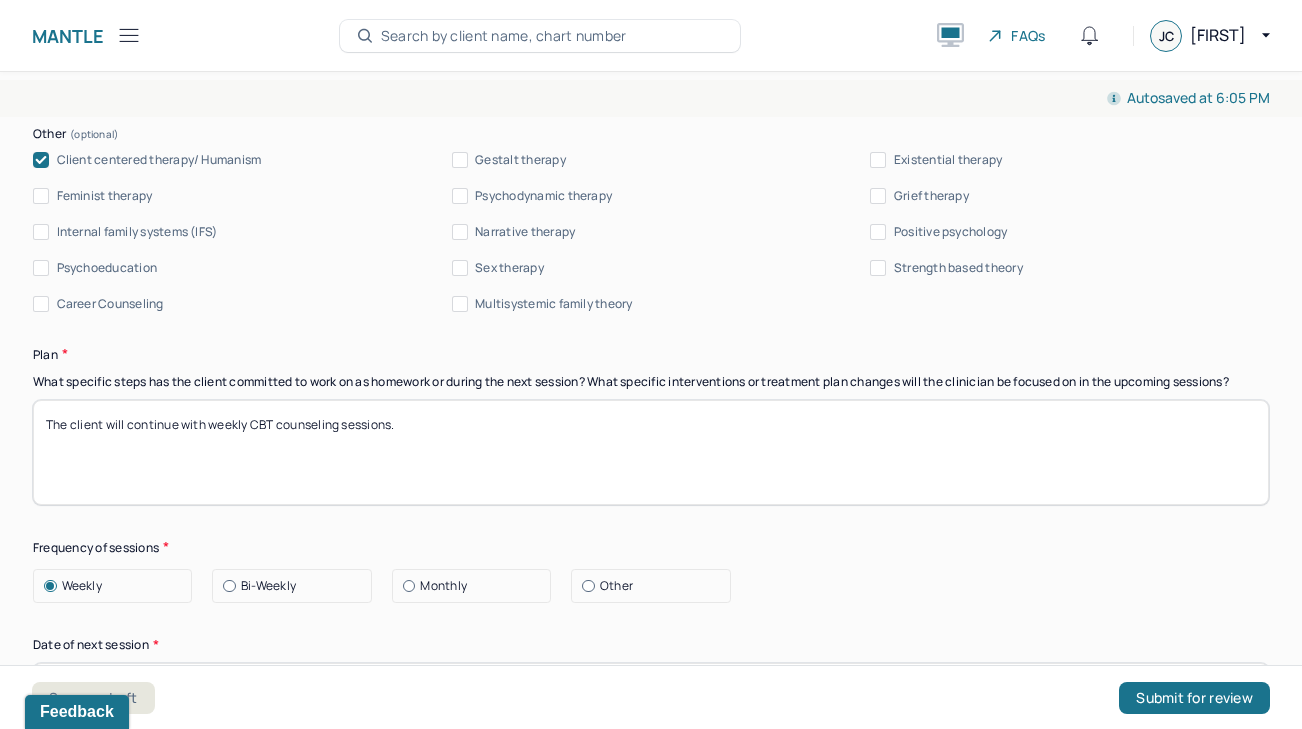 scroll, scrollTop: 2347, scrollLeft: 0, axis: vertical 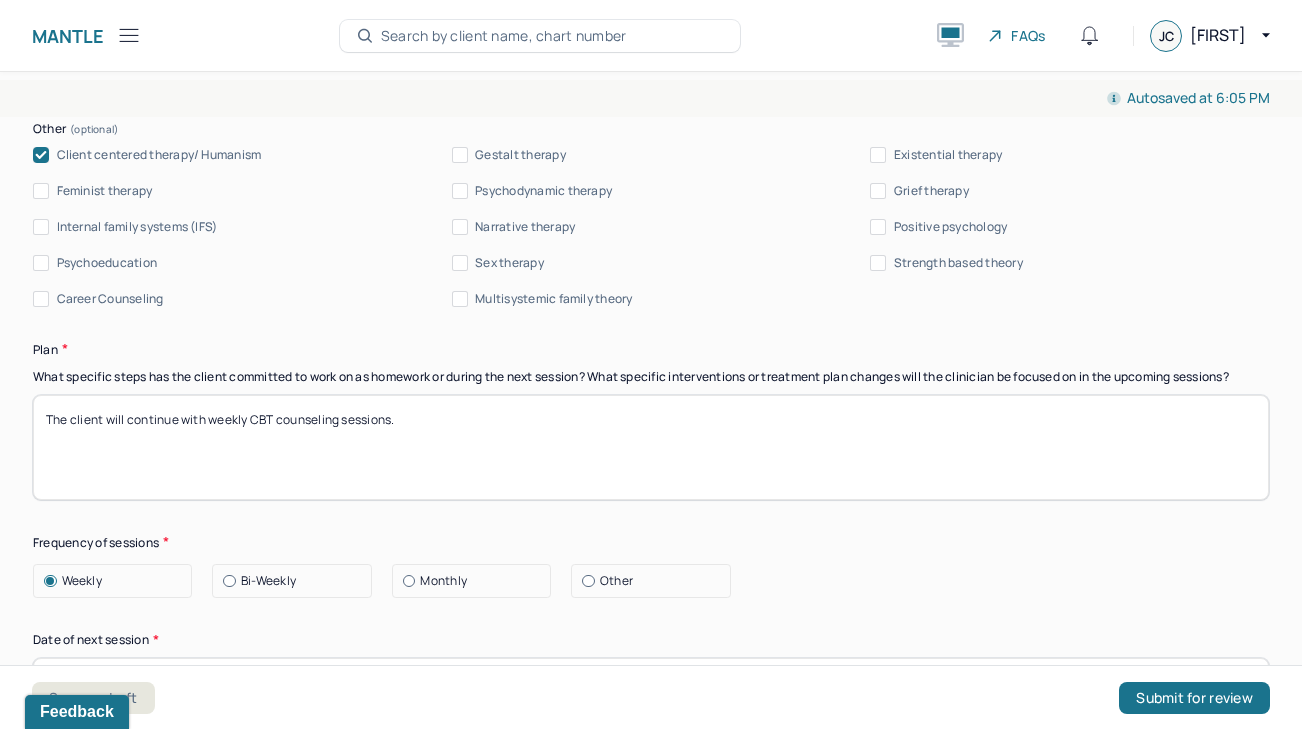 drag, startPoint x: 394, startPoint y: 420, endPoint x: 340, endPoint y: 415, distance: 54.230988 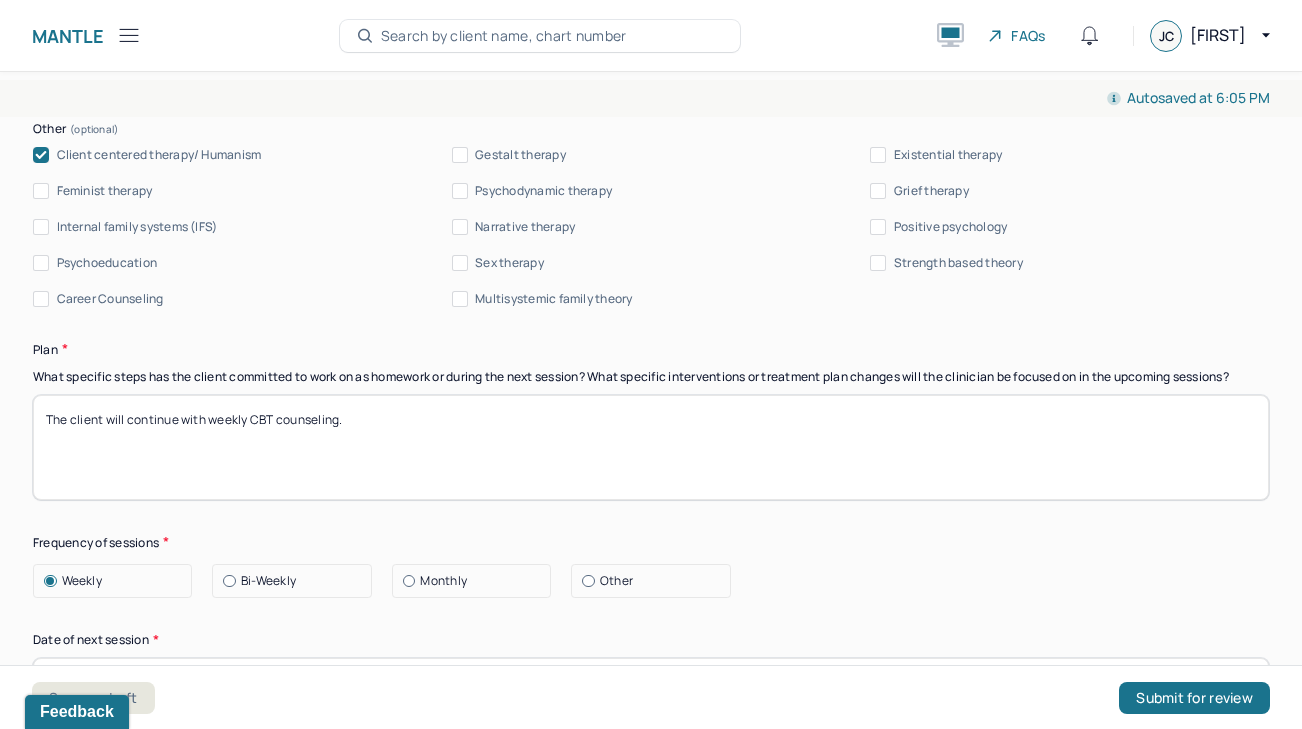 type on "The client will continue with weekly CBT counseling." 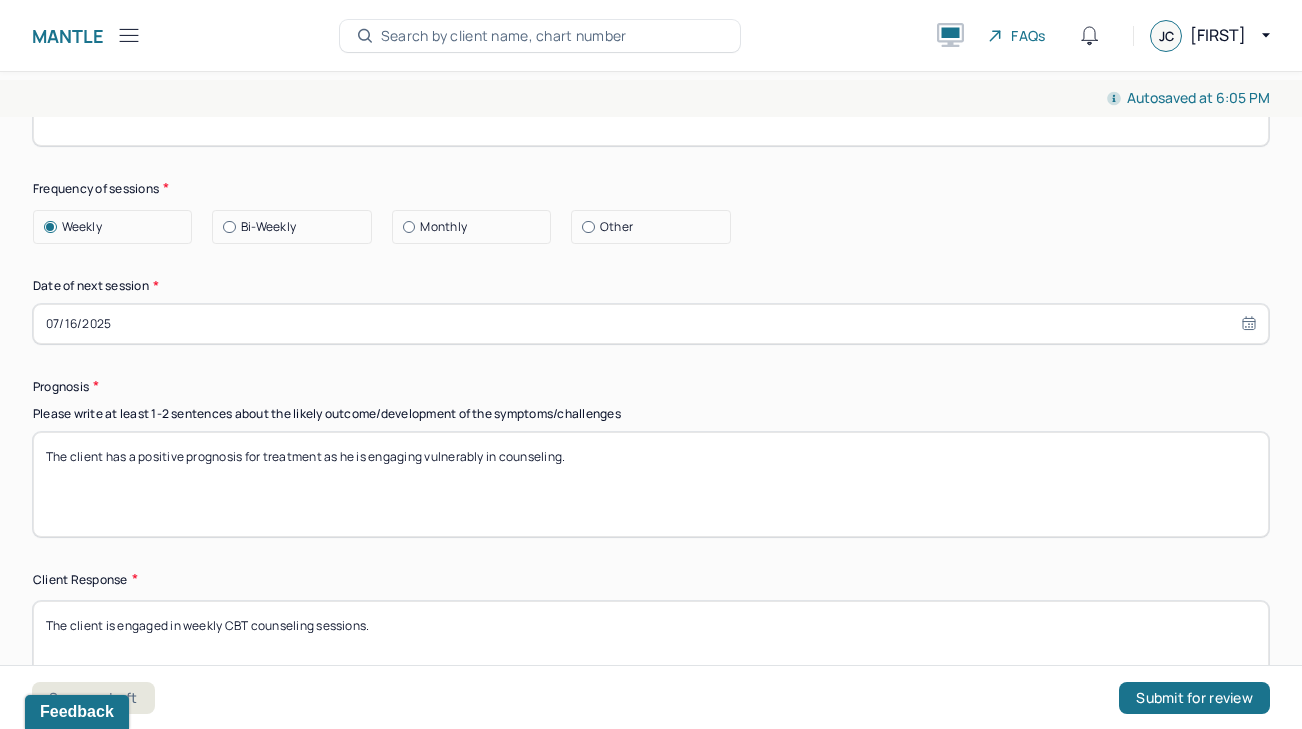 scroll, scrollTop: 2767, scrollLeft: 0, axis: vertical 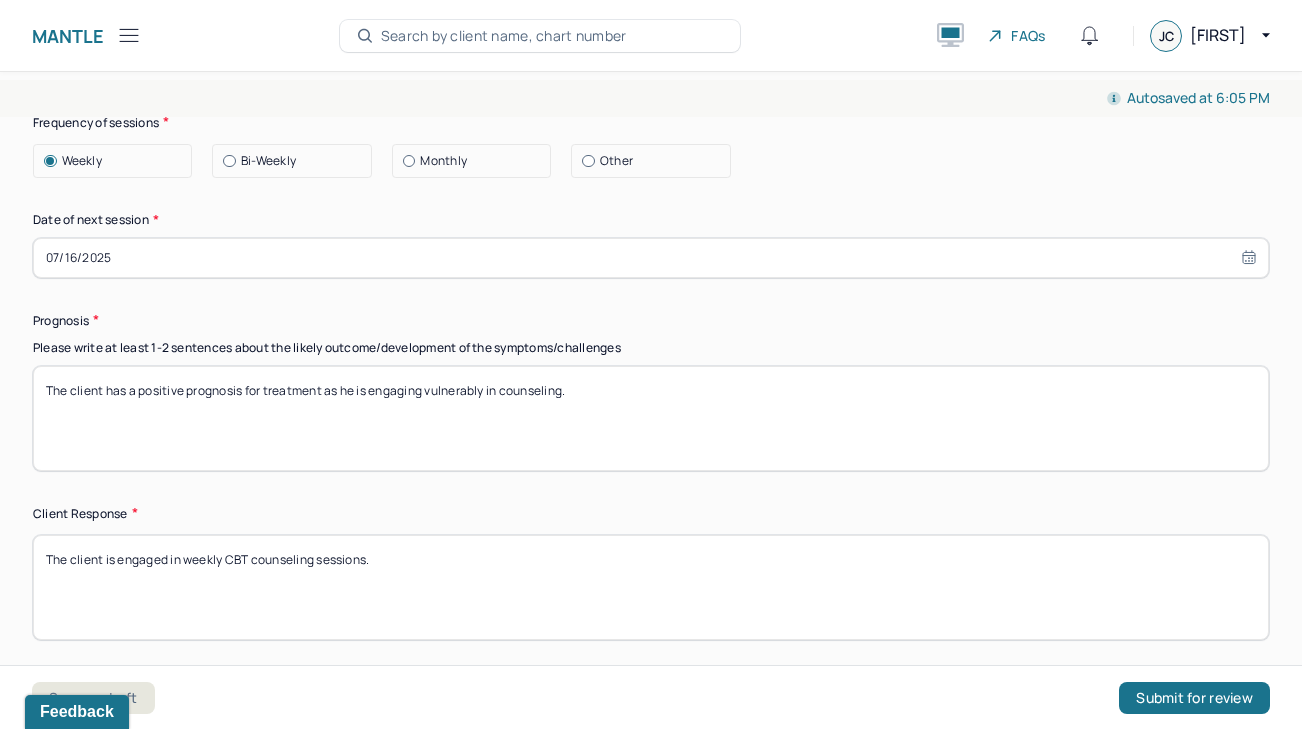 select on "6" 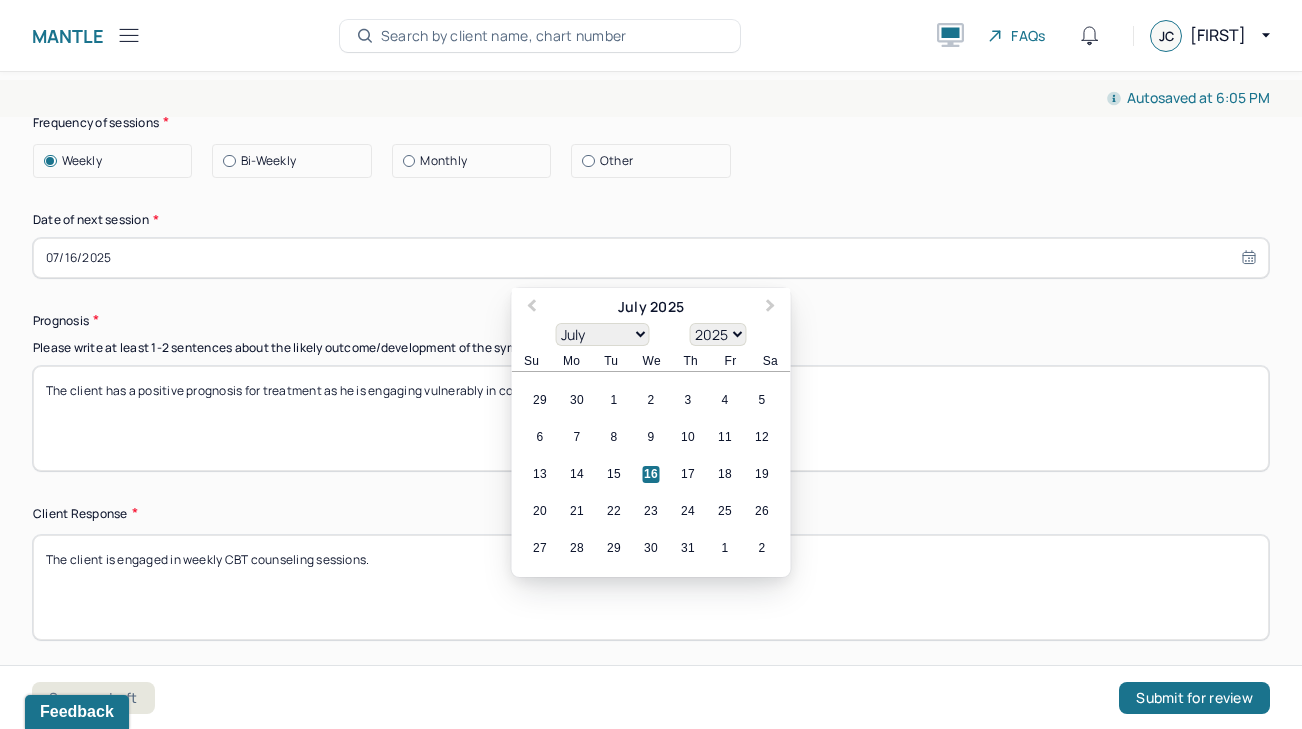click on "07/16/2025" at bounding box center [651, 258] 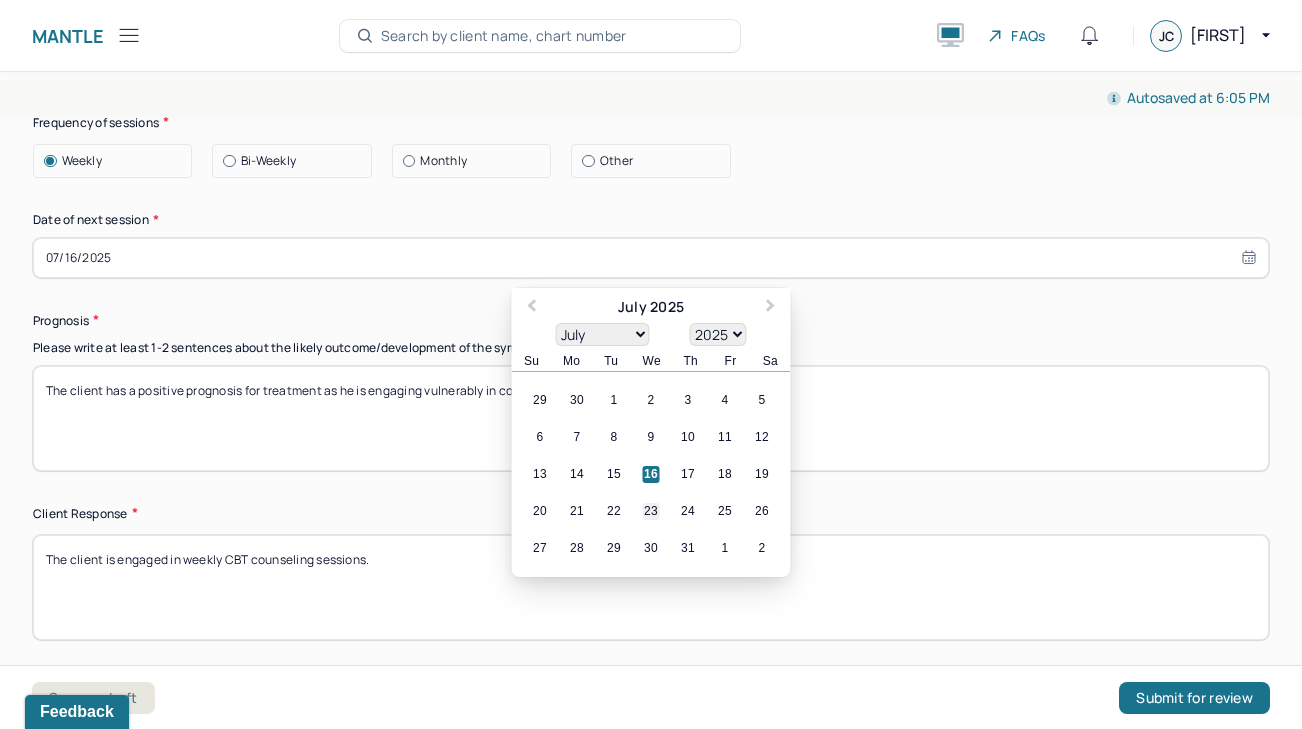 click on "23" at bounding box center (651, 511) 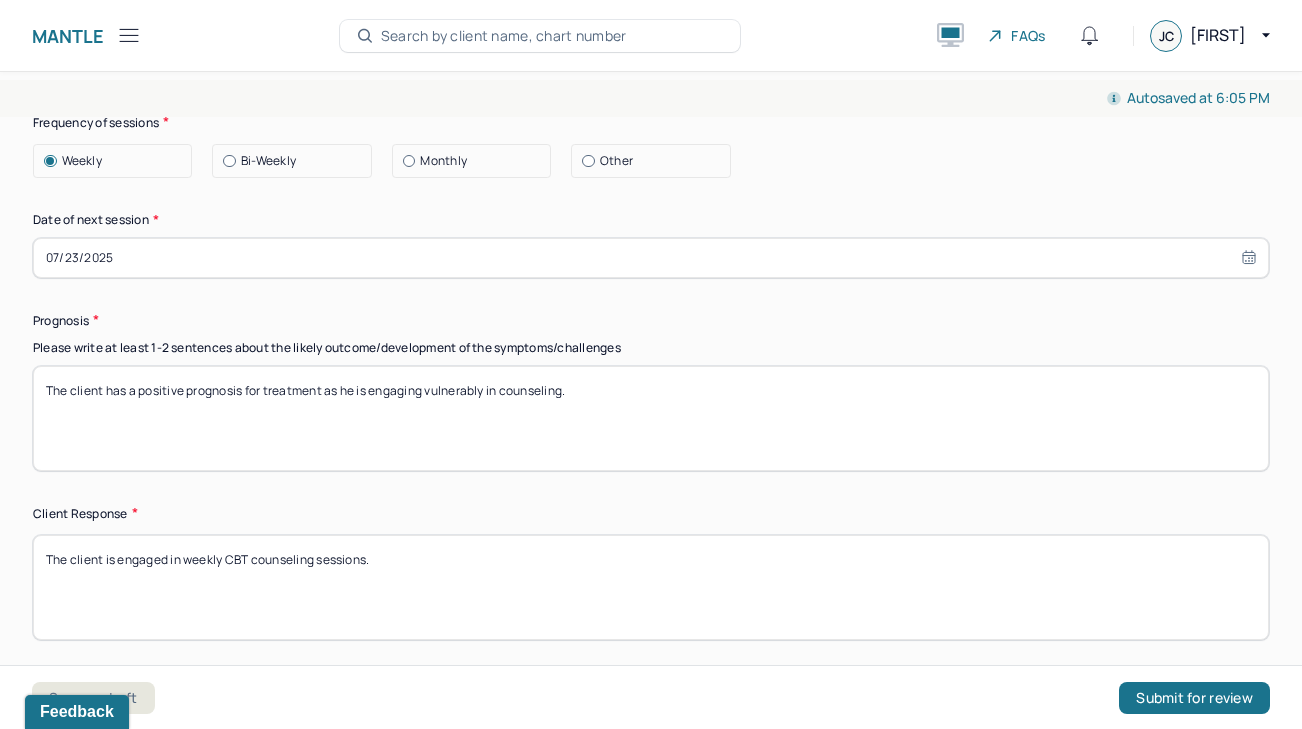 click on "The client has a positive prognosis for treatment as he is engaging vulnerably in counseling." at bounding box center (651, 418) 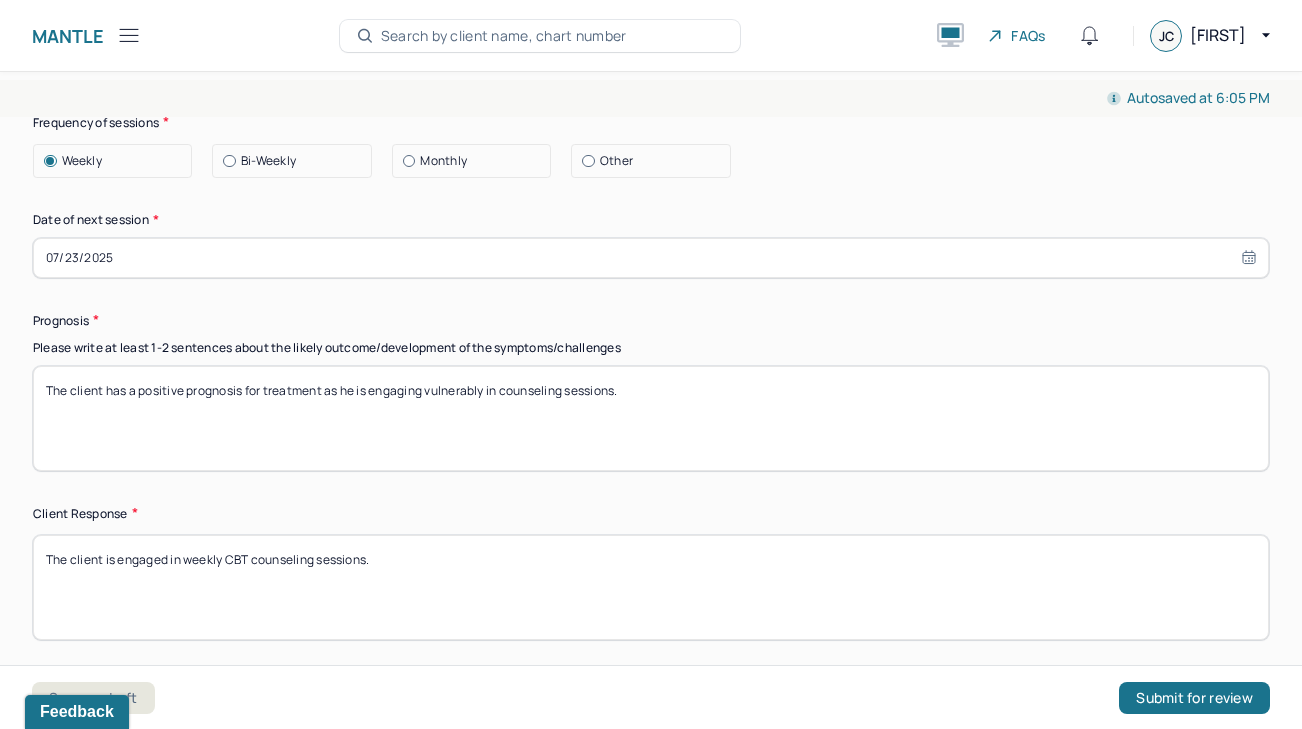 type on "The client has a positive prognosis for treatment as he is engaging vulnerably in counseling sessions." 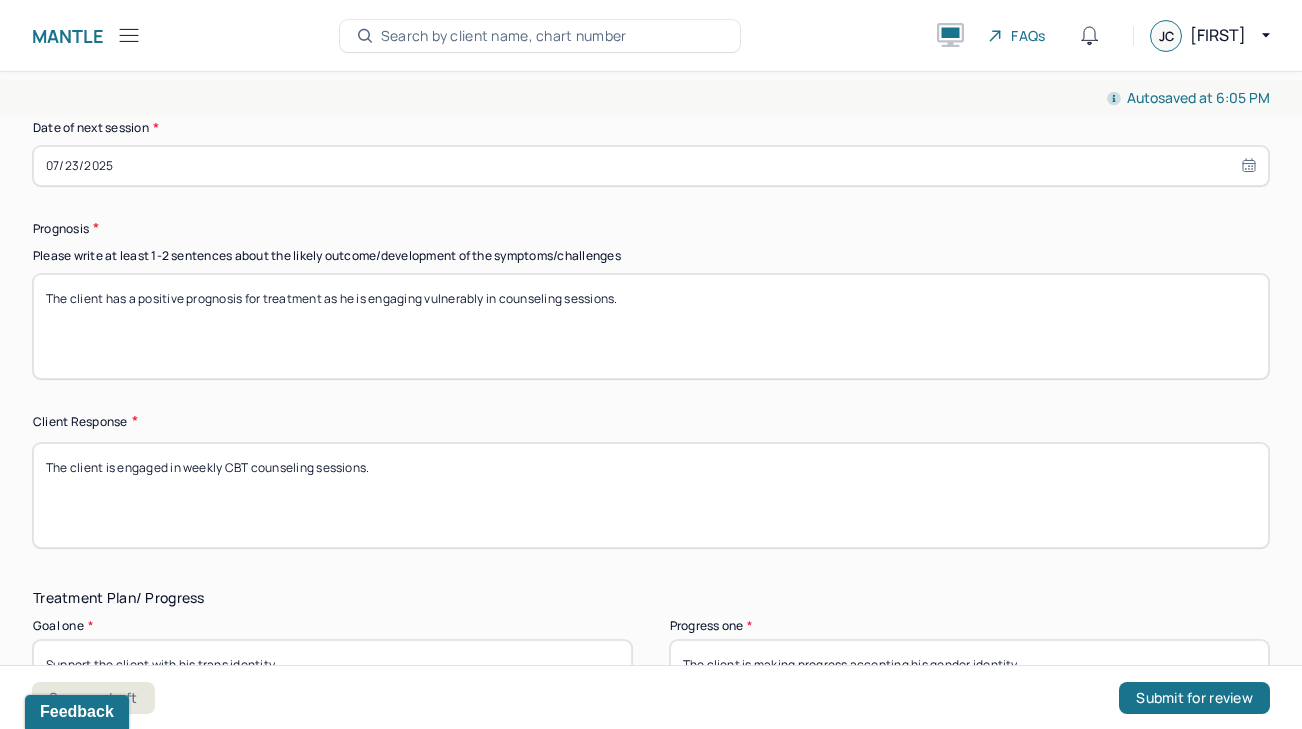 scroll, scrollTop: 2866, scrollLeft: 0, axis: vertical 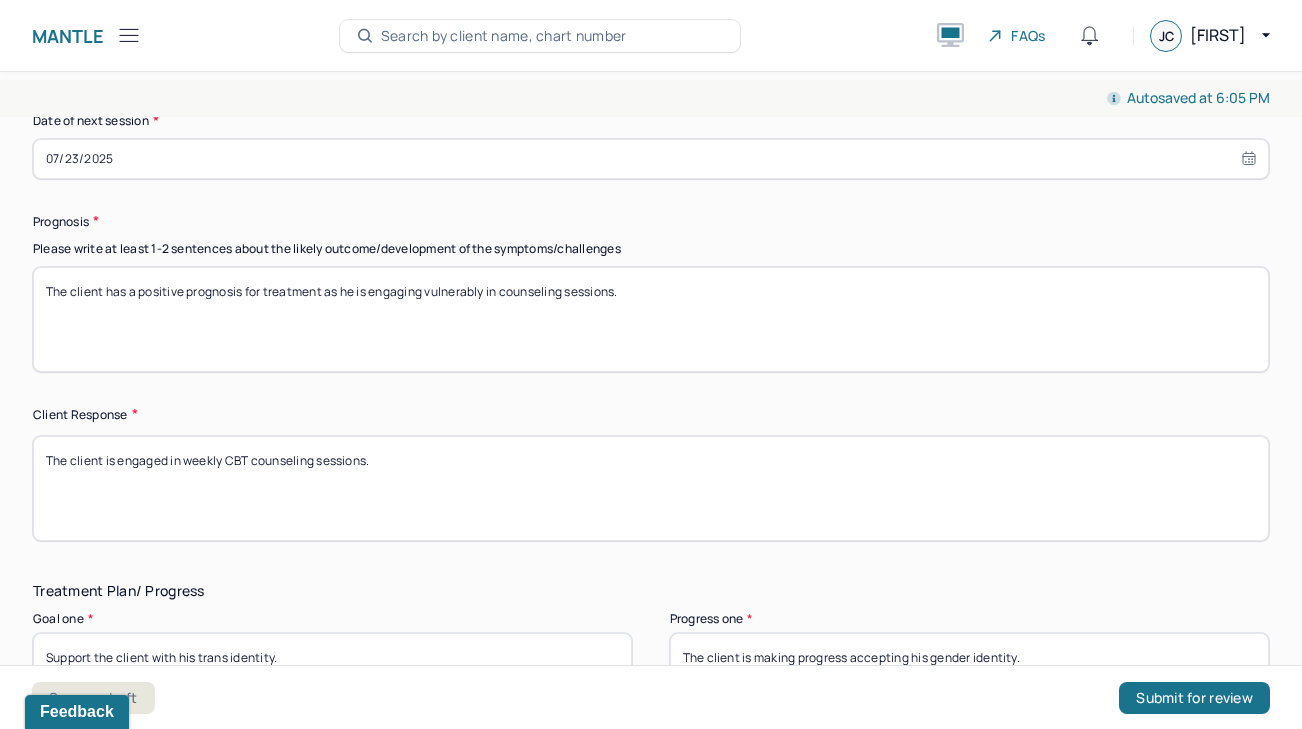 click on "The client is engaged in weekly CBT counseling sessions." at bounding box center (651, 488) 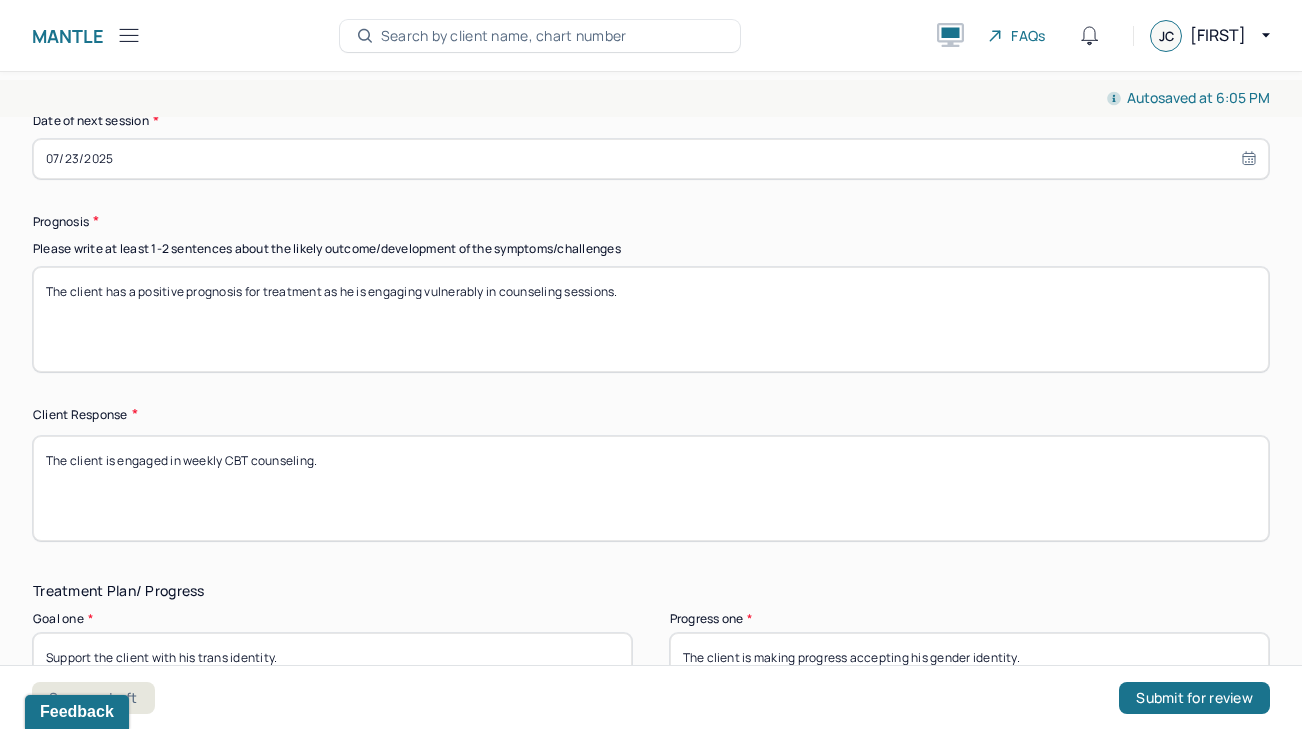 type on "The client is engaged in weekly CBT counseling." 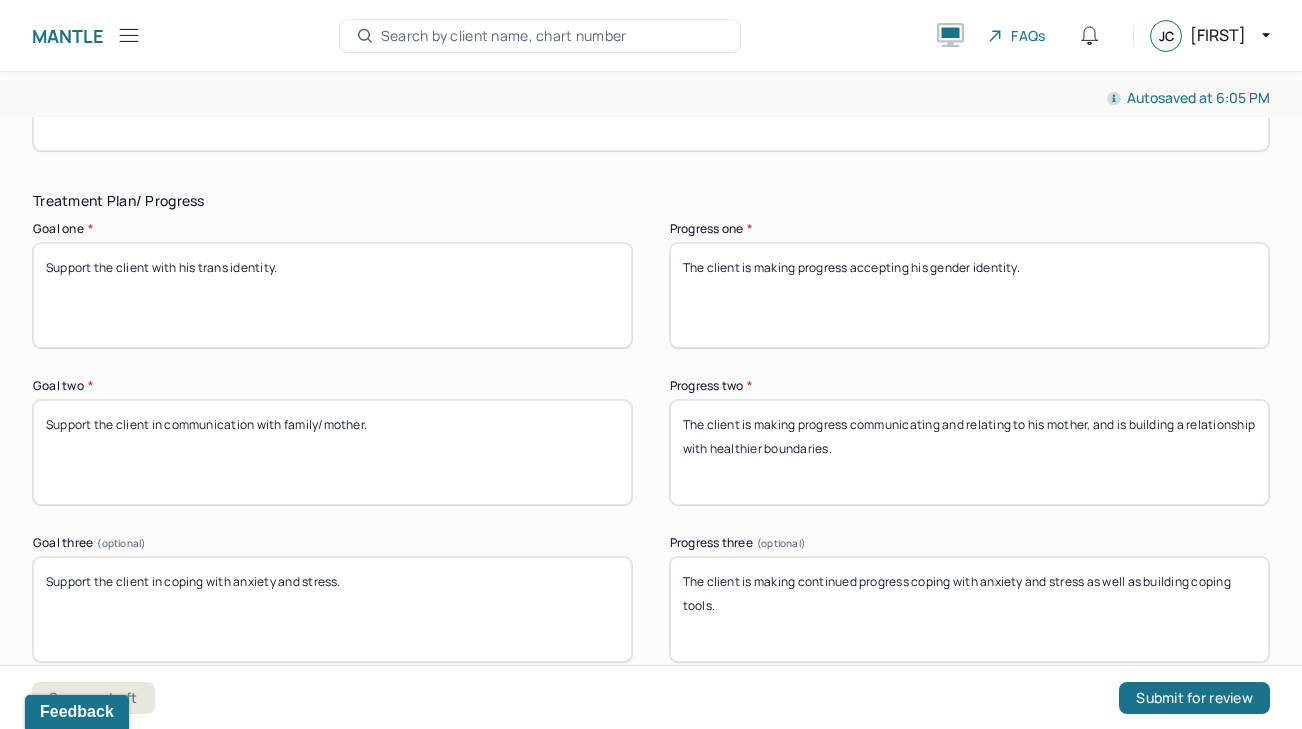 scroll, scrollTop: 3322, scrollLeft: 0, axis: vertical 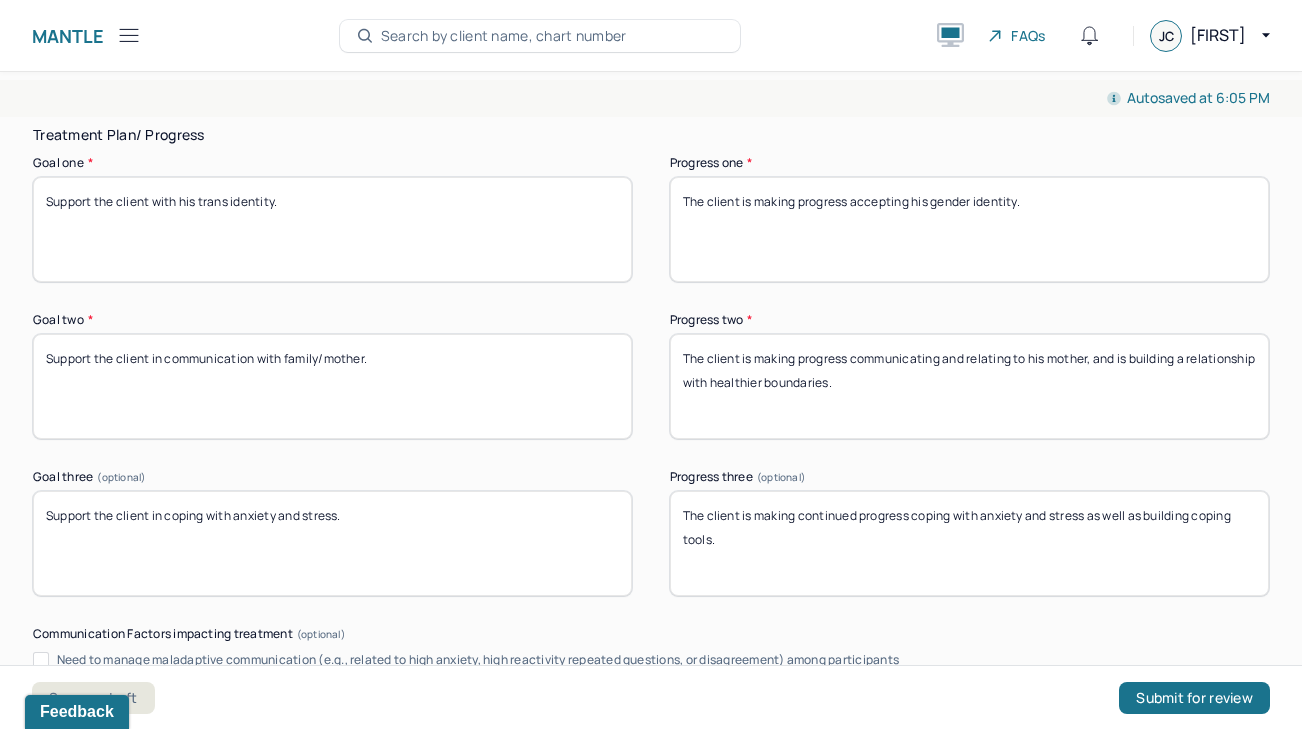 click on "The client is making progress accepting his gender identity." at bounding box center [969, 229] 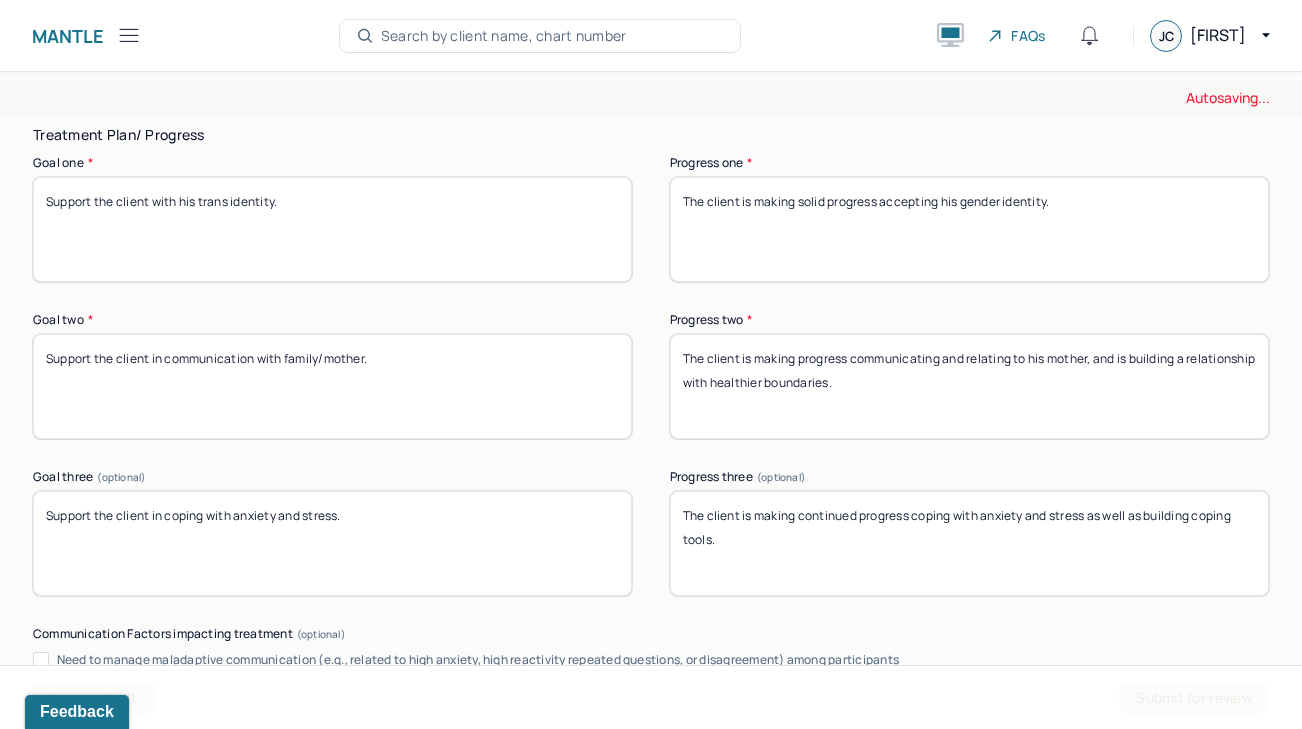 type on "The client is making solid progress accepting his gender identity." 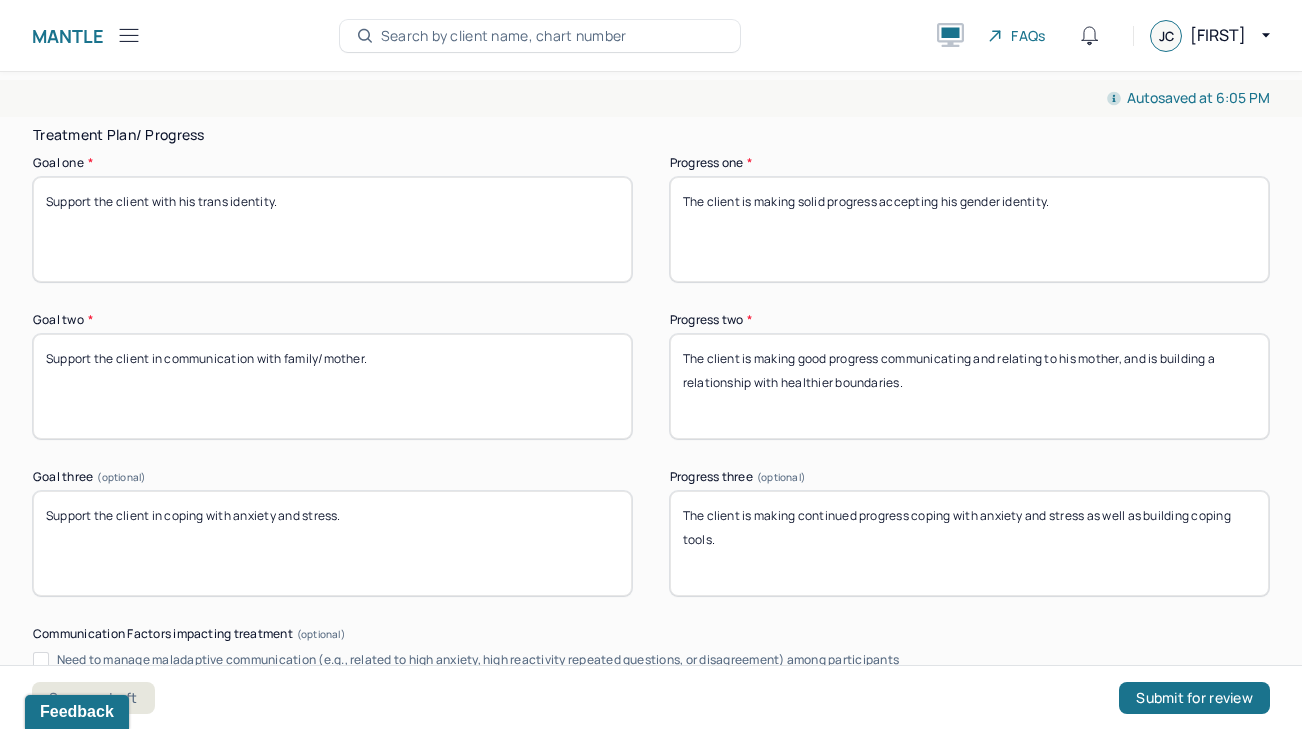 type on "The client is making good progress communicating and relating to his mother, and is building a relationship with healthier boundaries." 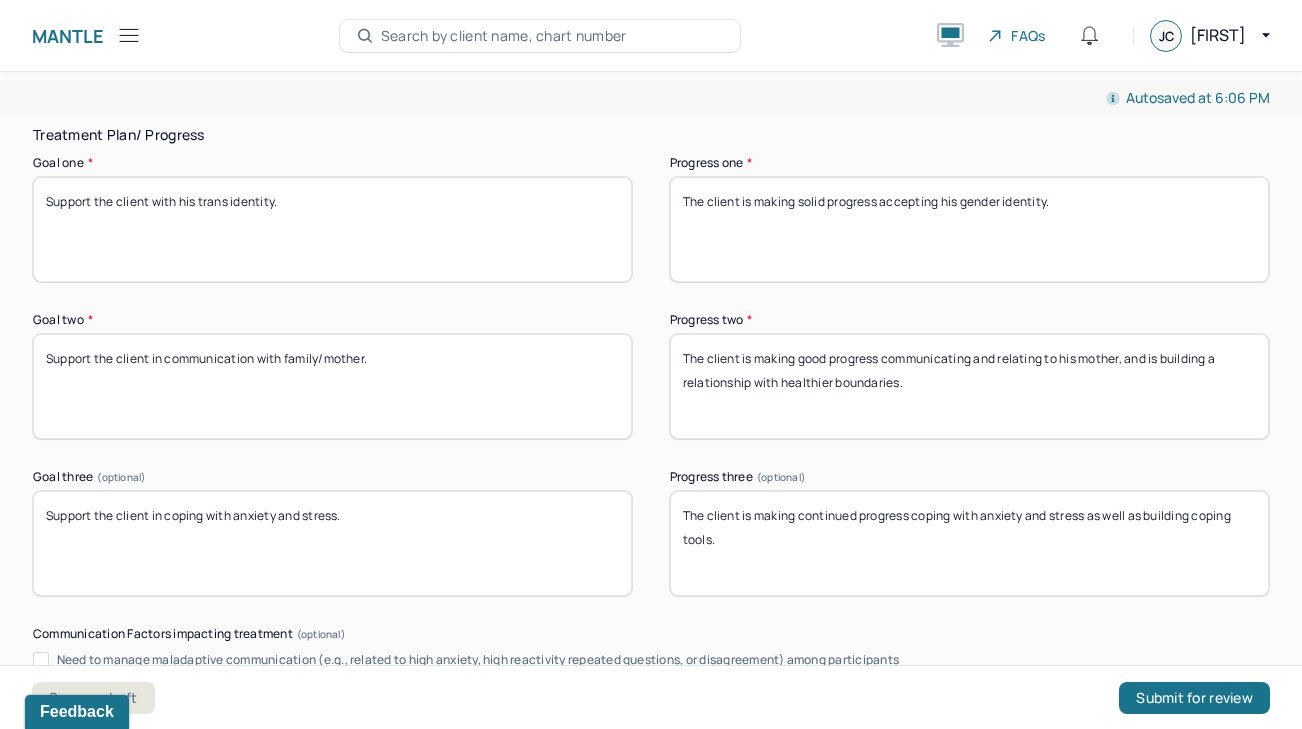 drag, startPoint x: 853, startPoint y: 511, endPoint x: 799, endPoint y: 513, distance: 54.037025 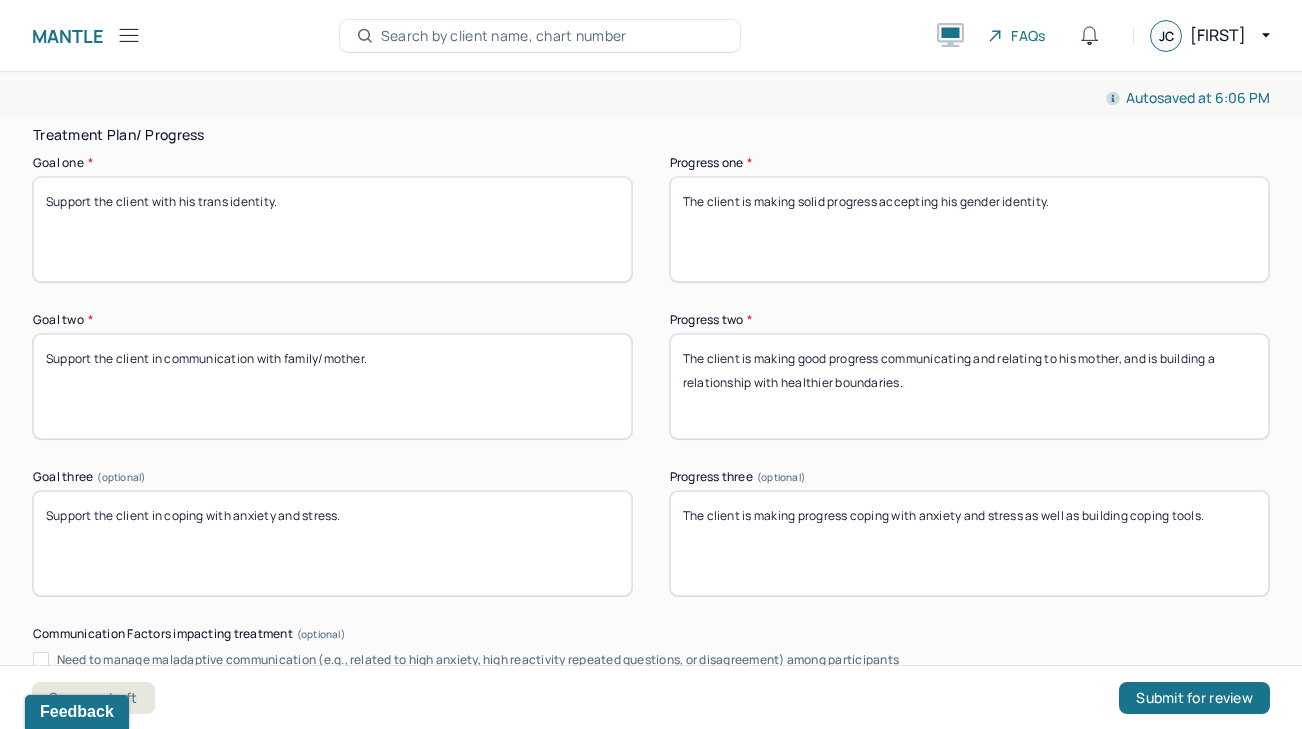 type on "The client is making progress coping with anxiety and stress as well as building coping tools." 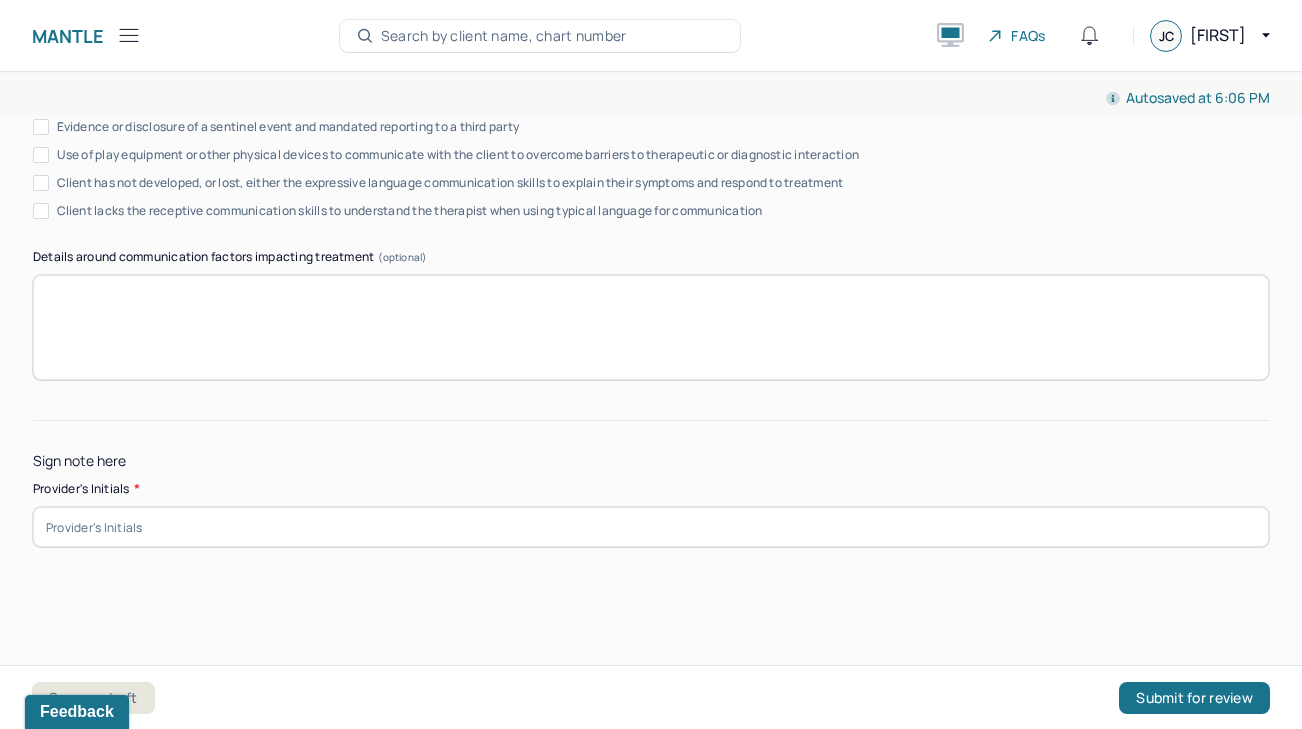 scroll, scrollTop: 3906, scrollLeft: 0, axis: vertical 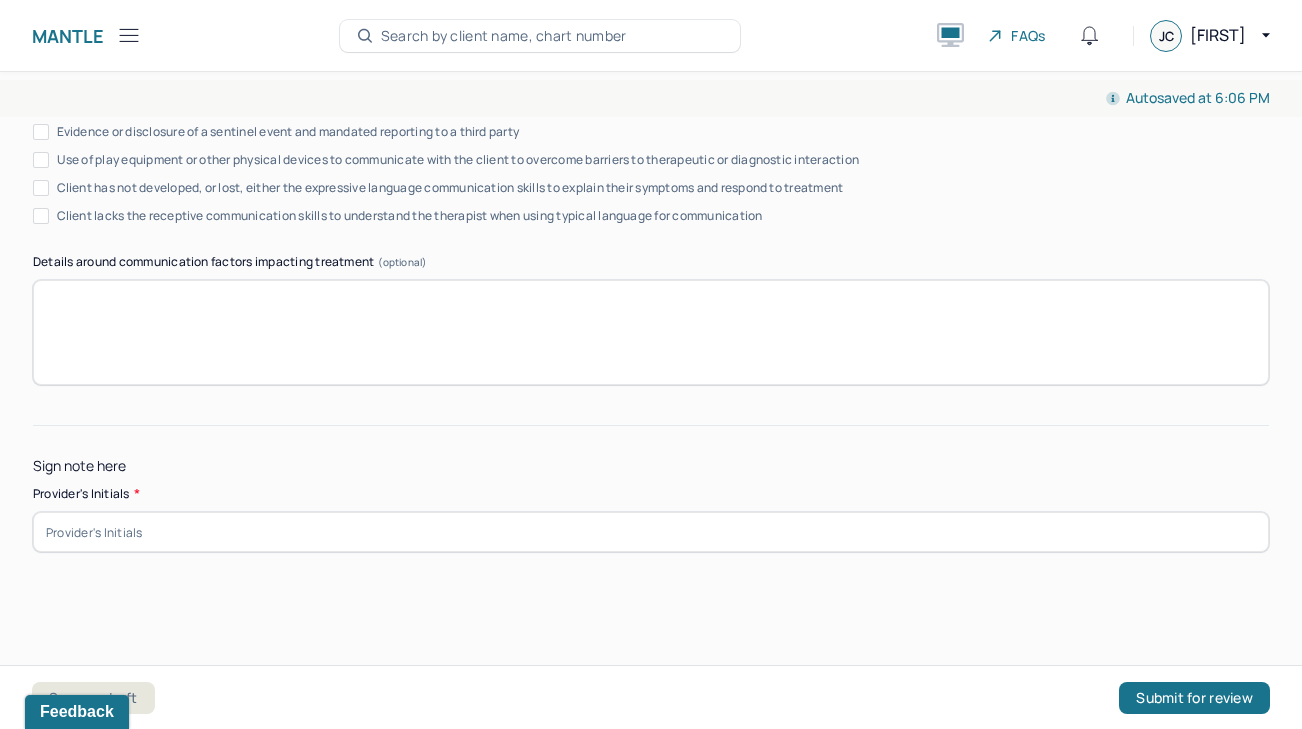 click at bounding box center (651, 532) 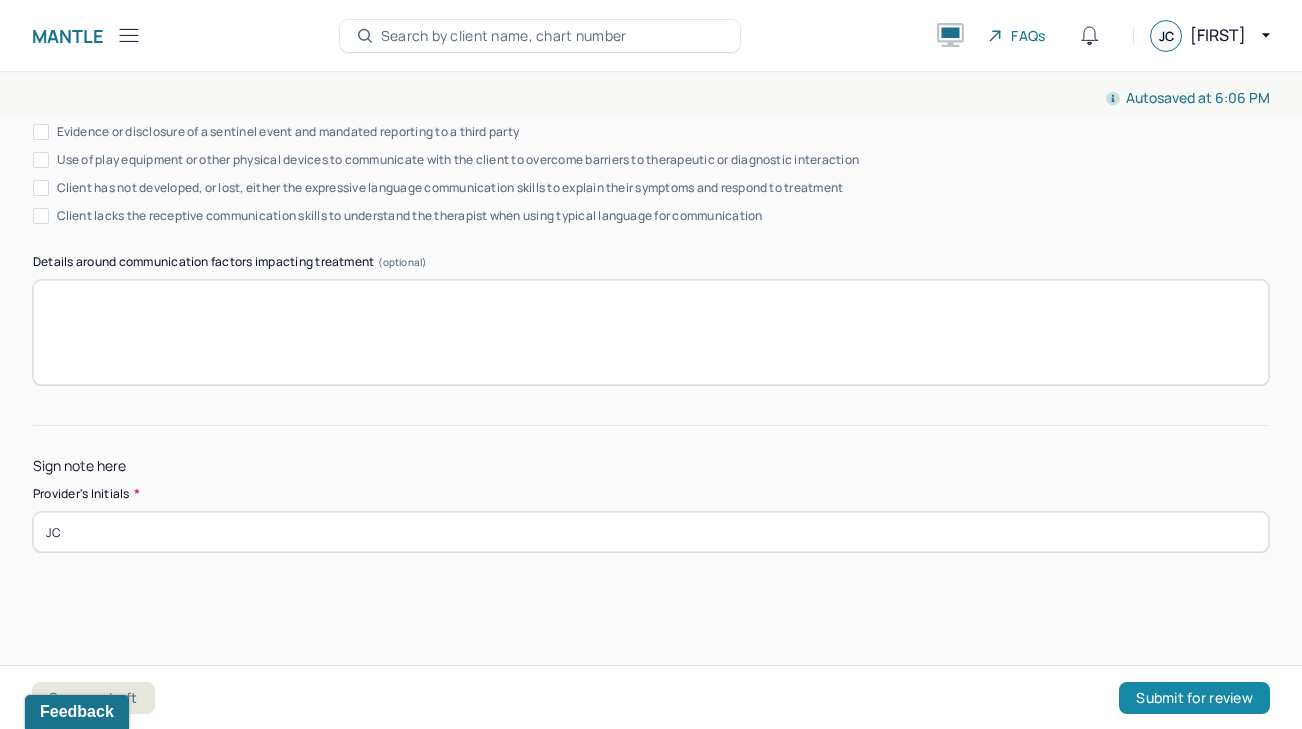 type on "JC" 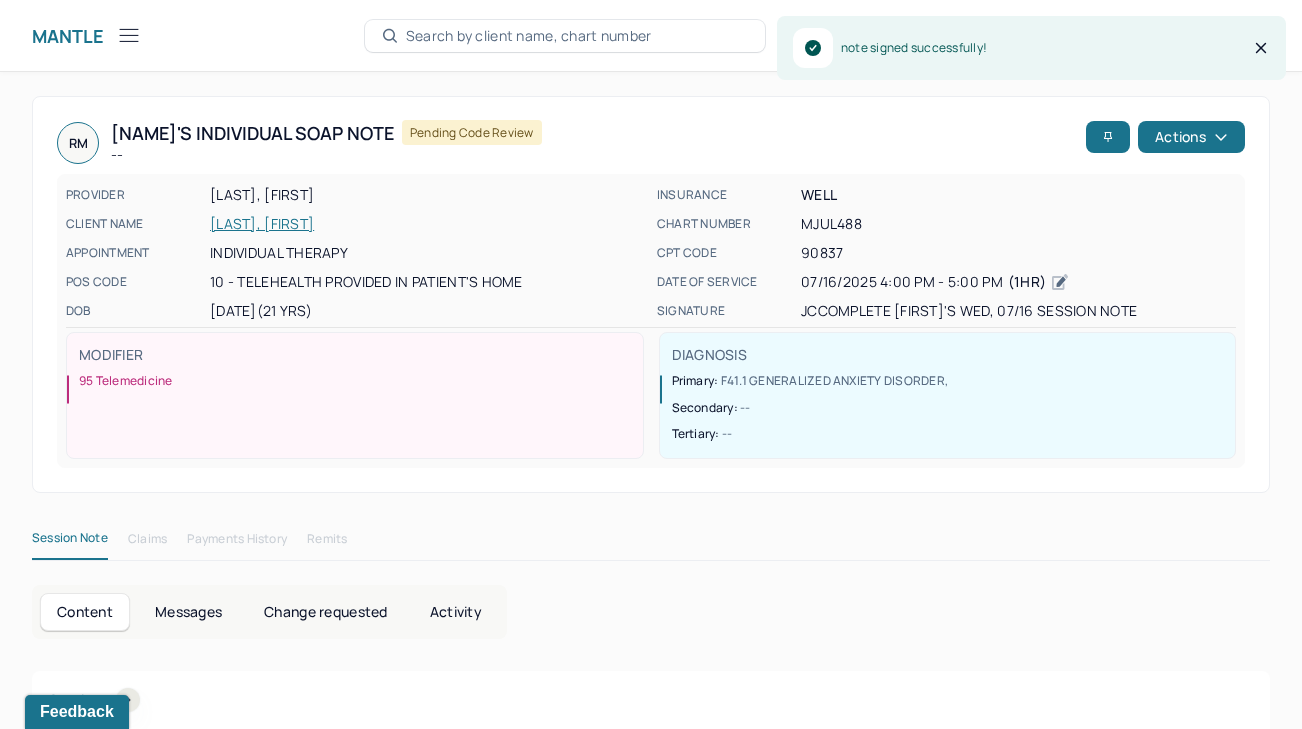 click 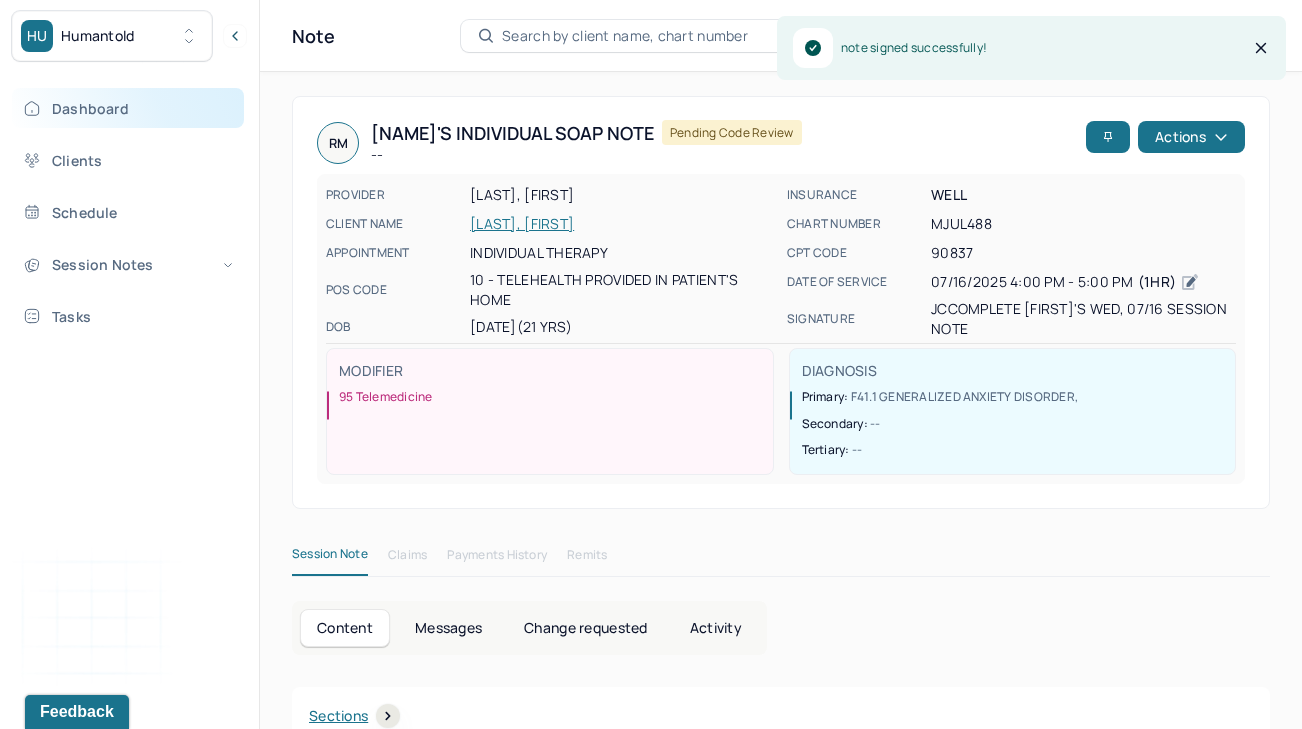 click on "Dashboard" at bounding box center (128, 108) 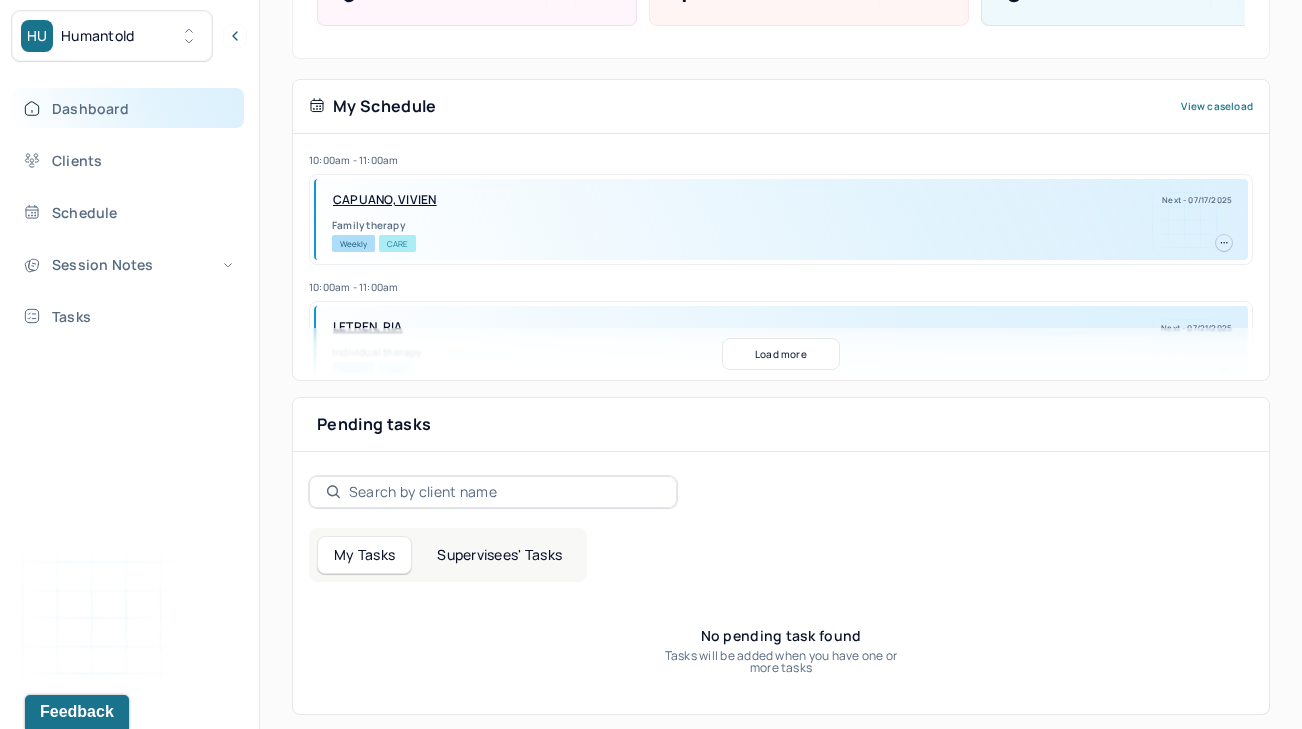 scroll, scrollTop: 352, scrollLeft: 0, axis: vertical 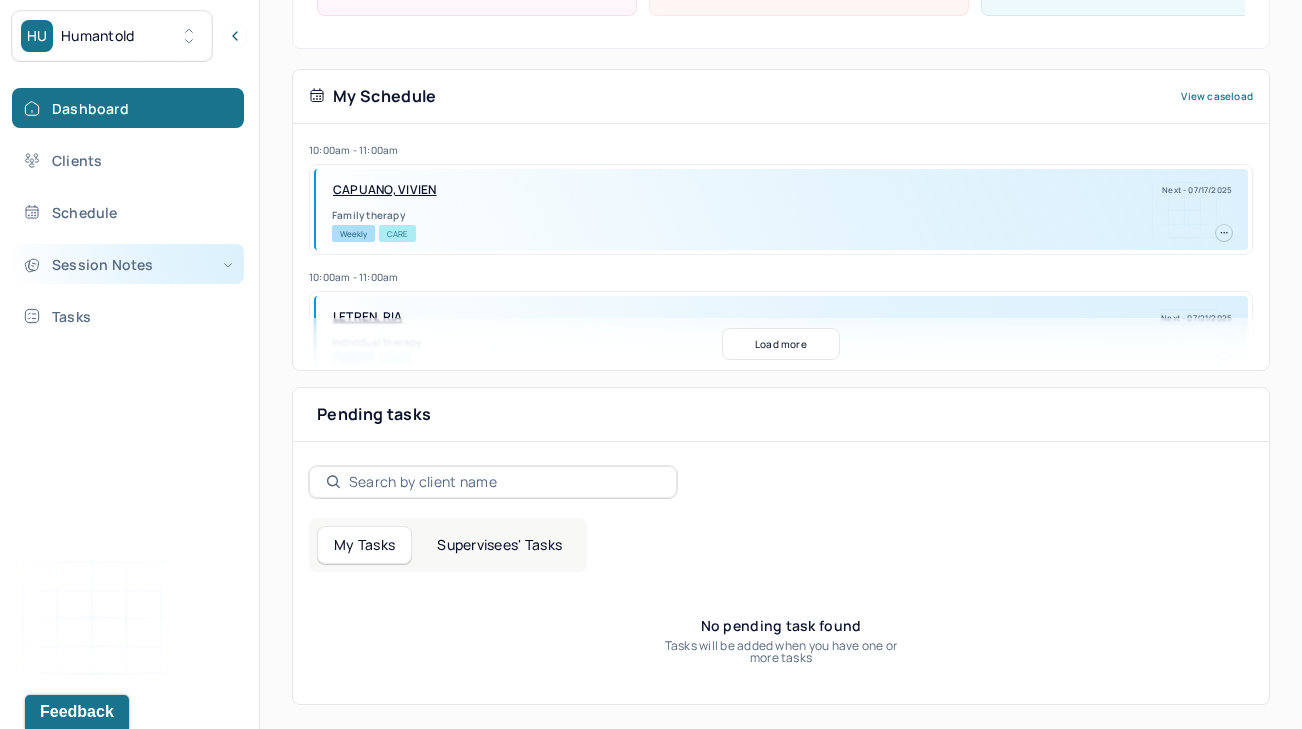 click on "Session Notes" at bounding box center (128, 264) 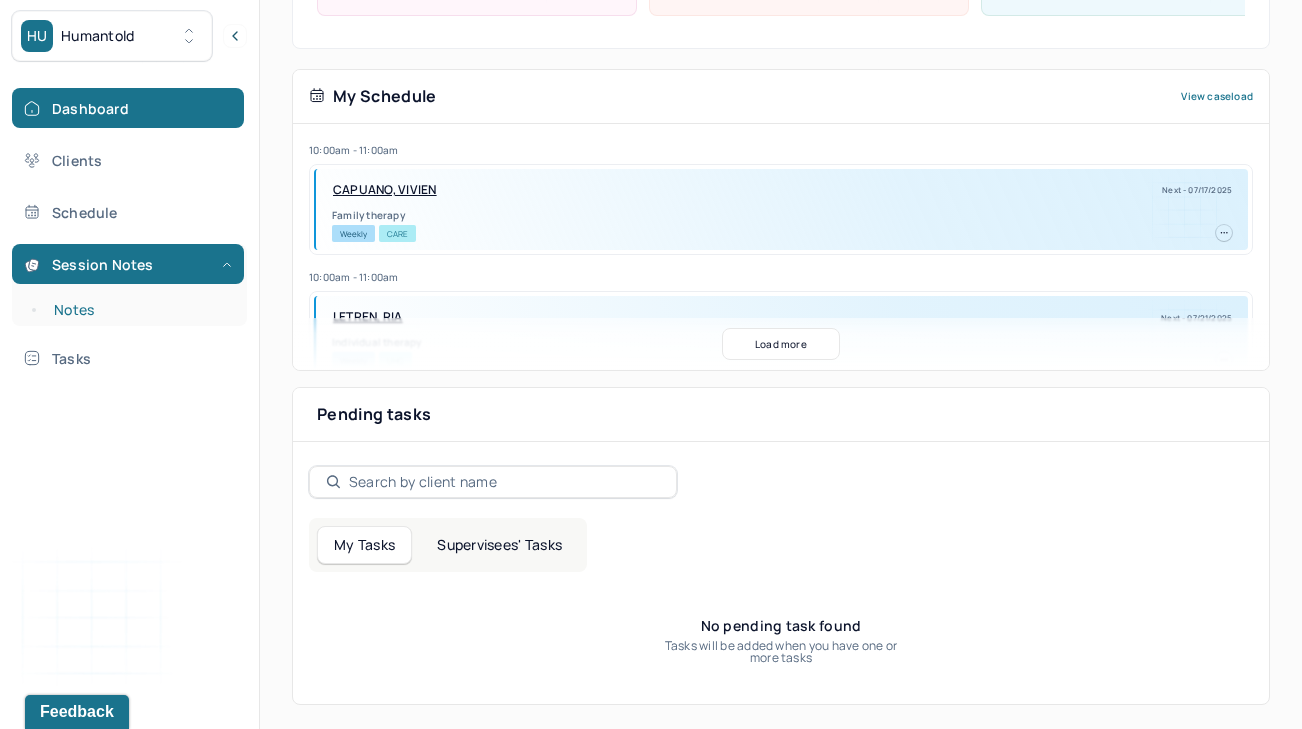 click on "Notes" at bounding box center (139, 310) 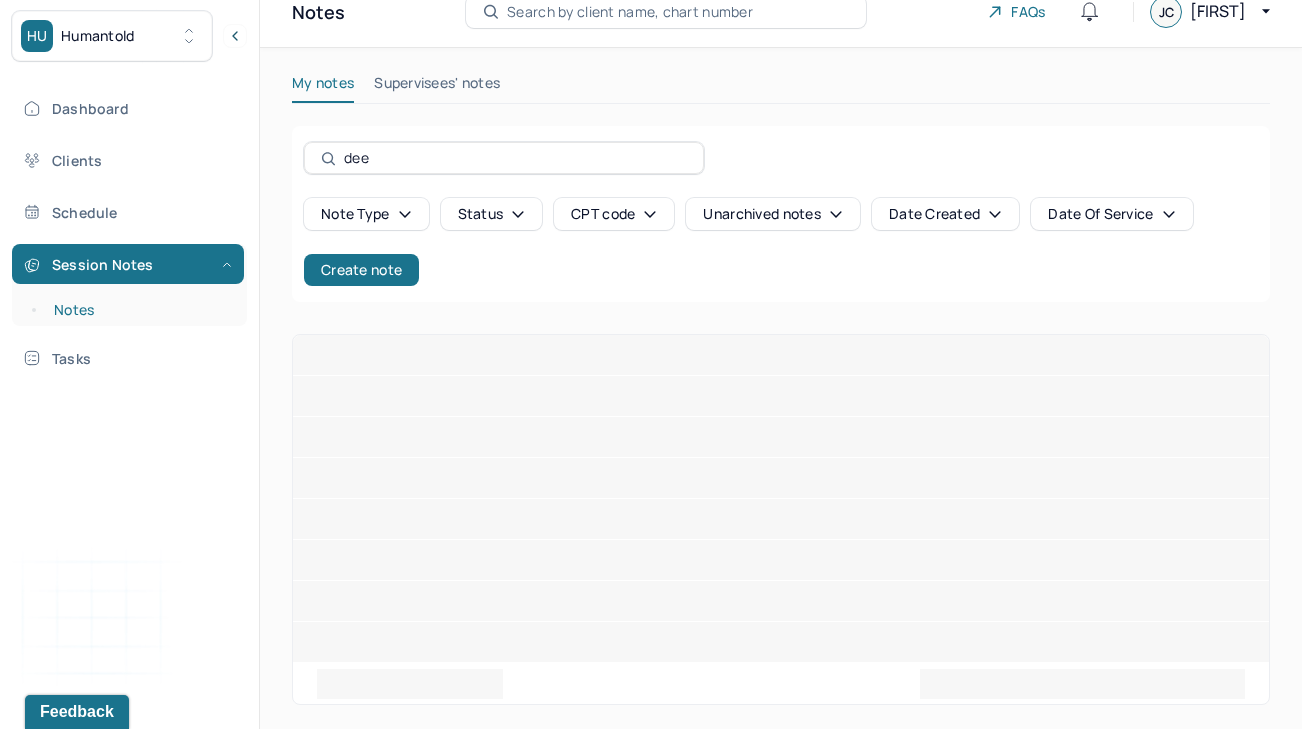 scroll, scrollTop: 0, scrollLeft: 0, axis: both 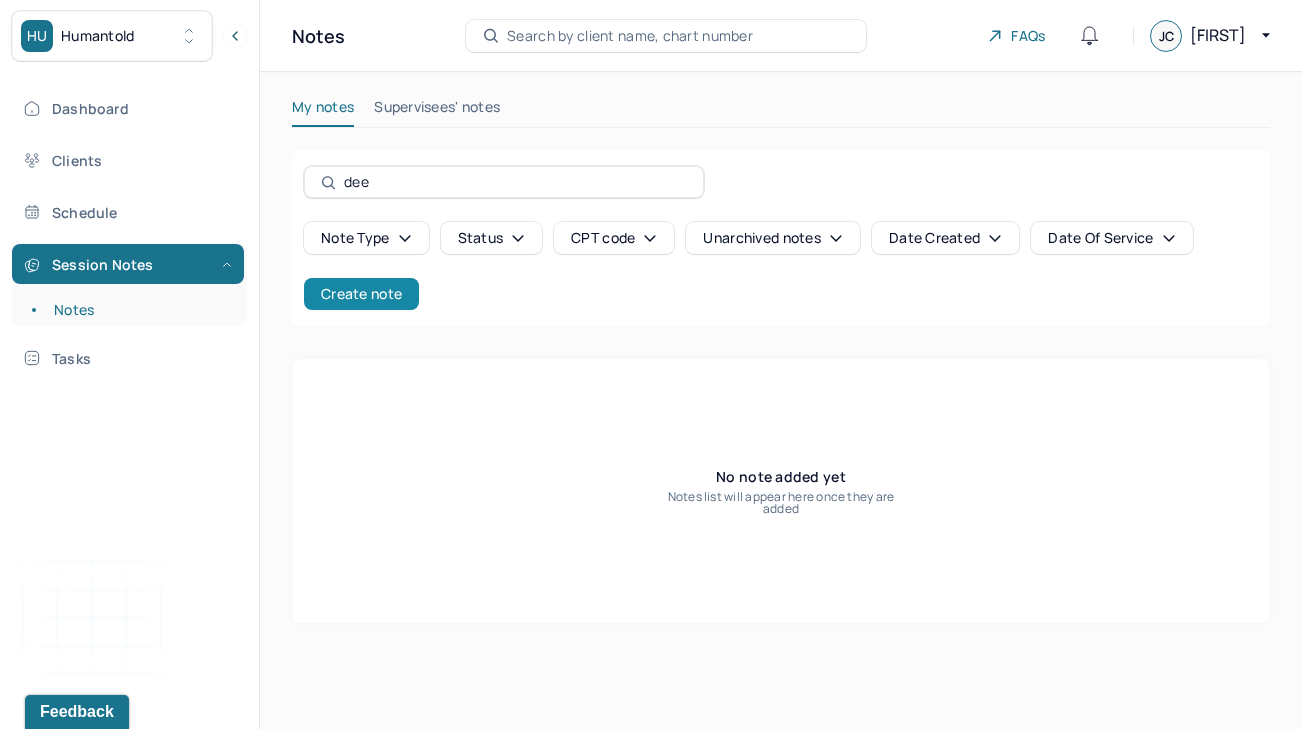click on "Create note" at bounding box center [361, 294] 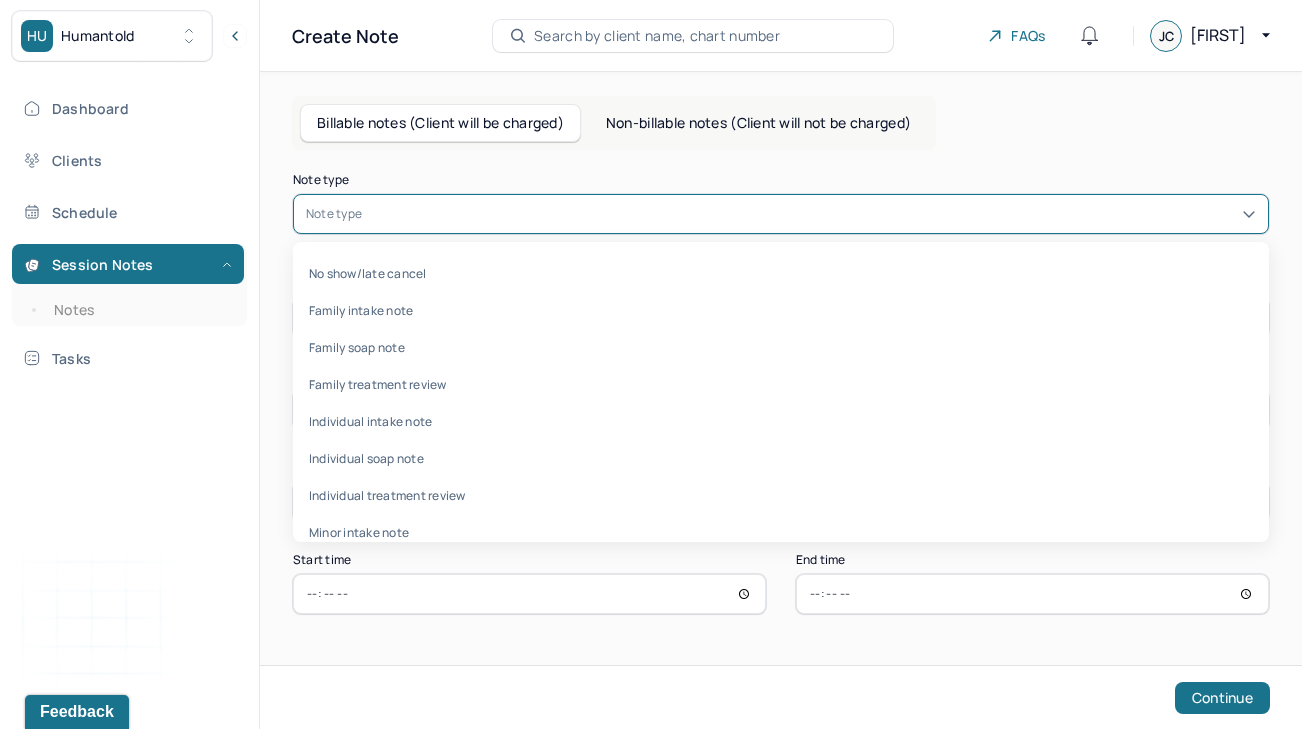 click at bounding box center [811, 214] 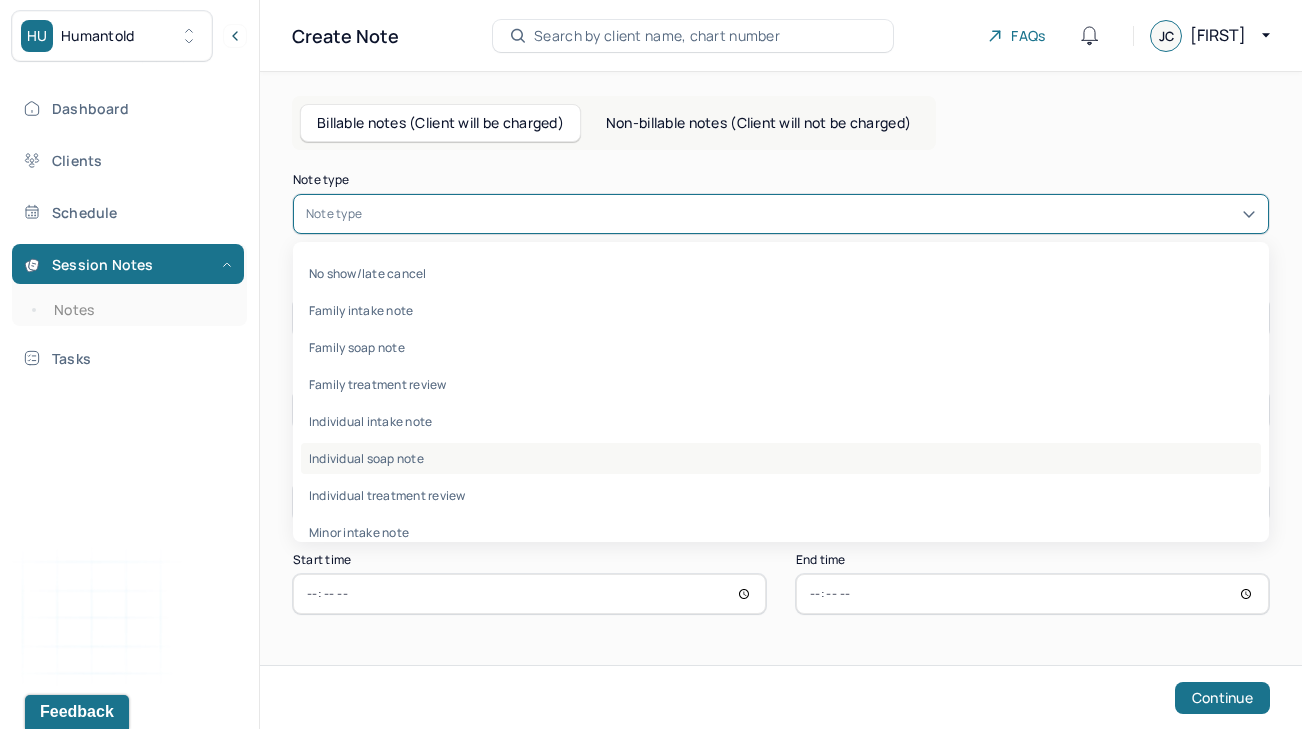 click on "Individual soap note" at bounding box center (781, 458) 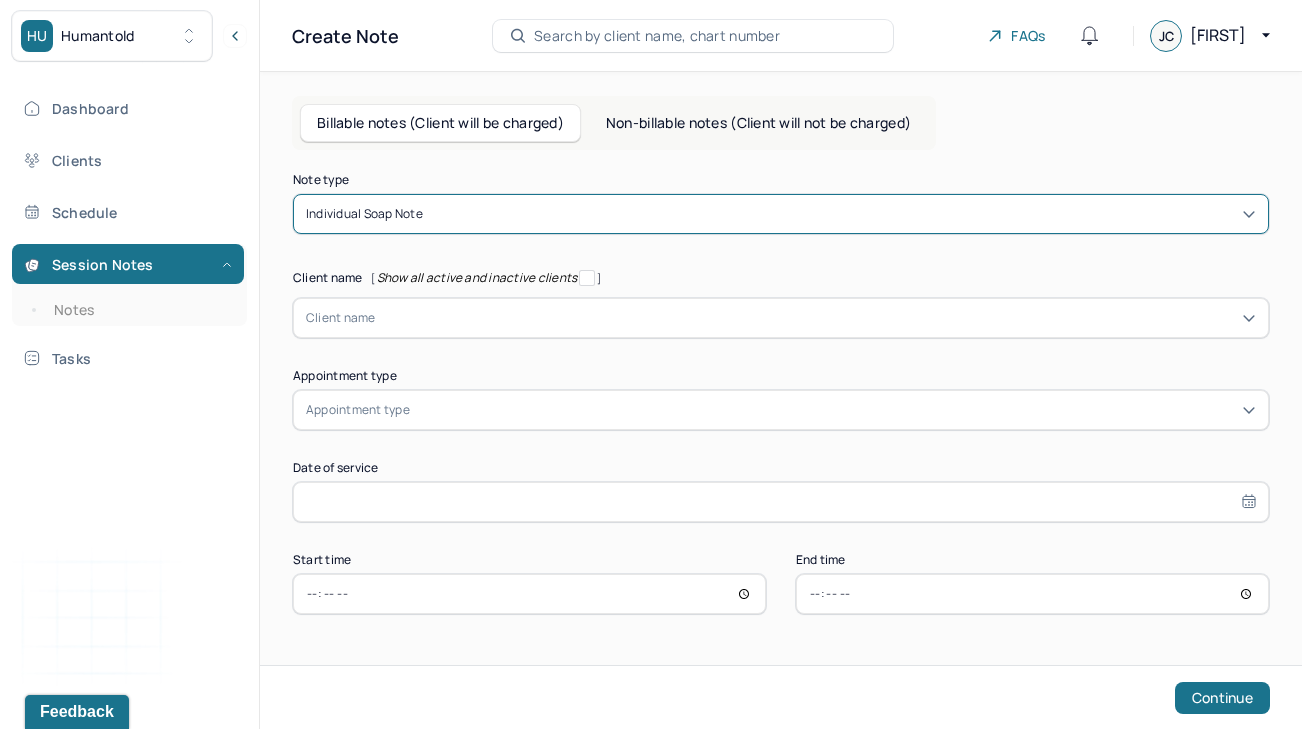 click on "Client name" at bounding box center [341, 318] 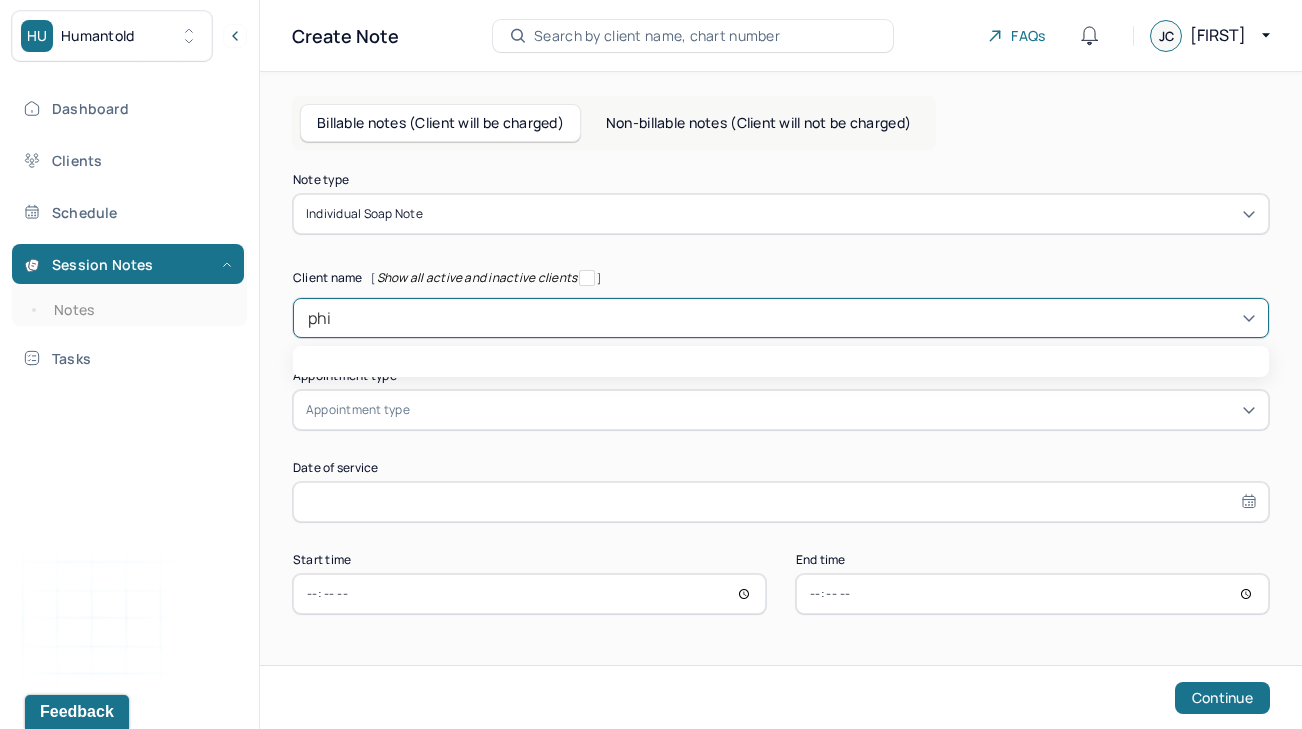 type on "[FIRST]" 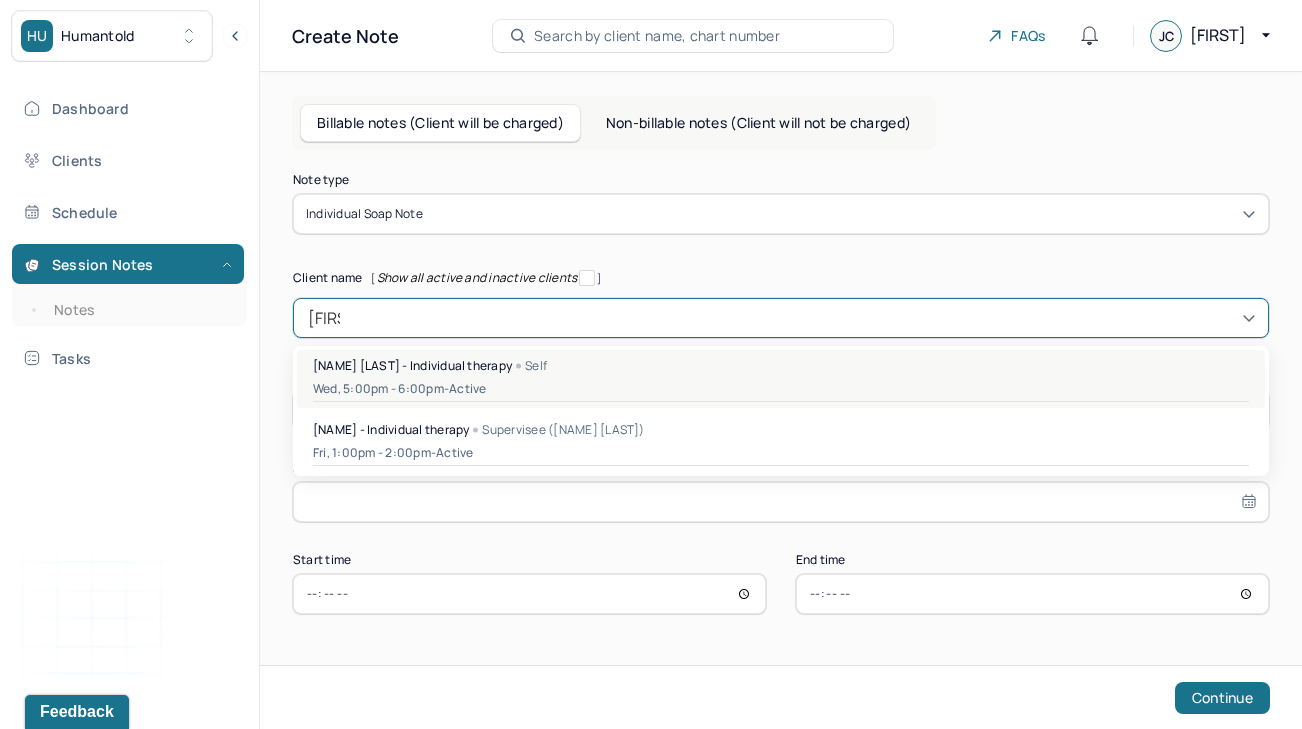 click on "Wed, 5:00pm - 6:00pm  -  active" at bounding box center (781, 389) 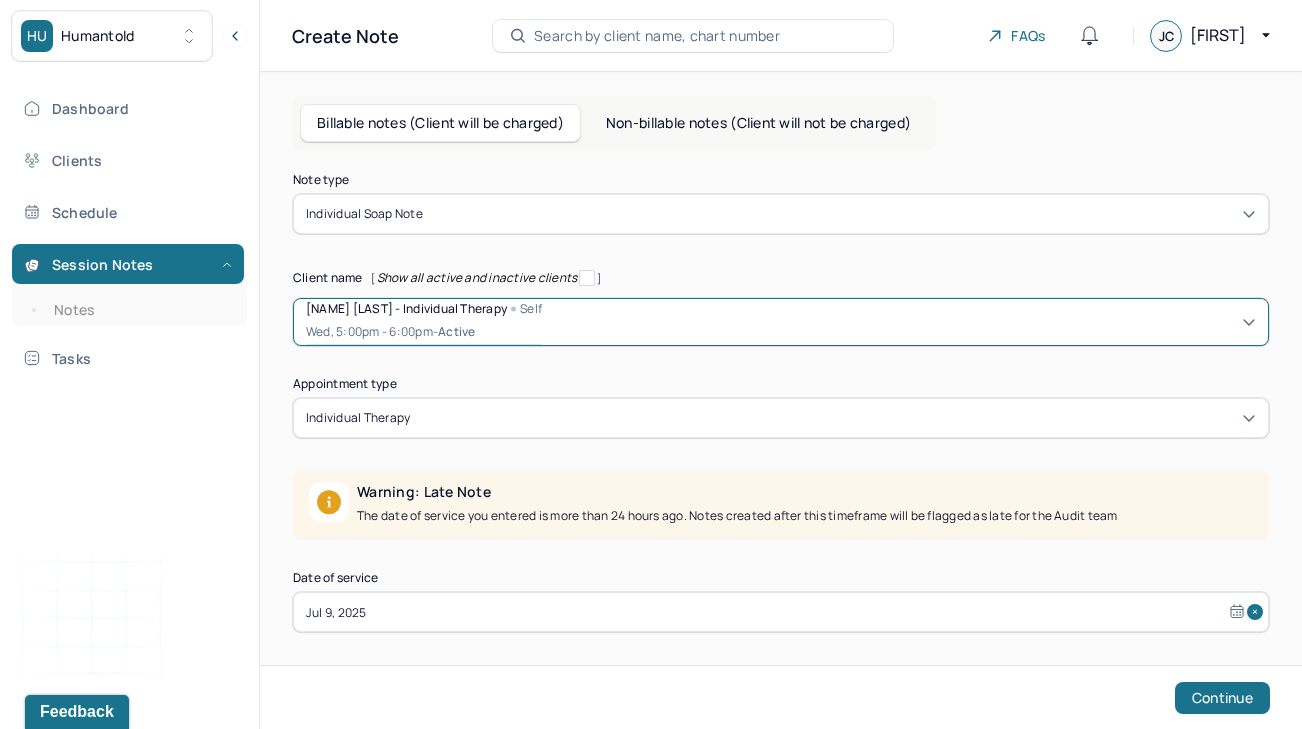 select on "6" 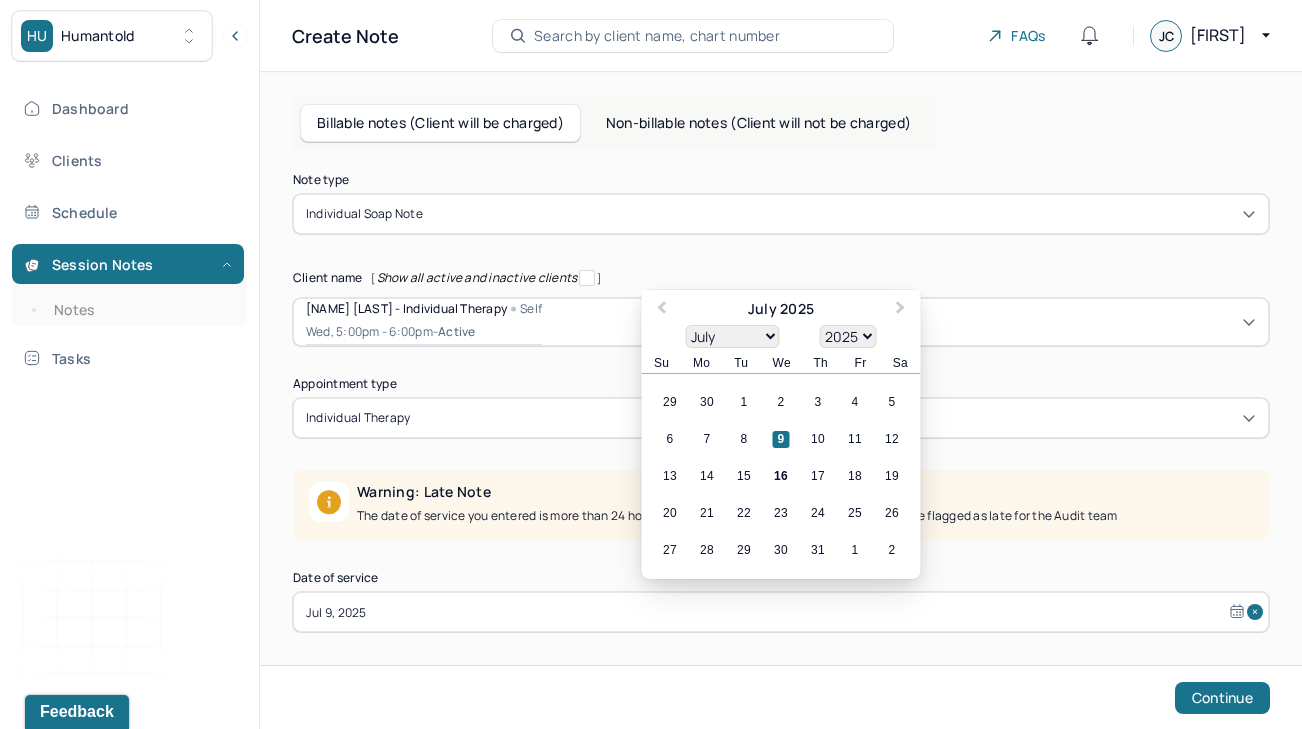 click on "Jul 9, 2025" at bounding box center [781, 612] 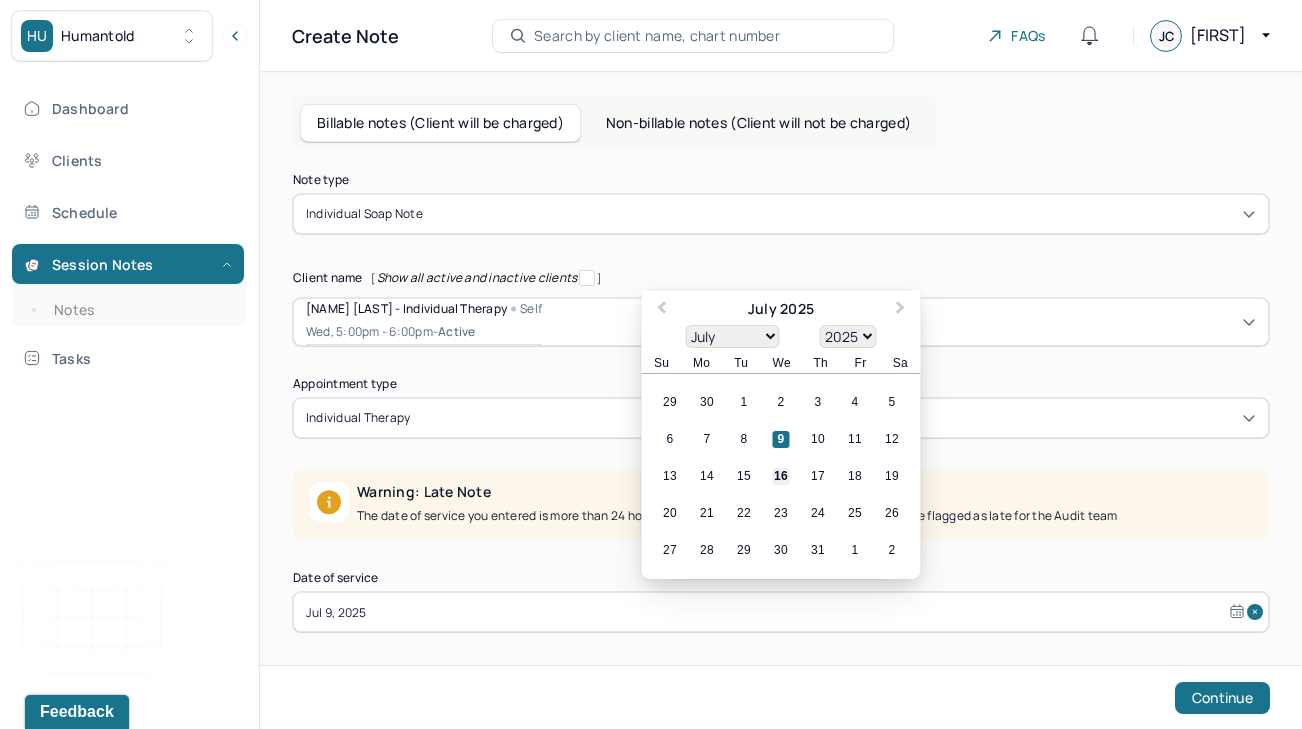 click on "16" at bounding box center [781, 476] 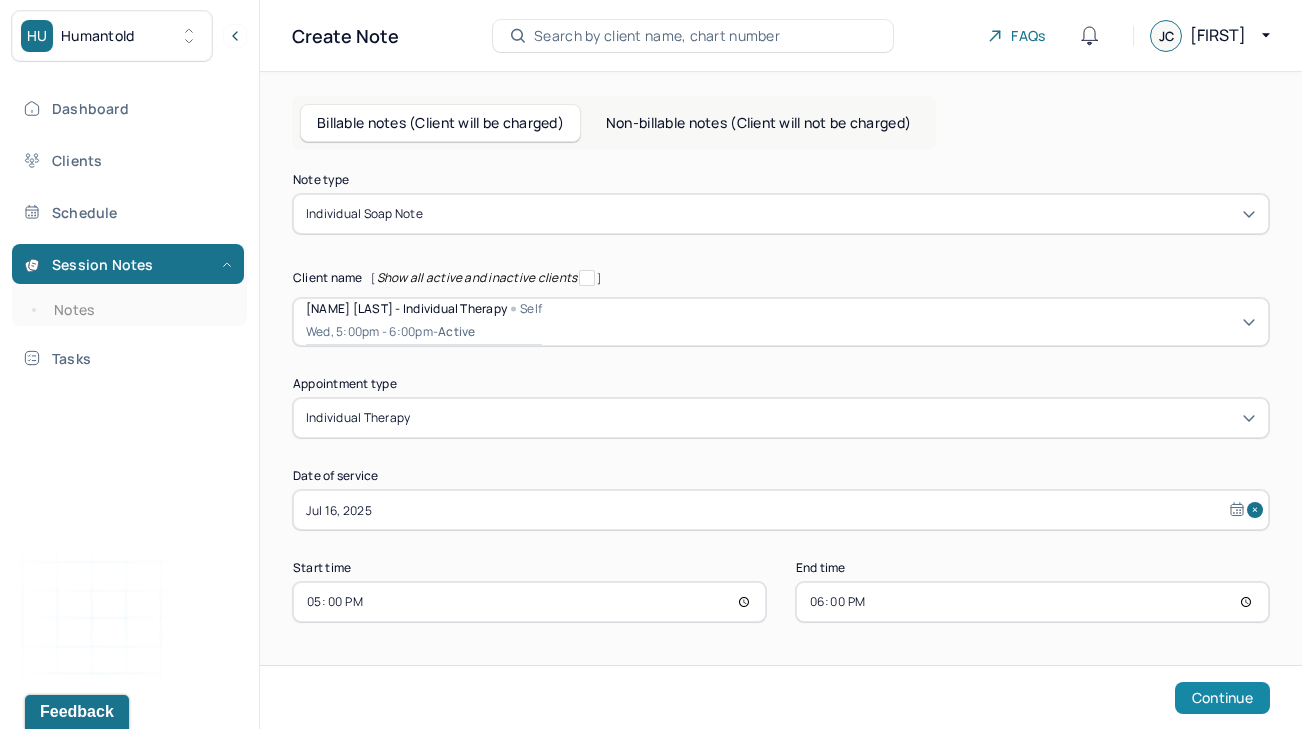 click on "Continue" at bounding box center (1222, 698) 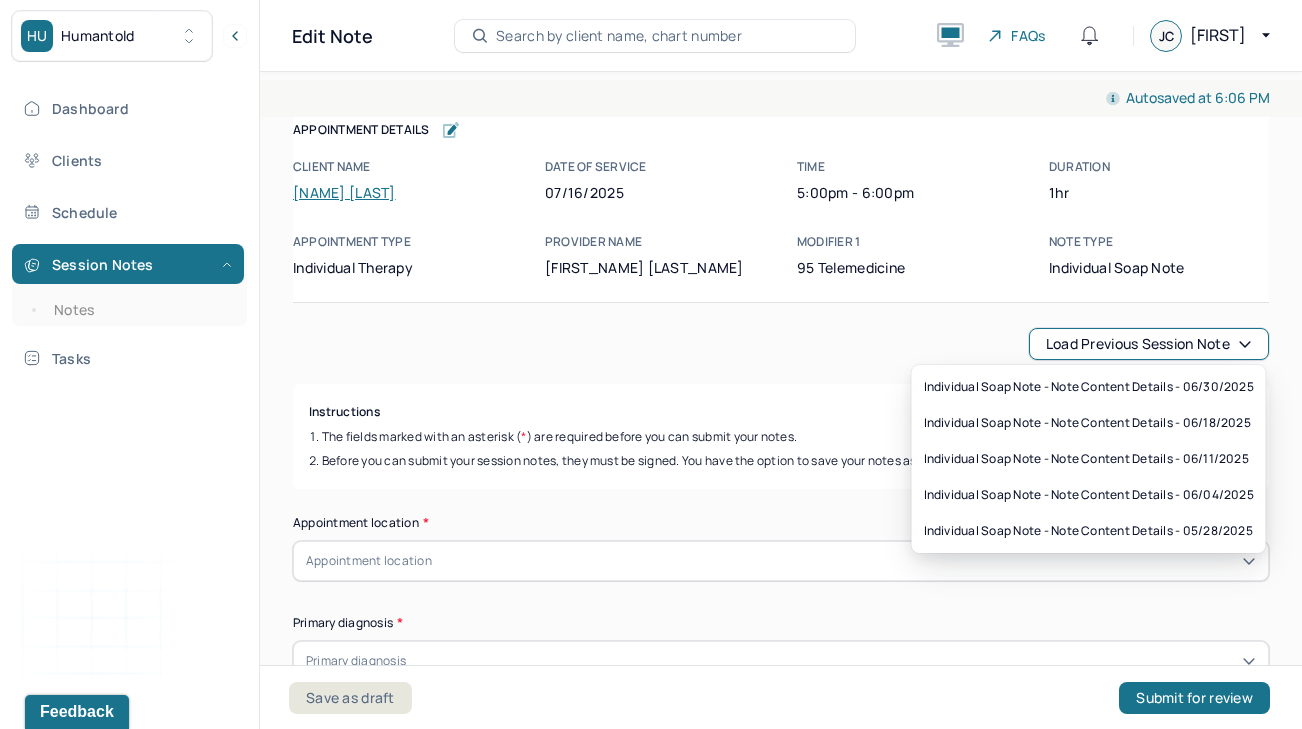 click on "Load previous session note" at bounding box center (1149, 344) 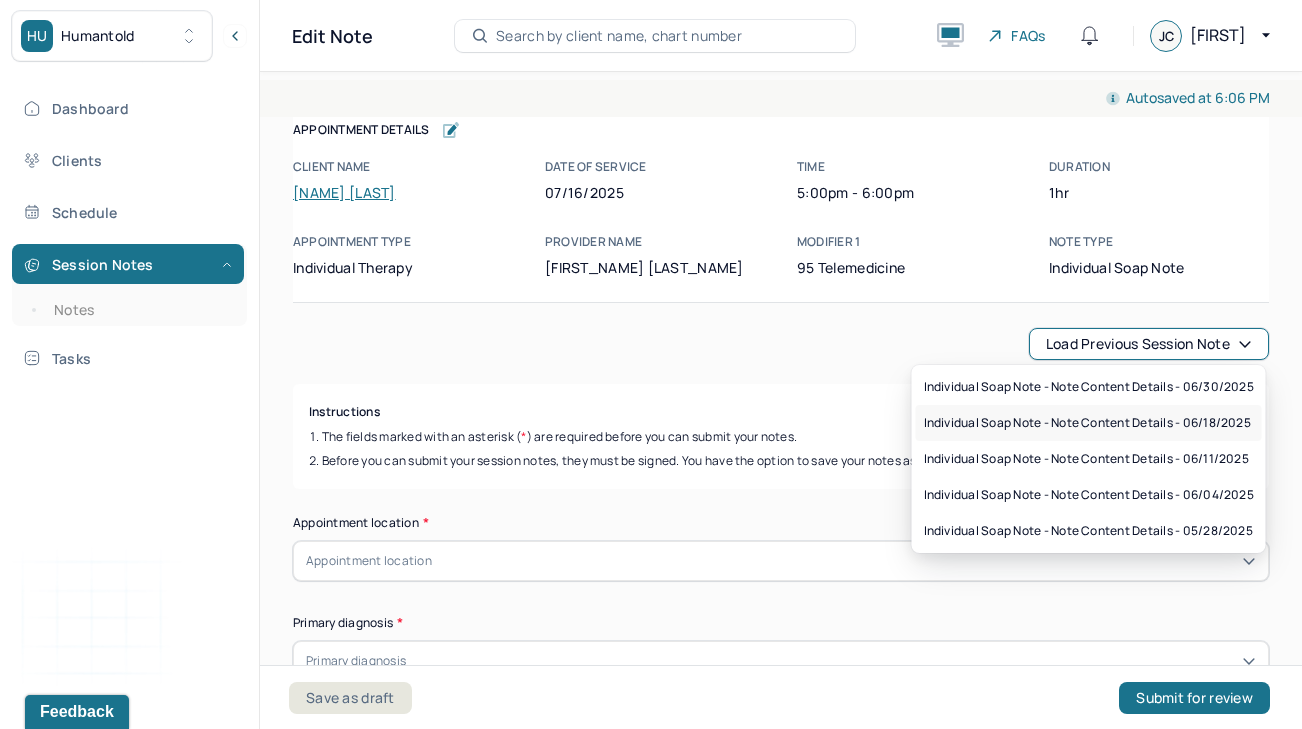 click on "Individual soap note   - Note content Details -   06/18/2025" at bounding box center (1087, 423) 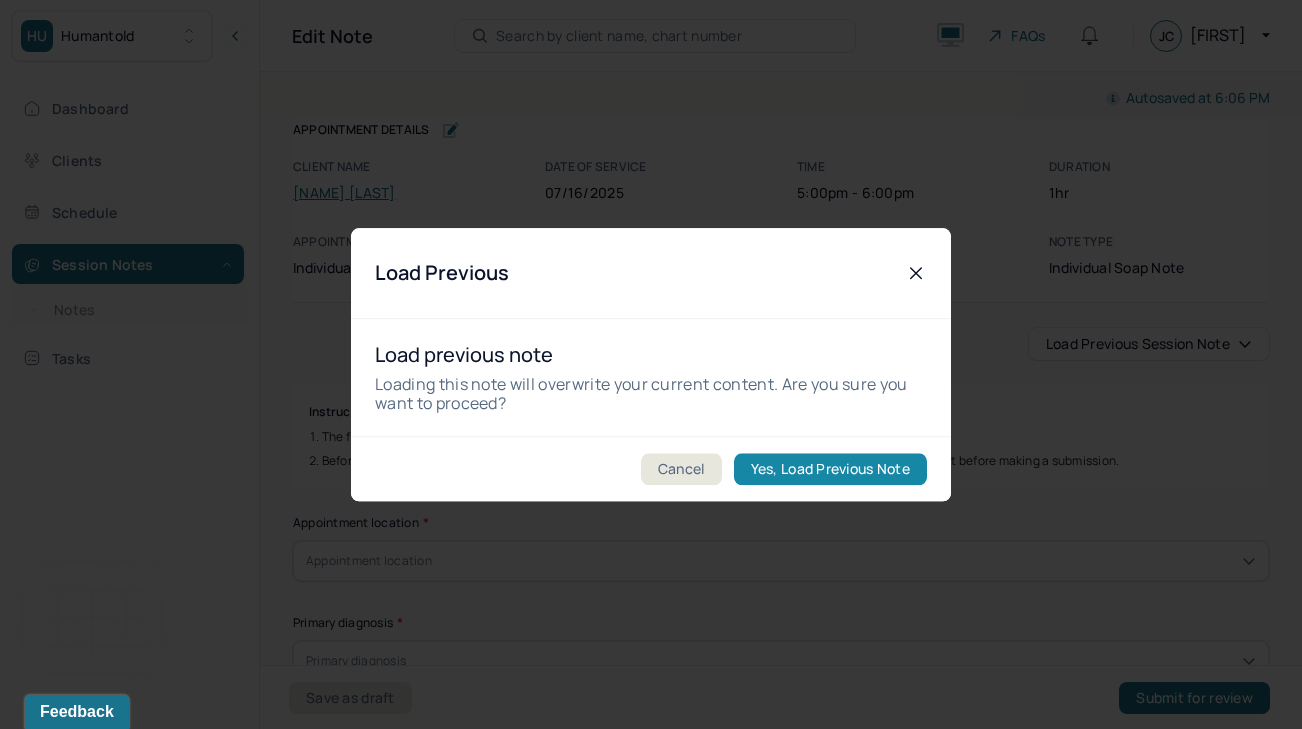 click on "Yes, Load Previous Note" at bounding box center (830, 469) 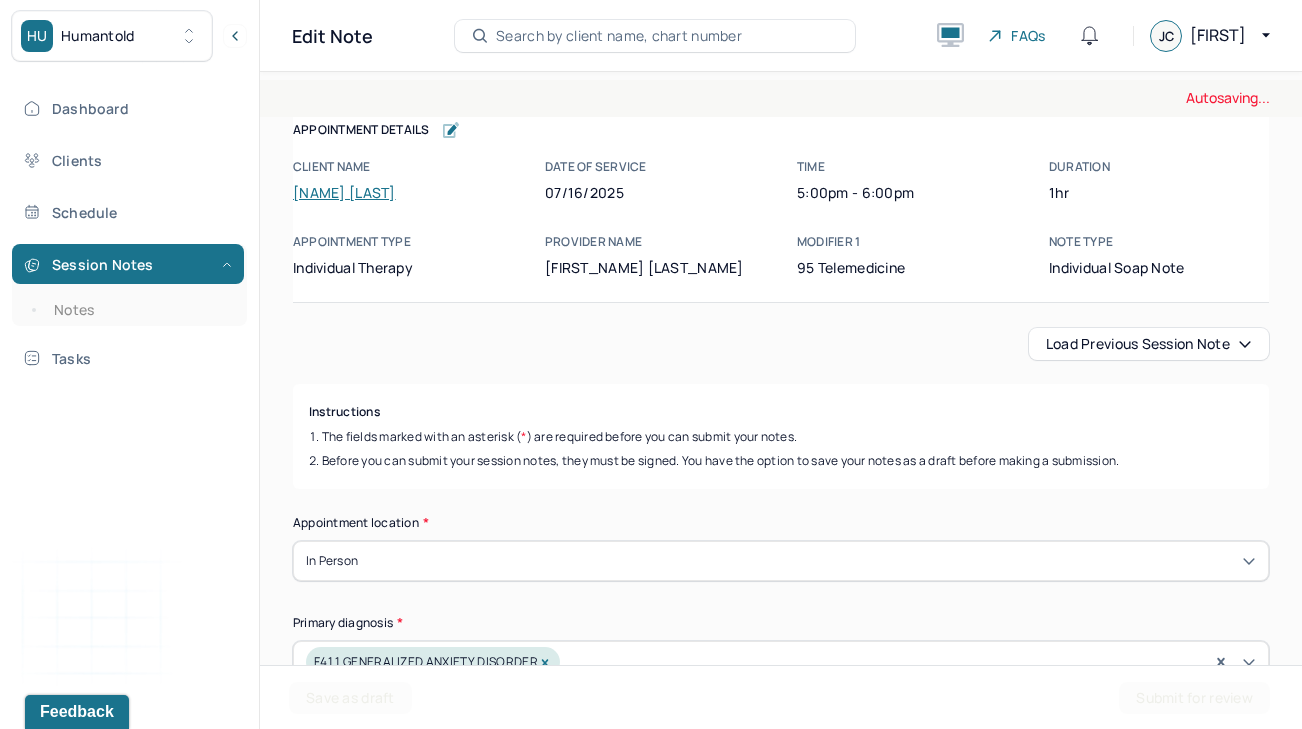 click on "Instructions The fields marked with an asterisk ( * ) are required before you can submit your notes. Before you can submit your session notes, they must be signed. You have the option to save your notes as a draft before making a submission." at bounding box center [781, 436] 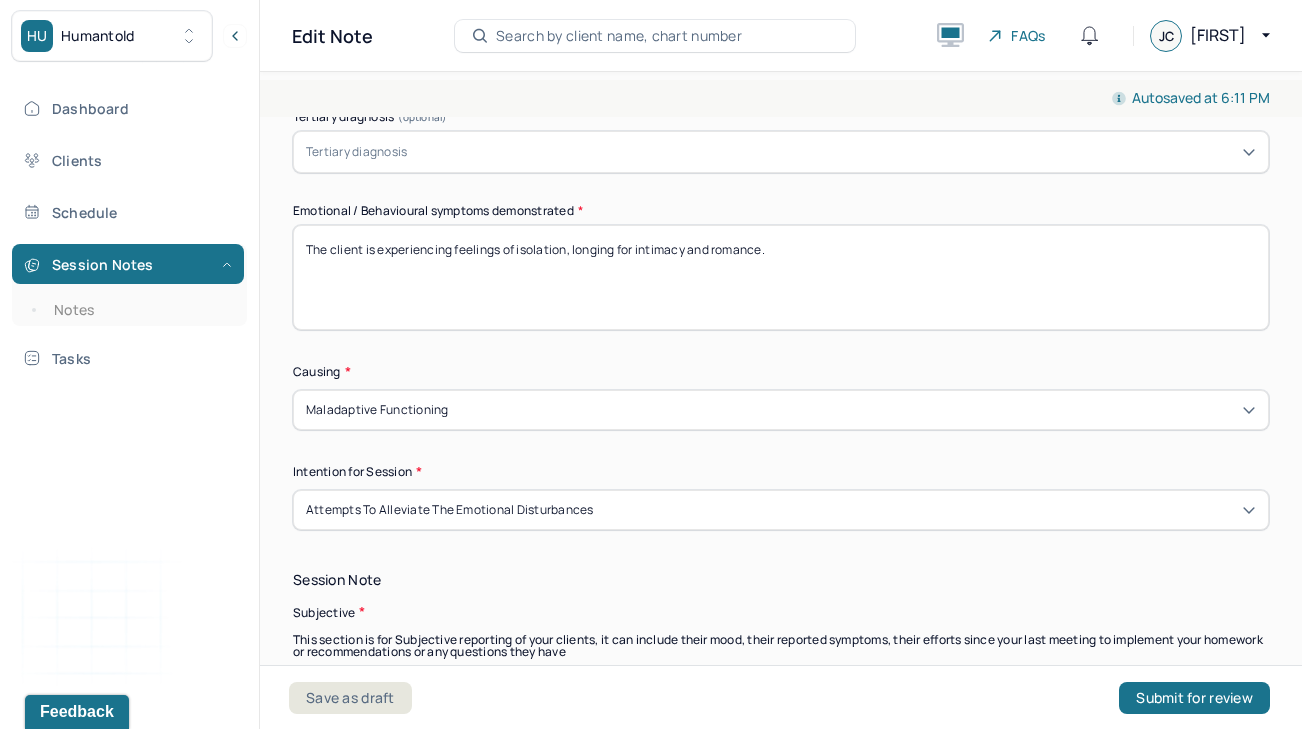 scroll, scrollTop: 749, scrollLeft: 0, axis: vertical 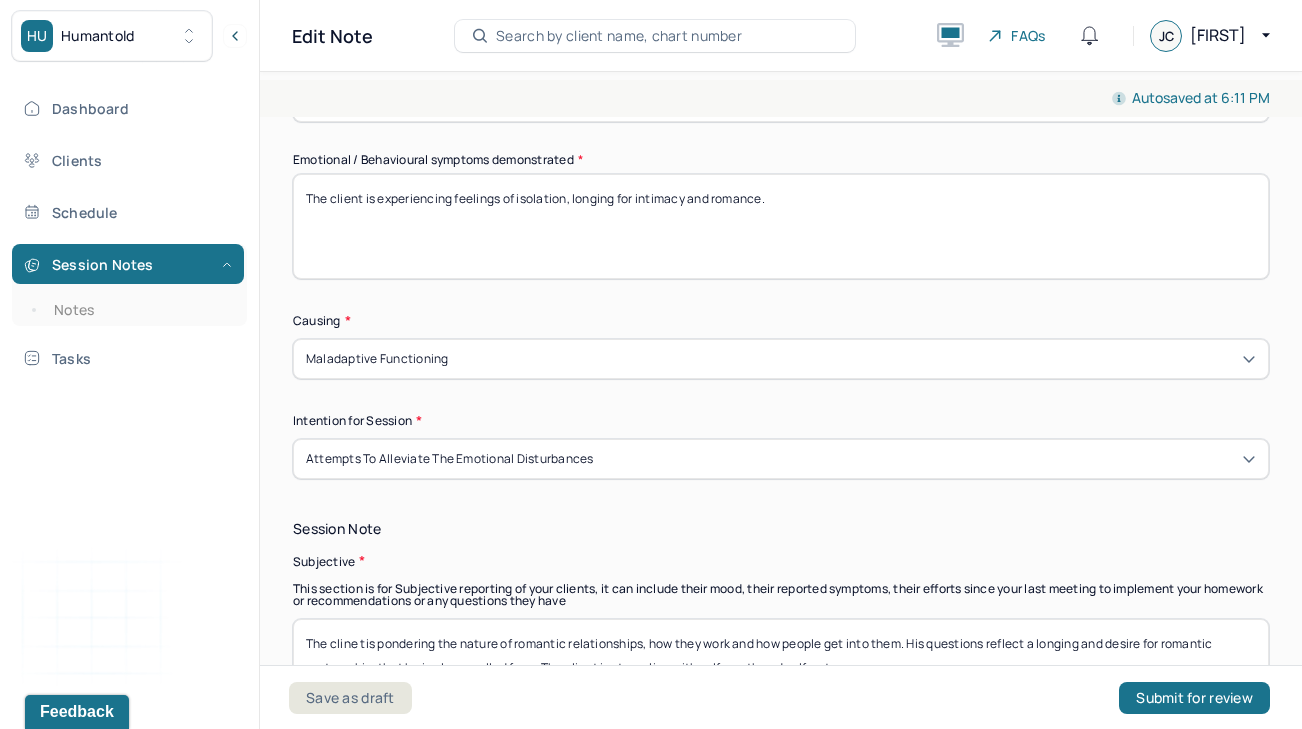 drag, startPoint x: 764, startPoint y: 201, endPoint x: 522, endPoint y: 201, distance: 242 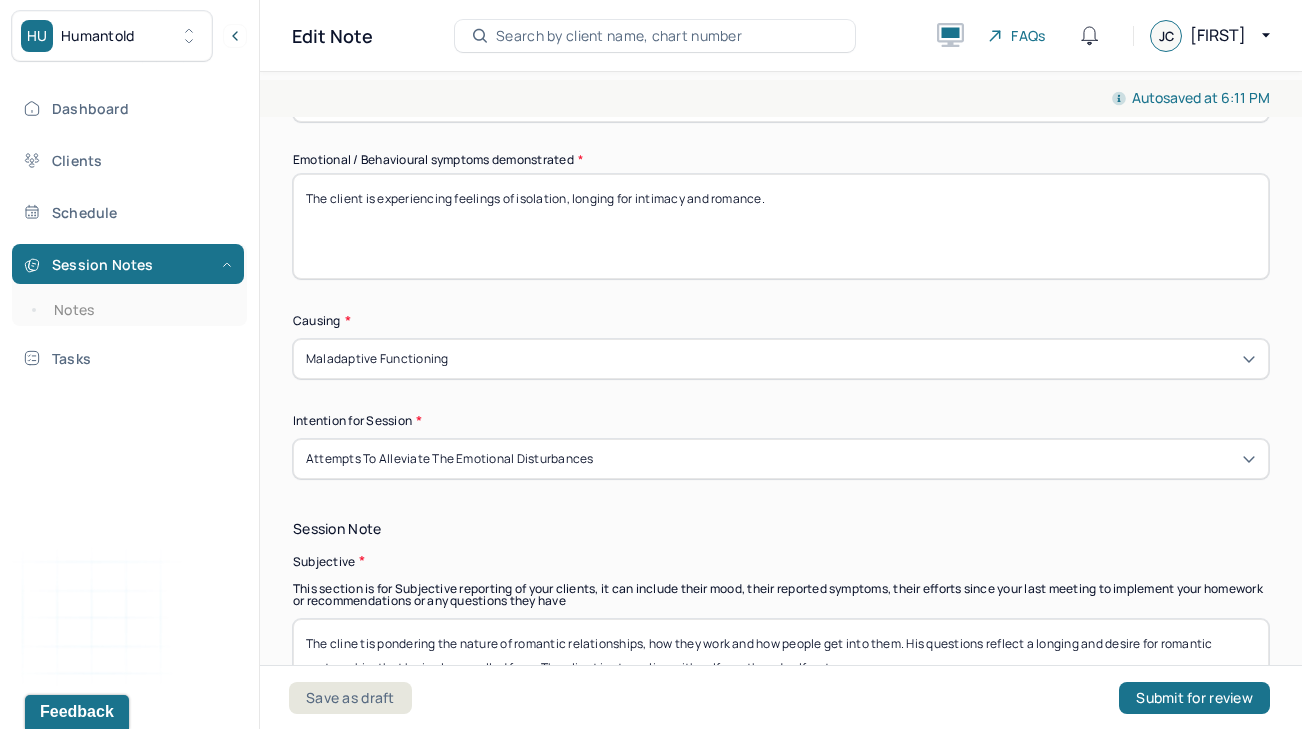 click on "The client is experiencing feelings of isolation, longing for intimacy and romance." at bounding box center [781, 226] 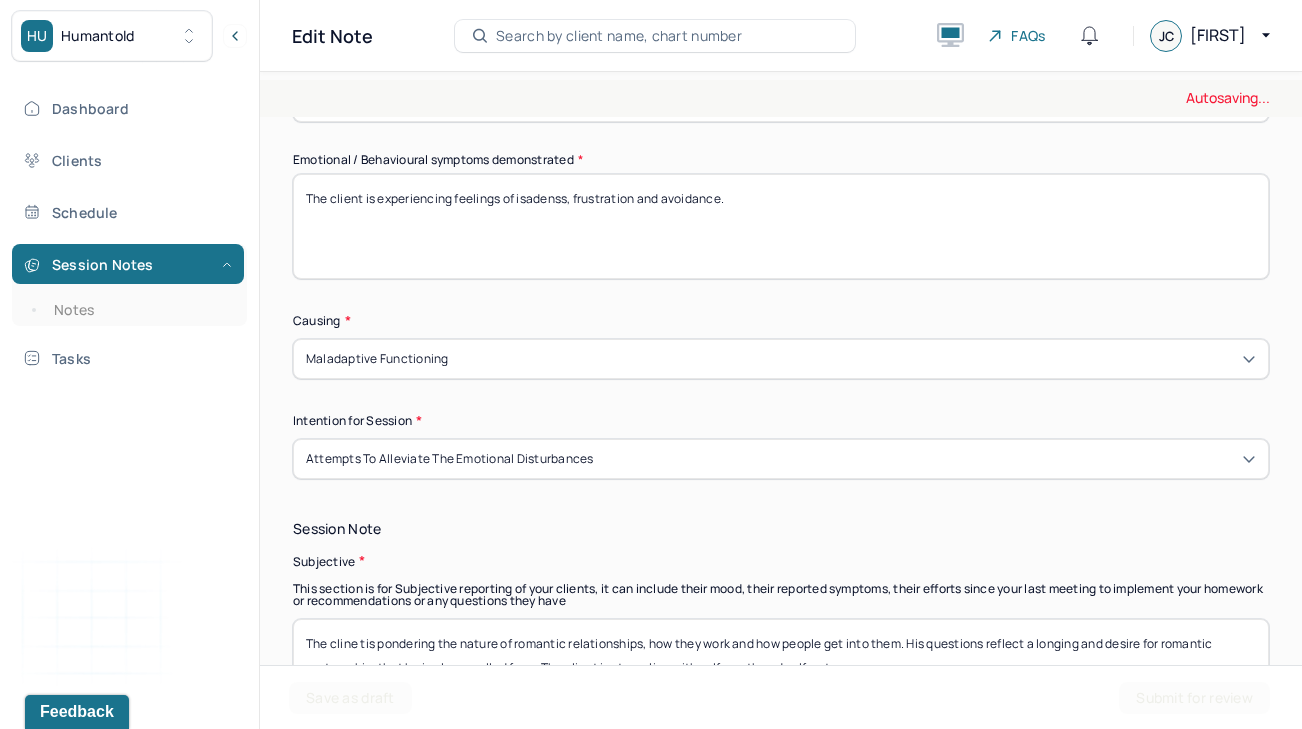 type on "The client is experiencing feelings of isadenss, frustration and avoidance." 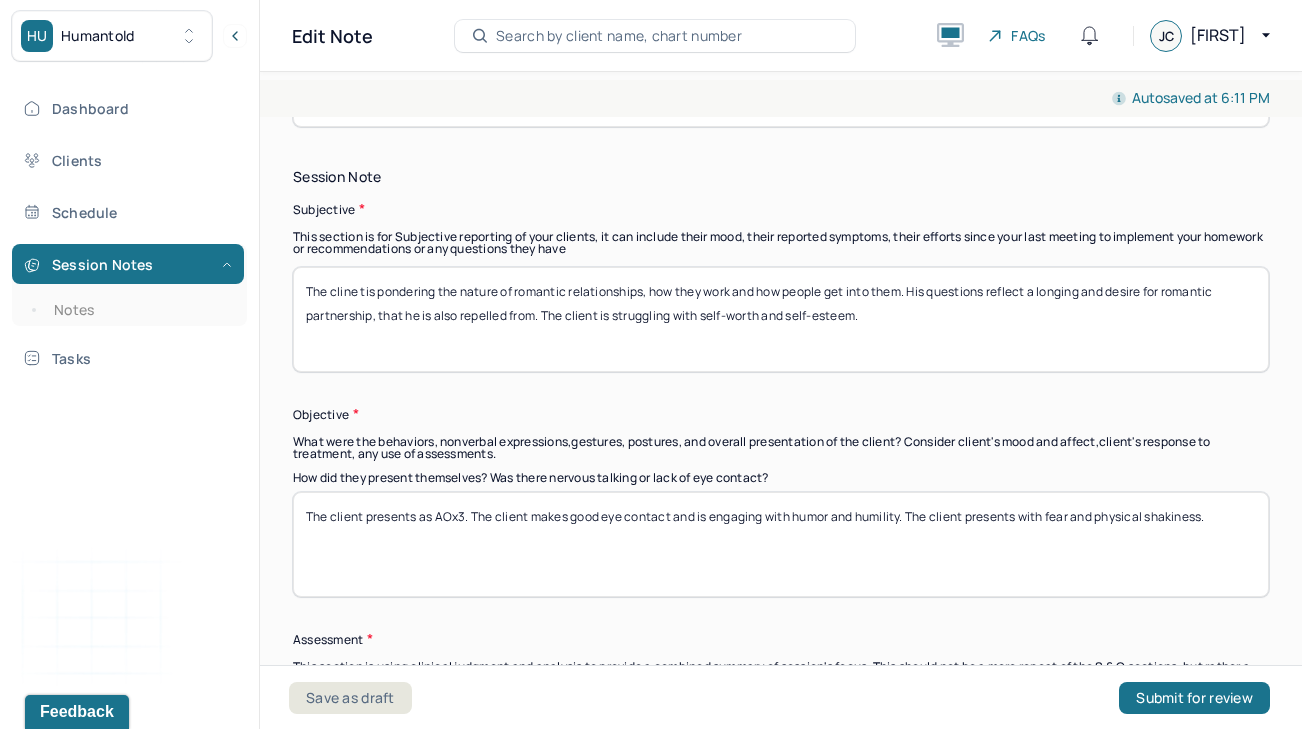 scroll, scrollTop: 1112, scrollLeft: 0, axis: vertical 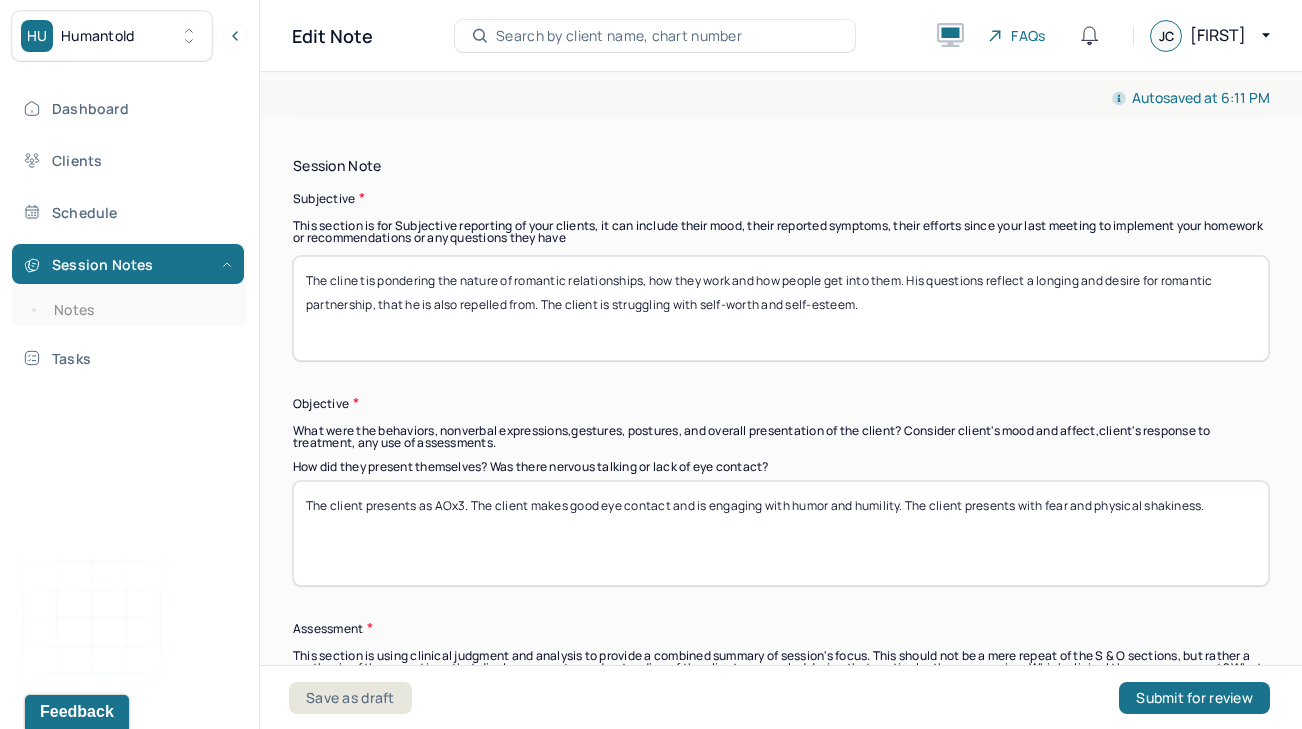 drag, startPoint x: 866, startPoint y: 318, endPoint x: 338, endPoint y: 283, distance: 529.15875 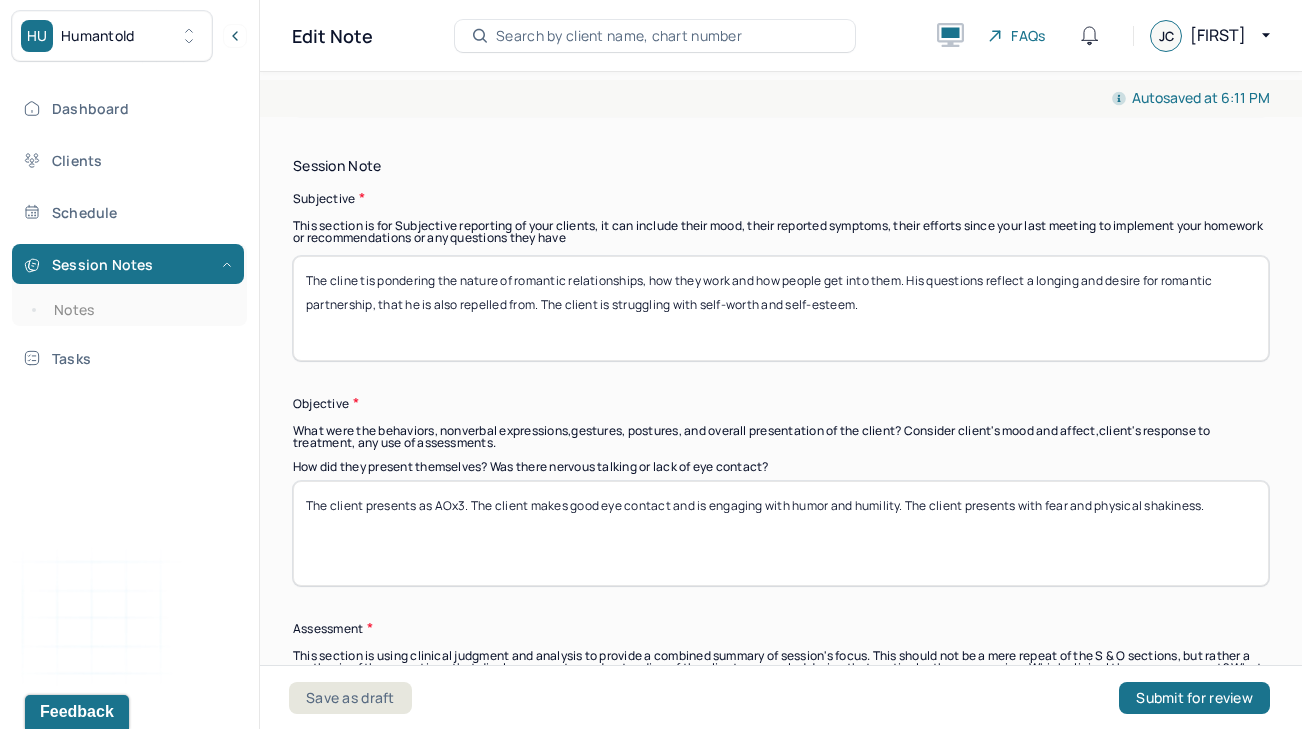 click on "The cline tis pondering the nature of romantic relationships, how they work and how people get into them. His questions reflect a longing and desire for romantic partnership, that he is also repelled from. The client is struggling with self-worth and self-esteem." at bounding box center [781, 308] 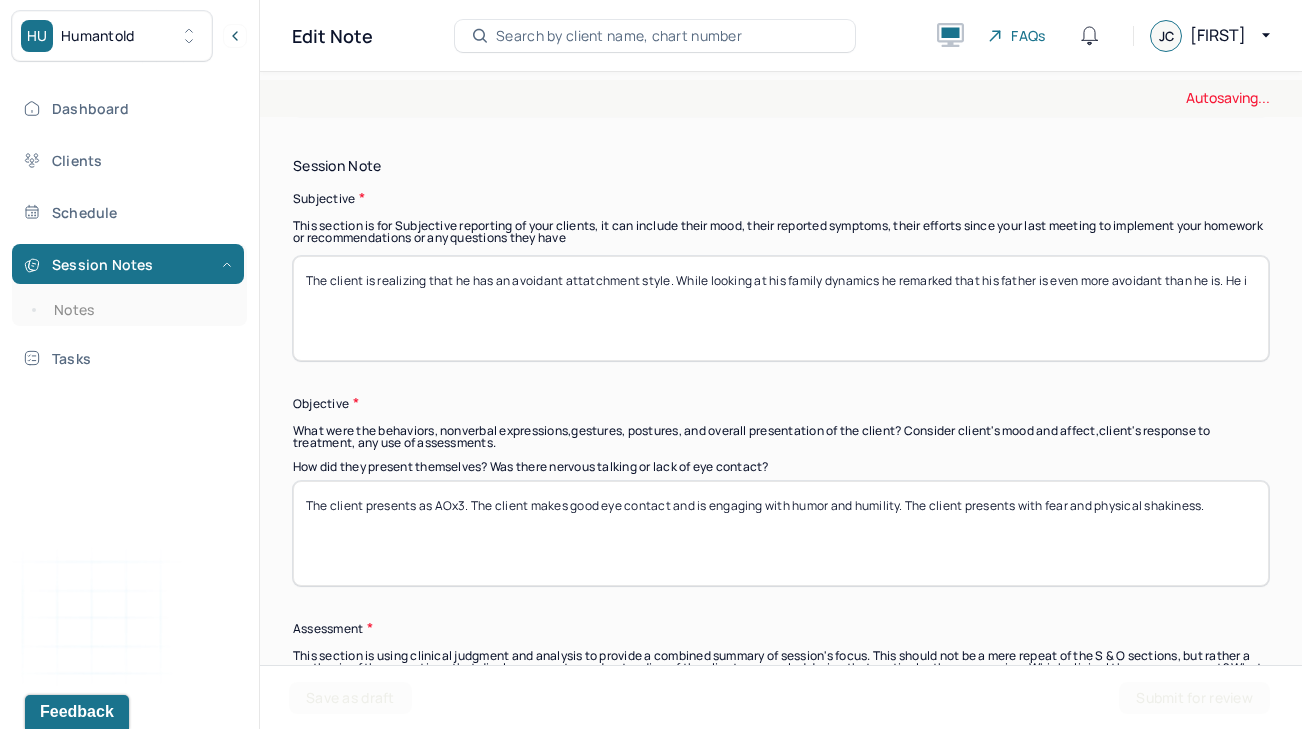 click on "The client is realizing that he has" at bounding box center (781, 308) 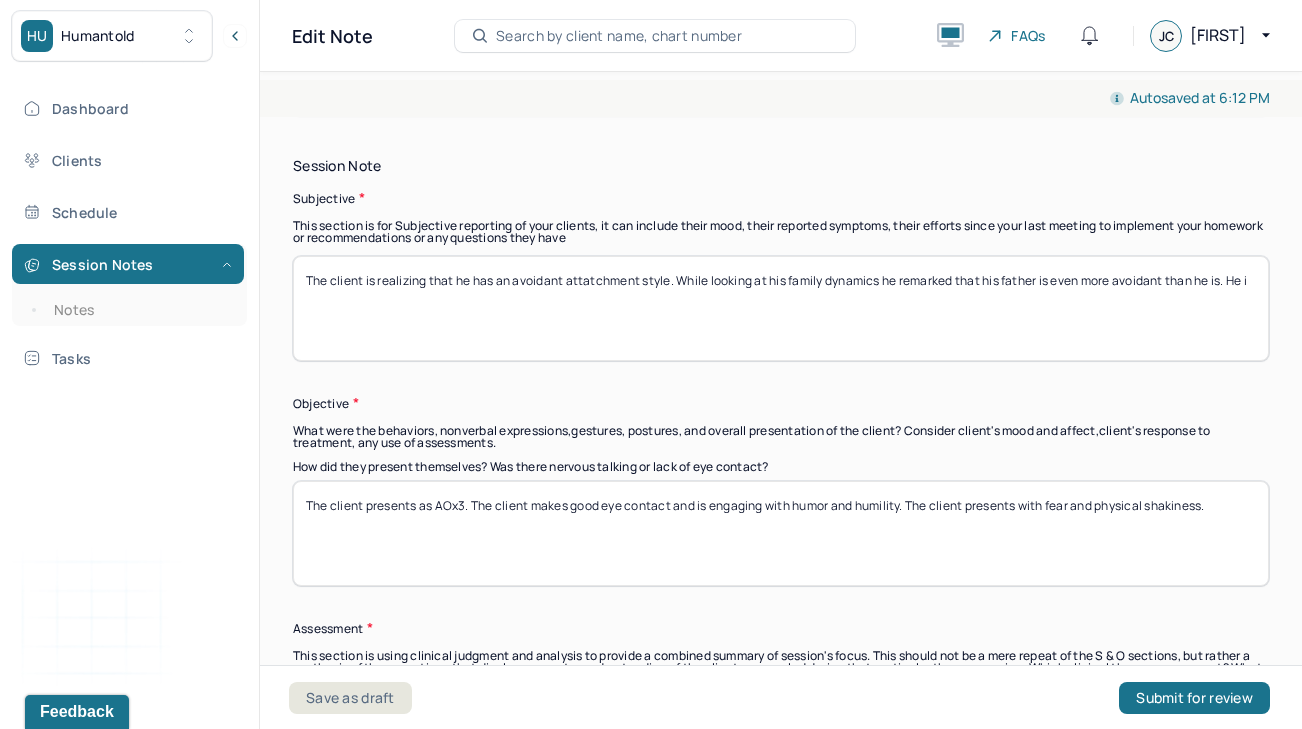 click on "The client is realizing that he has an avoidant attatchment style. While looking at his family dynamics he remarked that his father is even more avoidant than he is. He i" at bounding box center (781, 308) 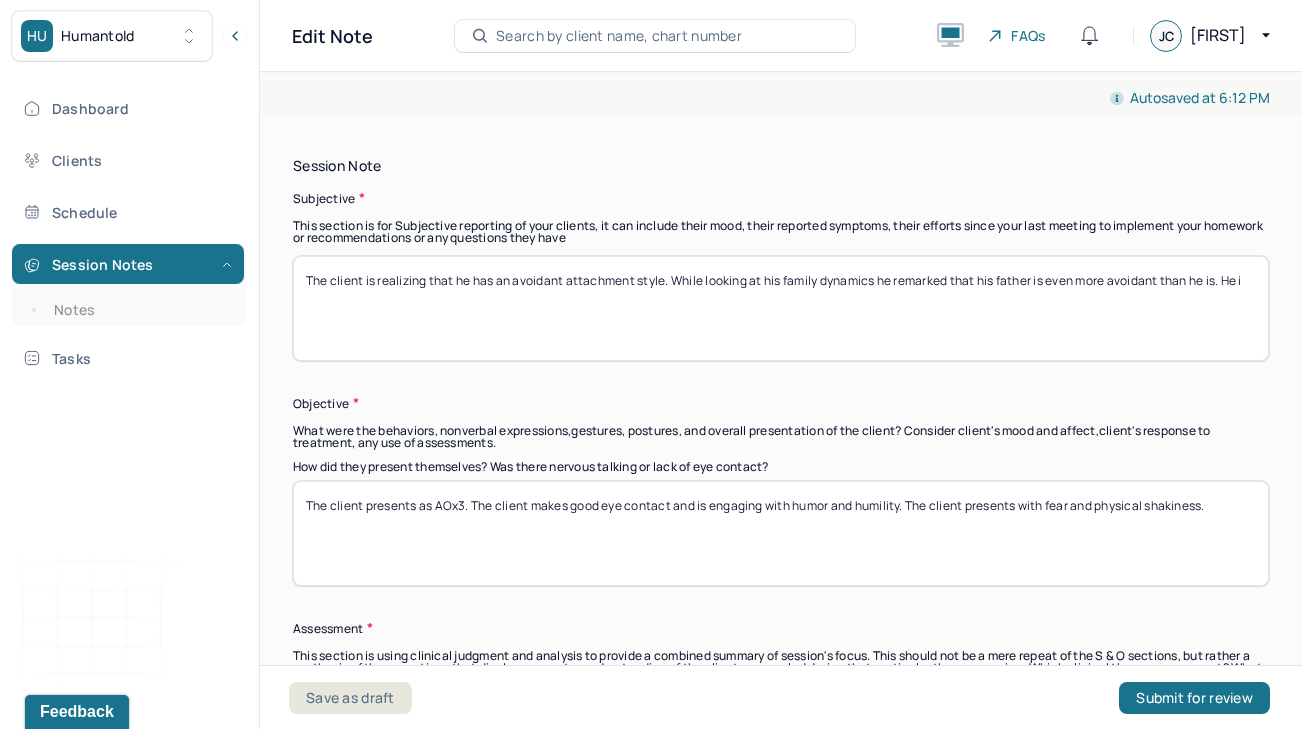 click on "The client is realizing that he has an avoidant attatchment style. While looking at his family dynamics he remarked that his father is even more avoidant than he is. He i" at bounding box center [781, 308] 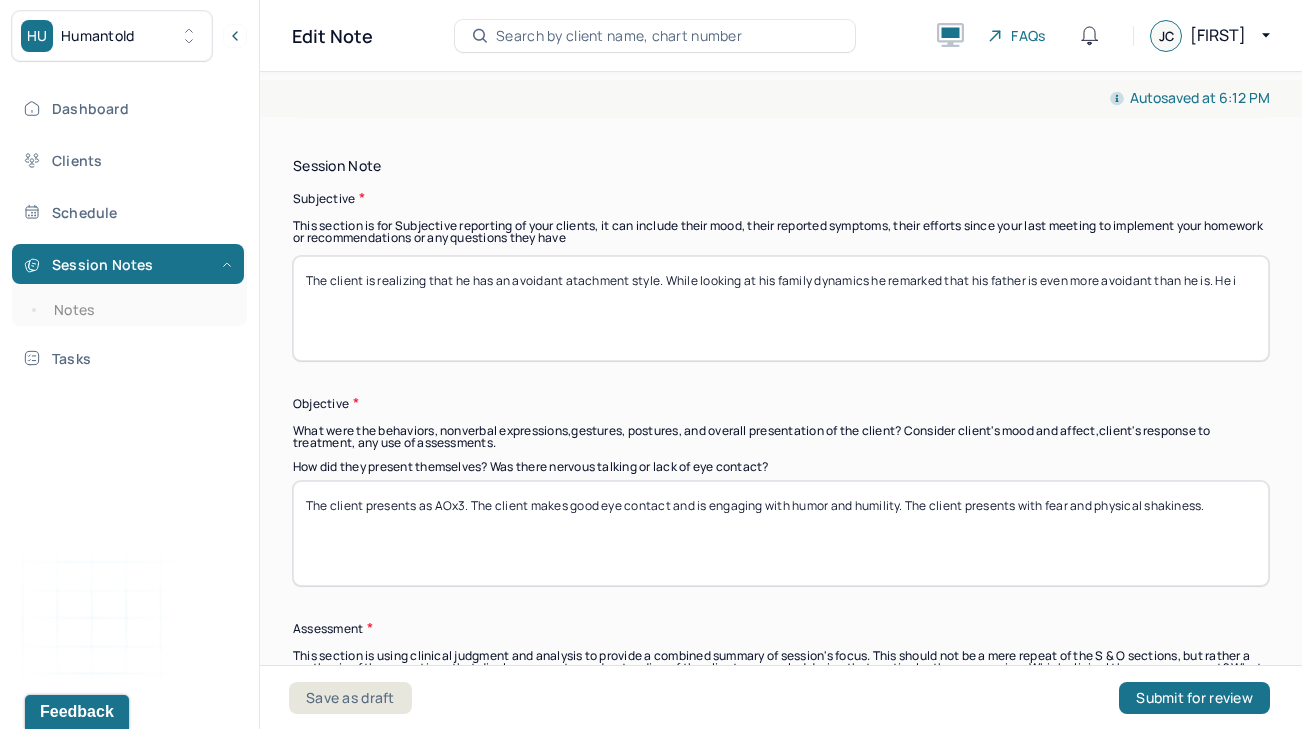 click on "The client is realizing that he has an avoidant atachment style. While looking at his family dynamics he remarked that his father is even more avoidant than he is. He i" at bounding box center (781, 308) 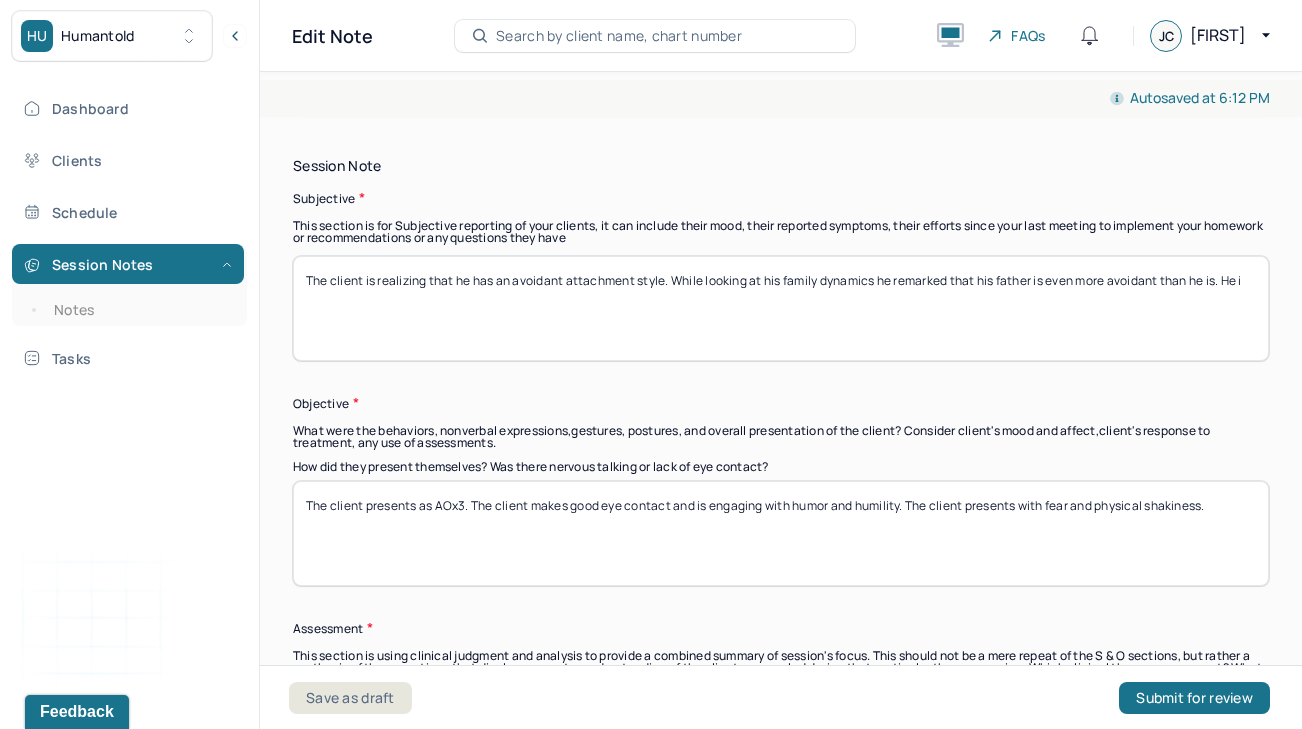 click on "The client is realizing that he has an avoidant atachment style. While looking at his family dynamics he remarked that his father is even more avoidant than he is. He i" at bounding box center (781, 308) 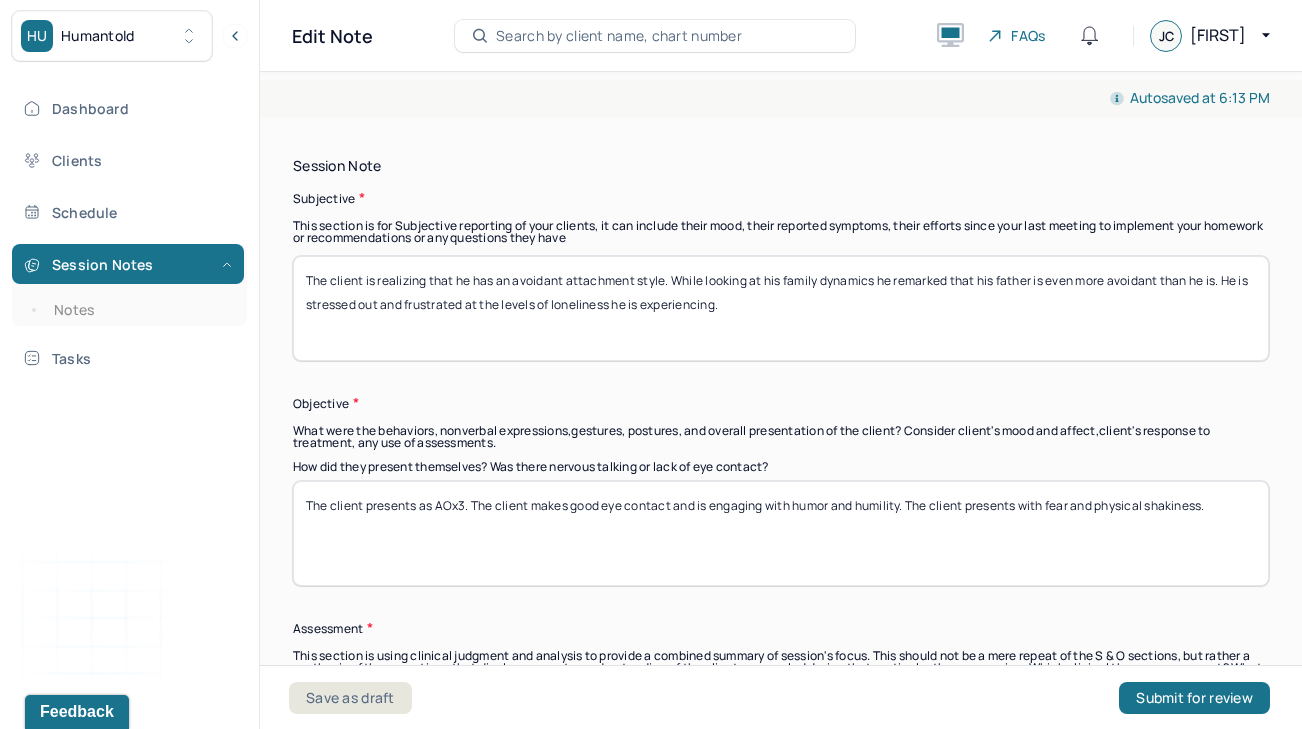 type on "The client is realizing that he has an avoidant attachment style. While looking at his family dynamics he remarked that his father is even more avoidant than he is. He is stressed out and frustrated at the levels of loneliness he is experiencing." 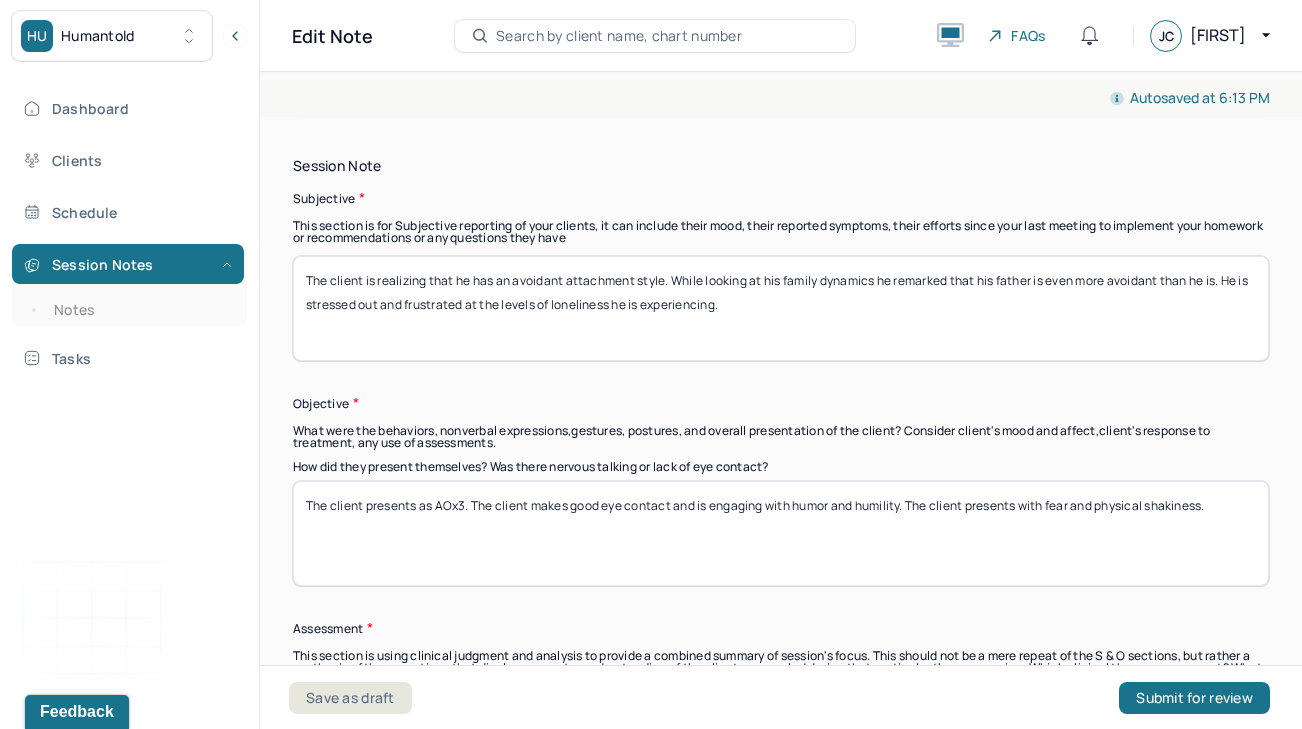 drag, startPoint x: 1205, startPoint y: 502, endPoint x: 1102, endPoint y: 503, distance: 103.00485 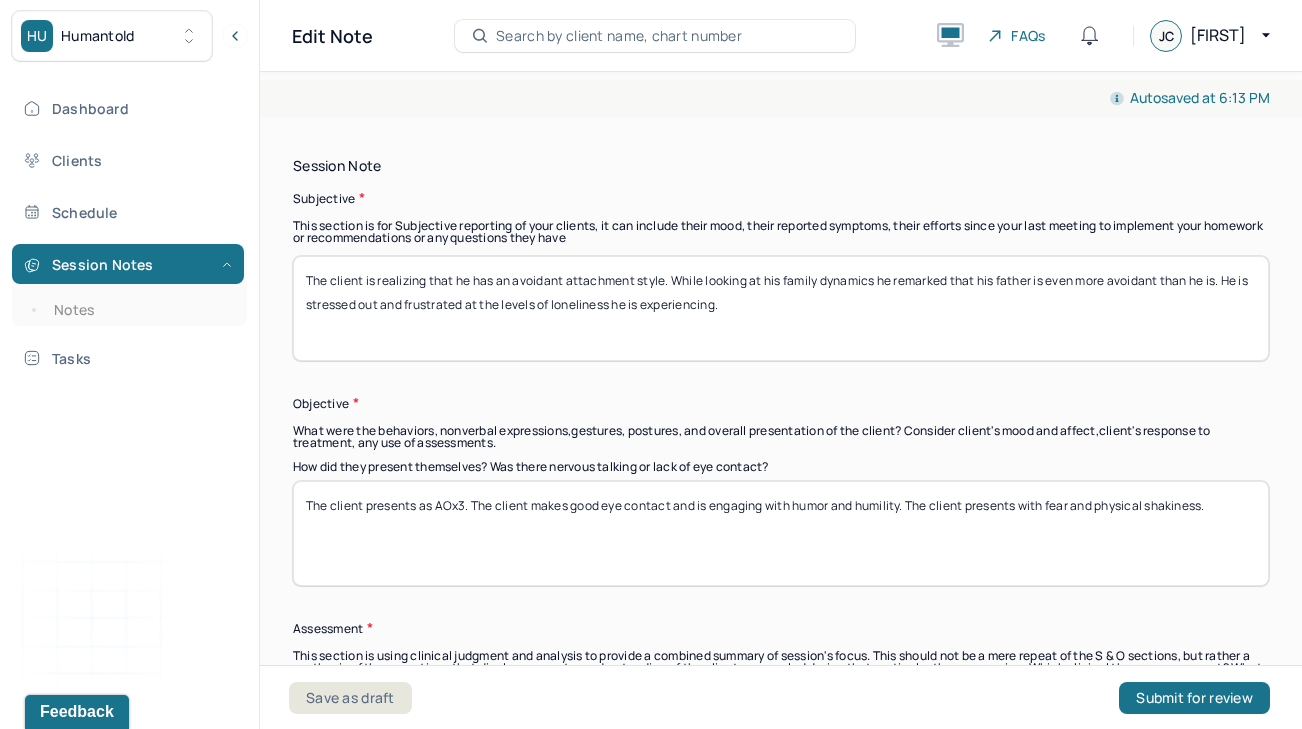 click on "The client presents as AOx3. The client makes good eye contact and is engaging with humor and humility. The client presents with fear and physical shakiness." at bounding box center [781, 533] 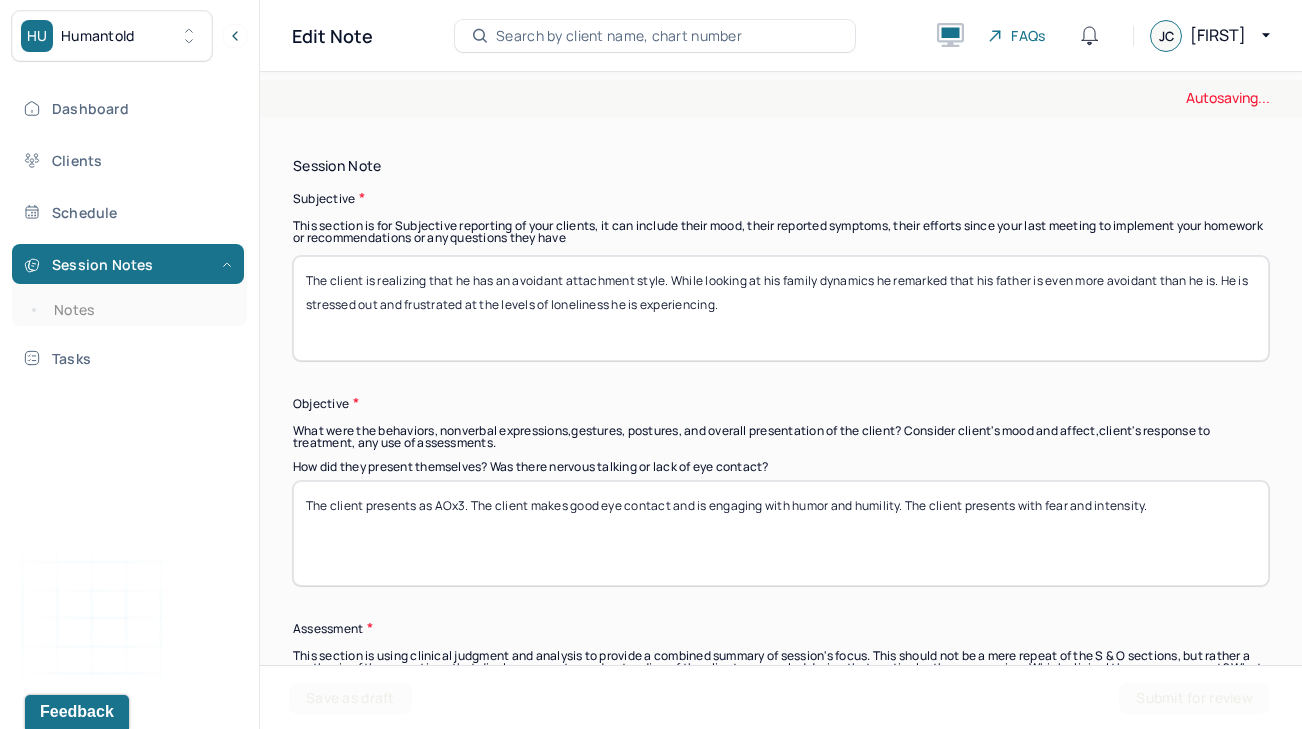 type on "The client presents as AOx3. The client makes good eye contact and is engaging with humor and humility. The client presents with fear and intensity." 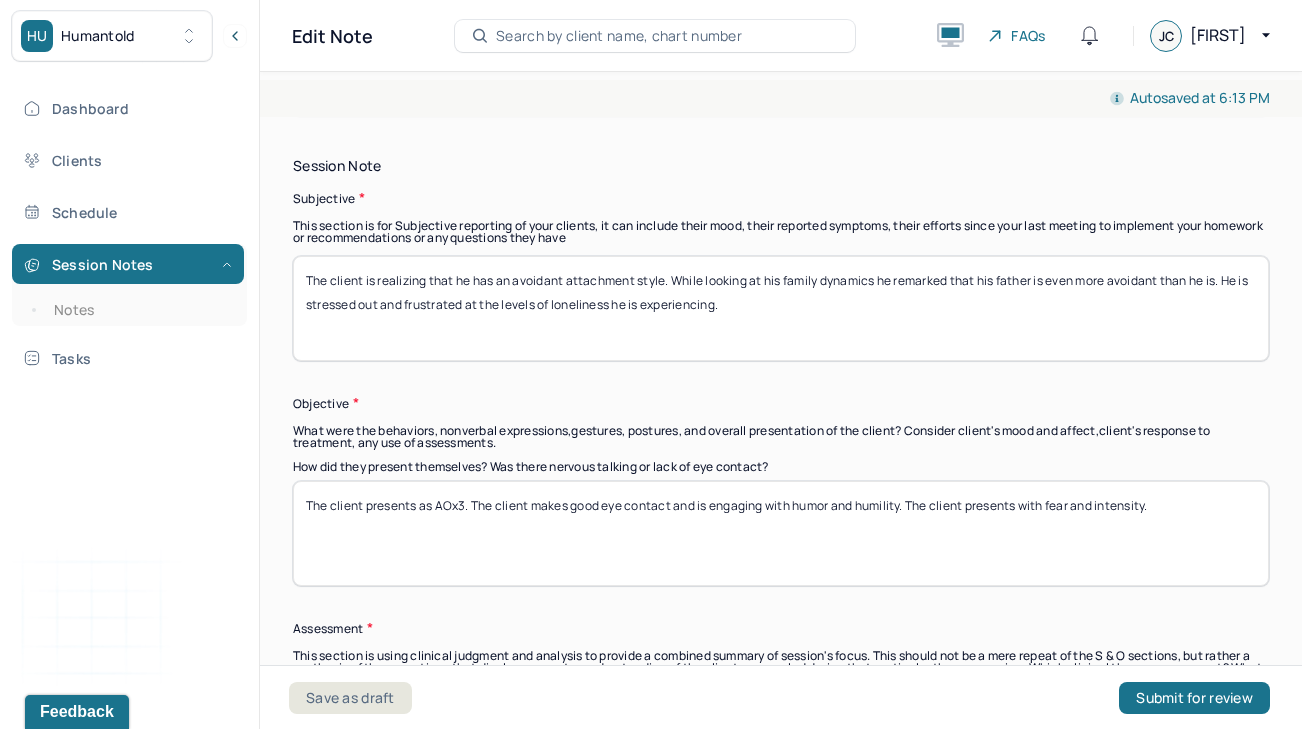 click on "How did they present themselves? Was there nervous talking or lack of eye contact?" at bounding box center [781, 467] 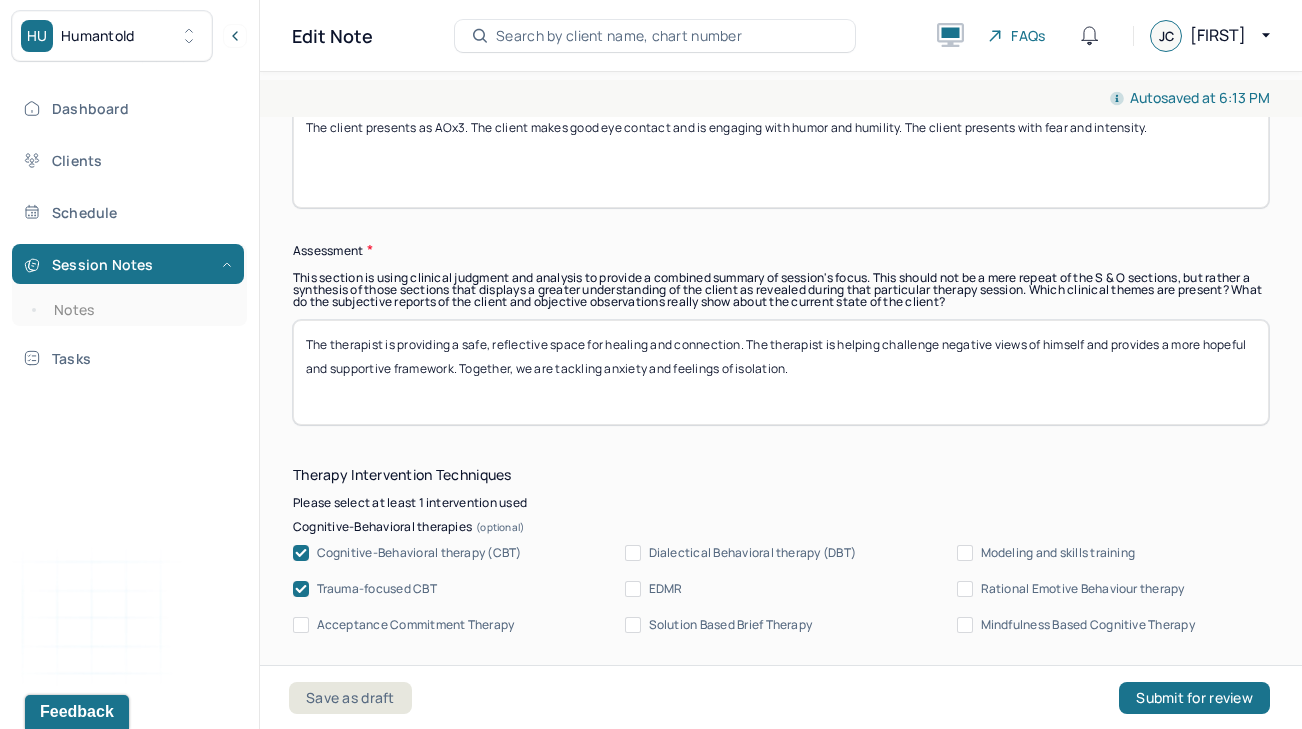 scroll, scrollTop: 1604, scrollLeft: 0, axis: vertical 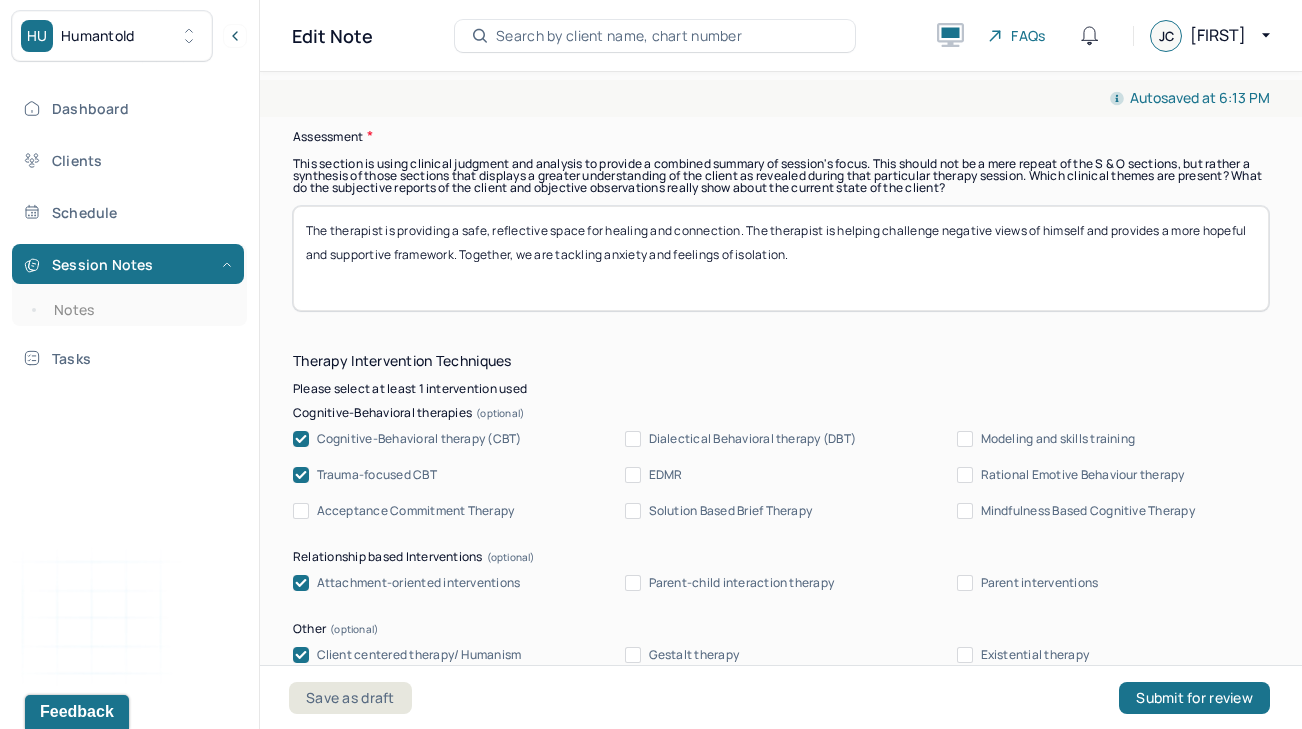 drag, startPoint x: 786, startPoint y: 254, endPoint x: 655, endPoint y: 254, distance: 131 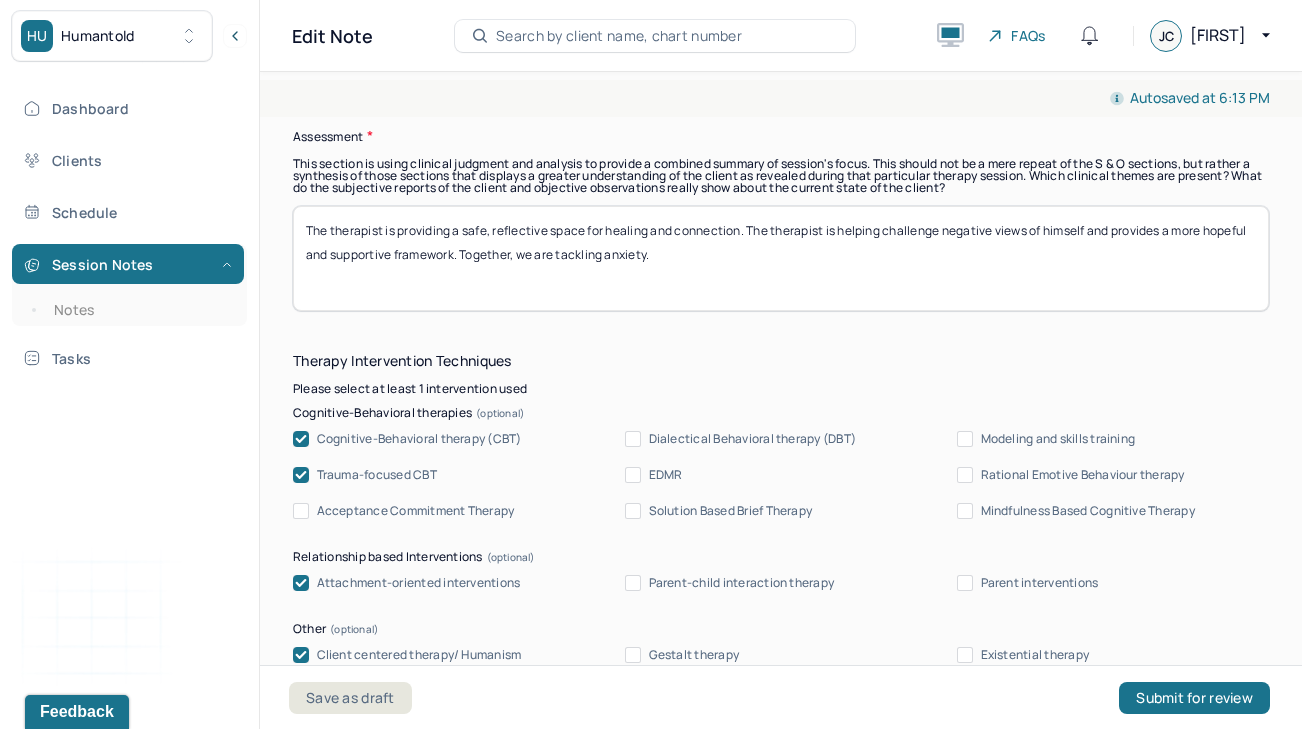 click on "The therapist is providing a safe, reflective space for healing and connection. The therapist is helping challenge negative views of himself and provides a more hopeful and supportive framework. Together, we are tackling anxiety." at bounding box center (781, 258) 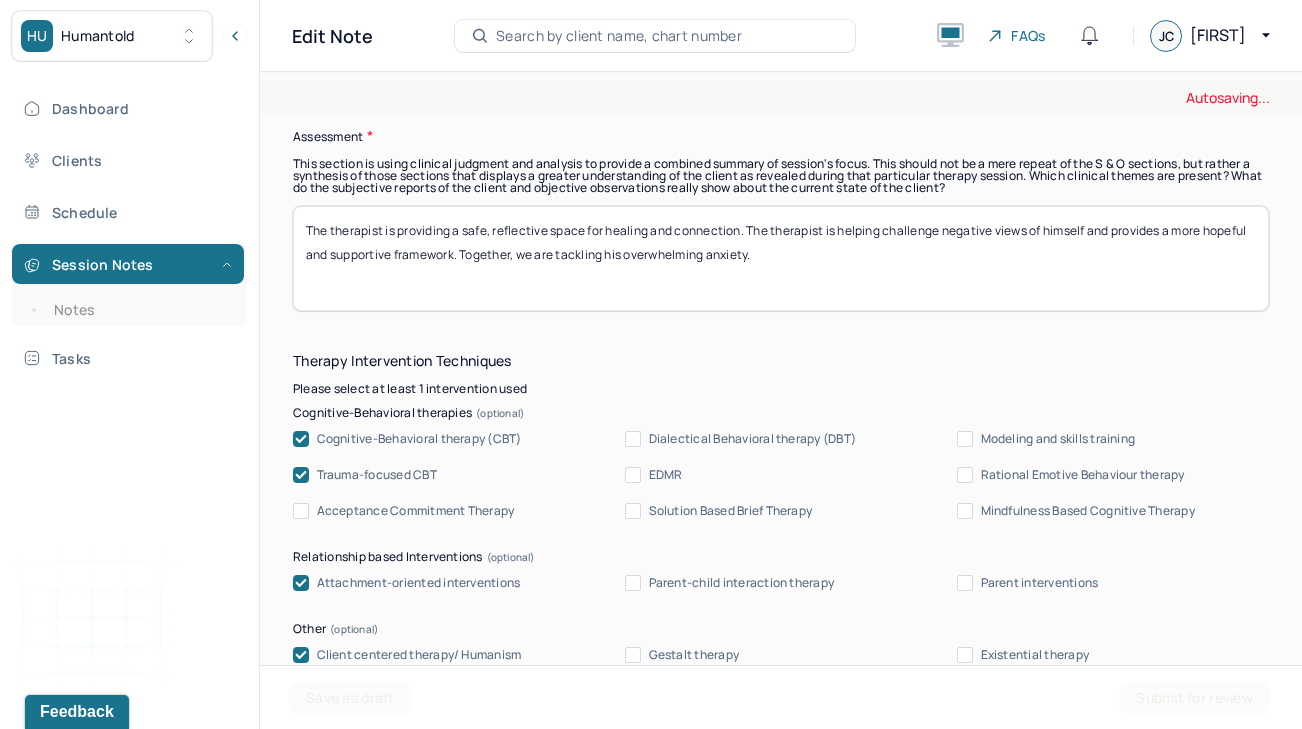 type on "The therapist is providing a safe, reflective space for healing and connection. The therapist is helping challenge negative views of himself and provides a more hopeful and supportive framework. Together, we are tackling his overwhelming anxiety." 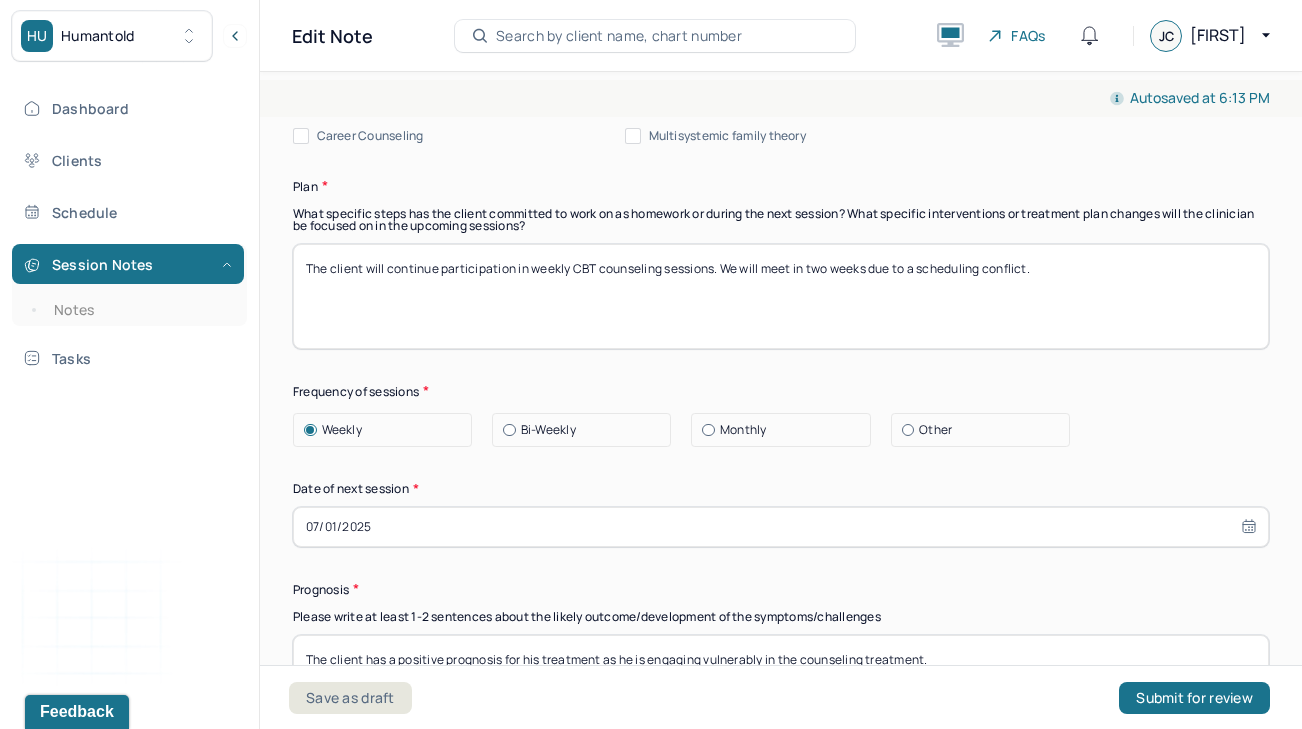 scroll, scrollTop: 2268, scrollLeft: 0, axis: vertical 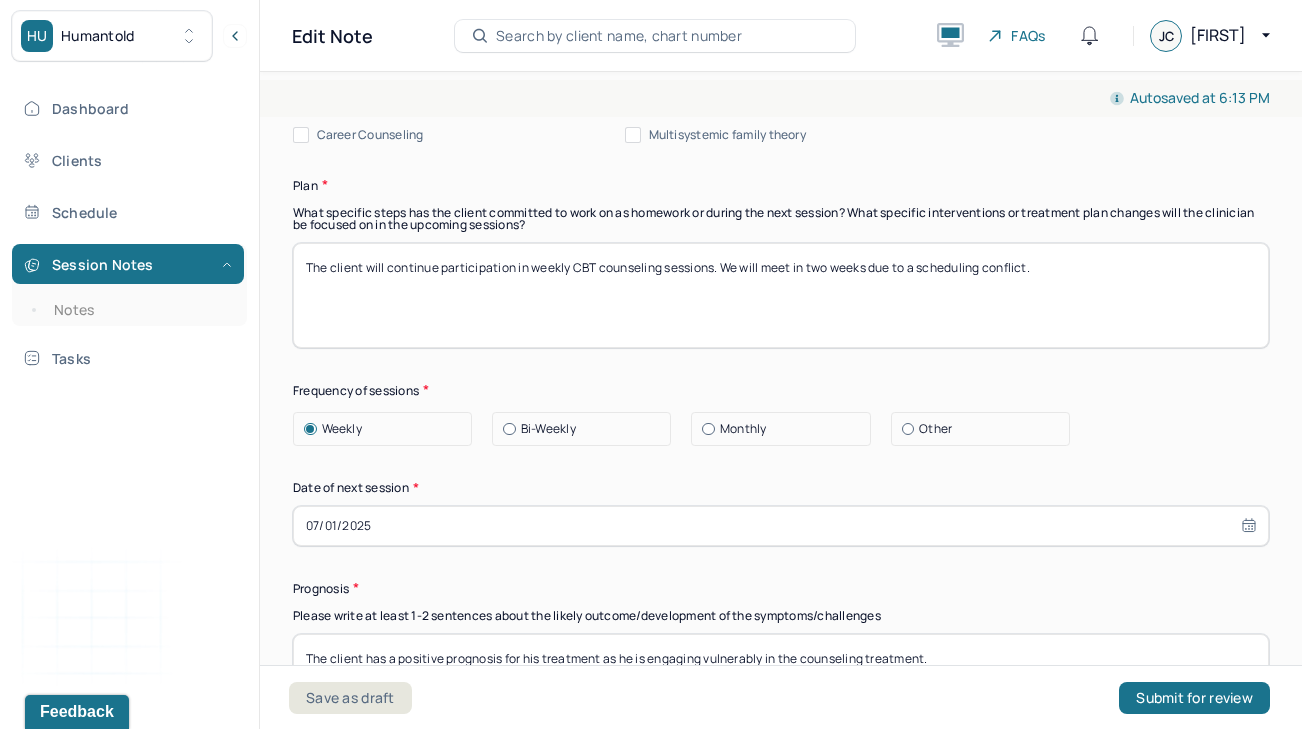 drag, startPoint x: 1044, startPoint y: 275, endPoint x: 724, endPoint y: 266, distance: 320.12653 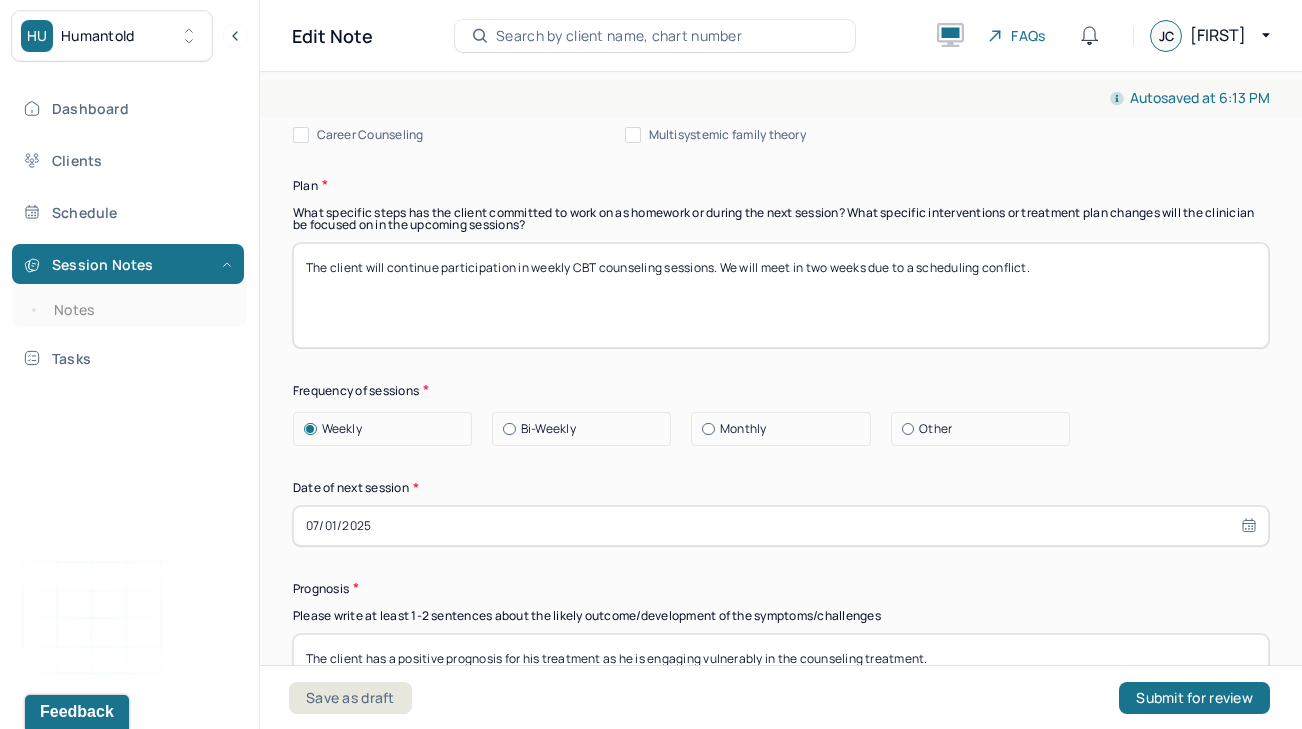 click on "The client will continue participation in weekly CBT counseling sessions. We will meet in two weeks due to a scheduling conflict." at bounding box center (781, 295) 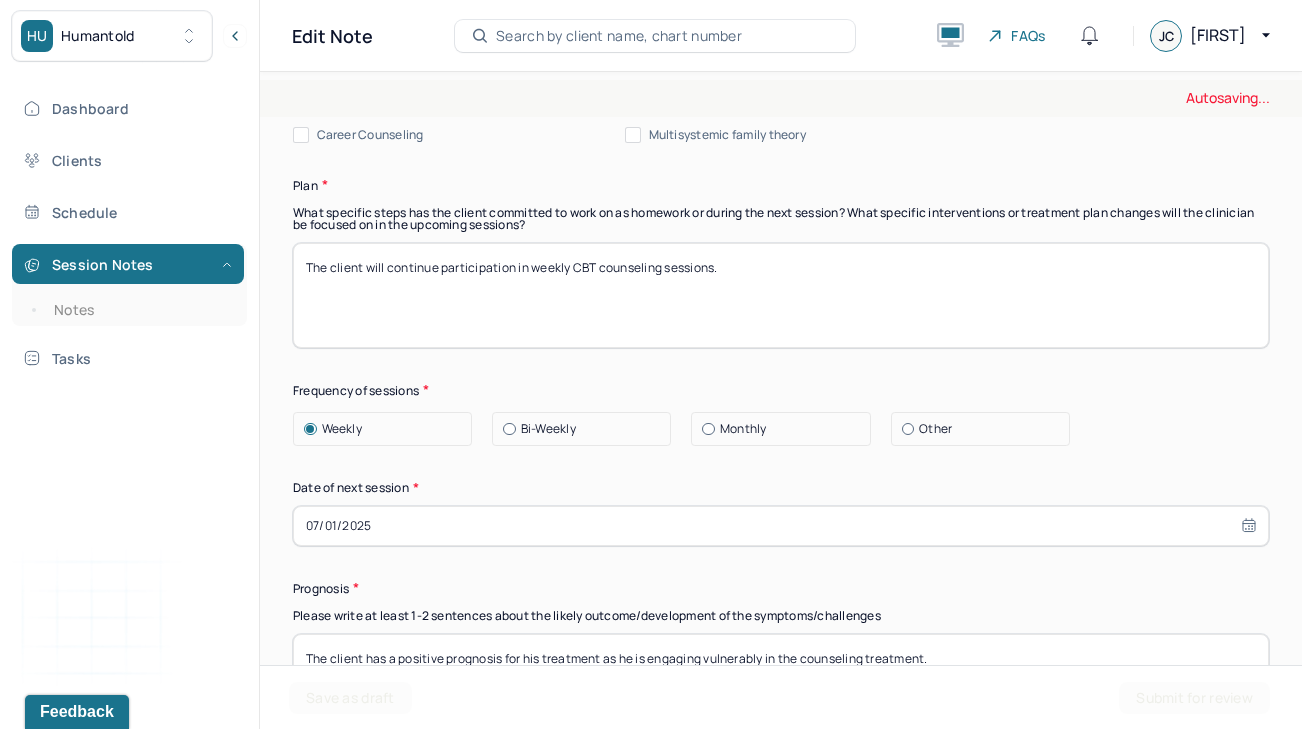 type on "The client will continue participation in weekly CBT counseling sessions." 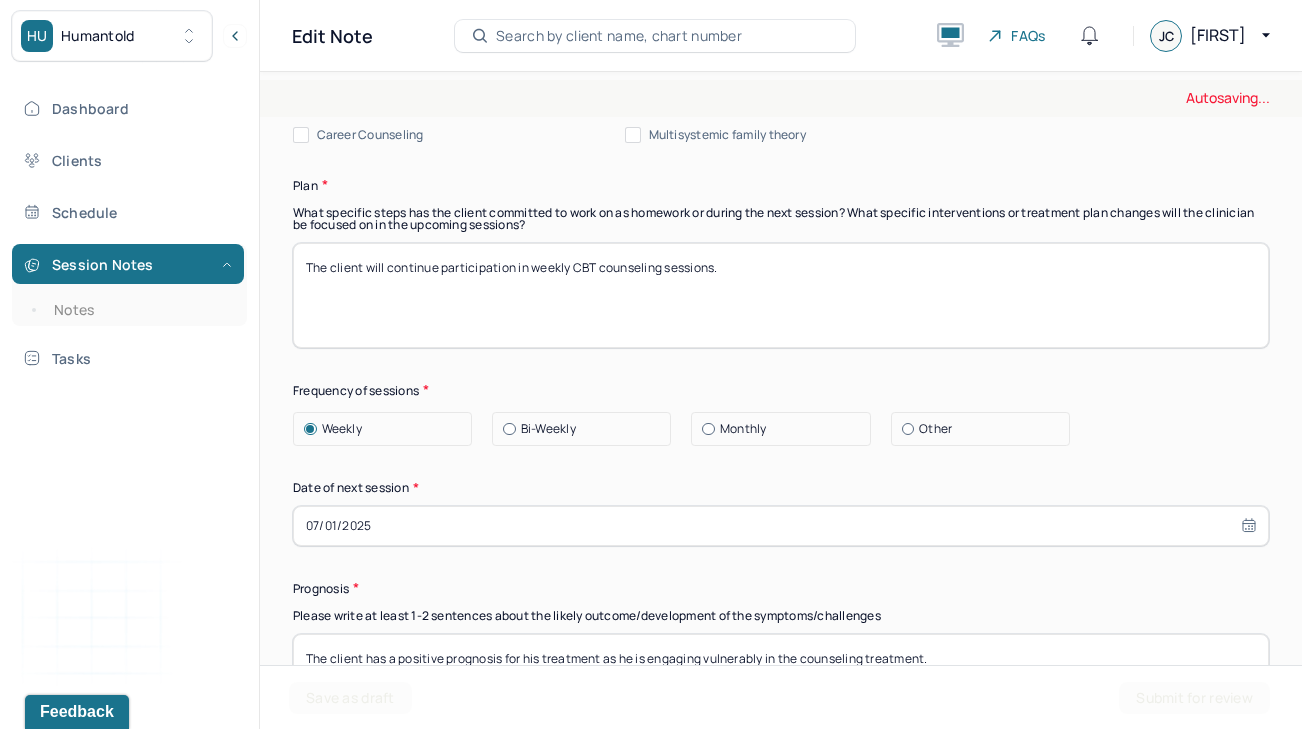 select on "6" 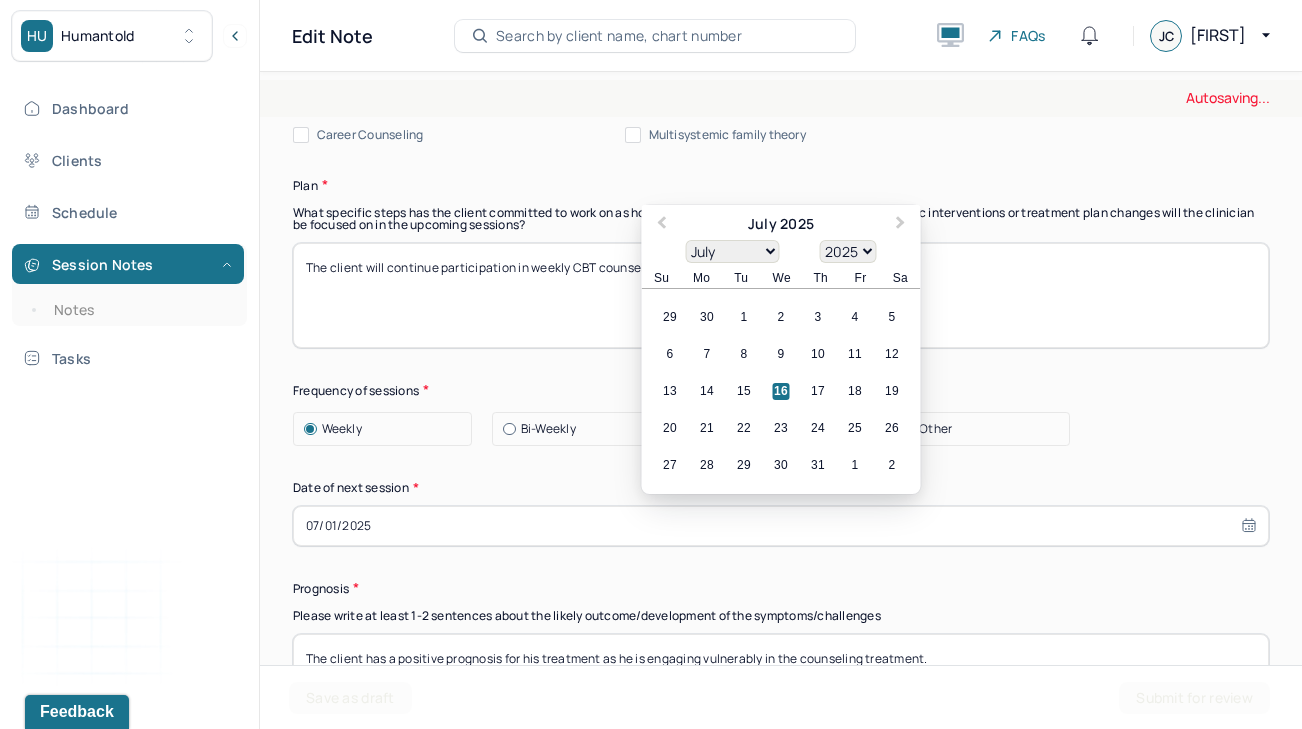 click on "07/01/2025" at bounding box center [781, 526] 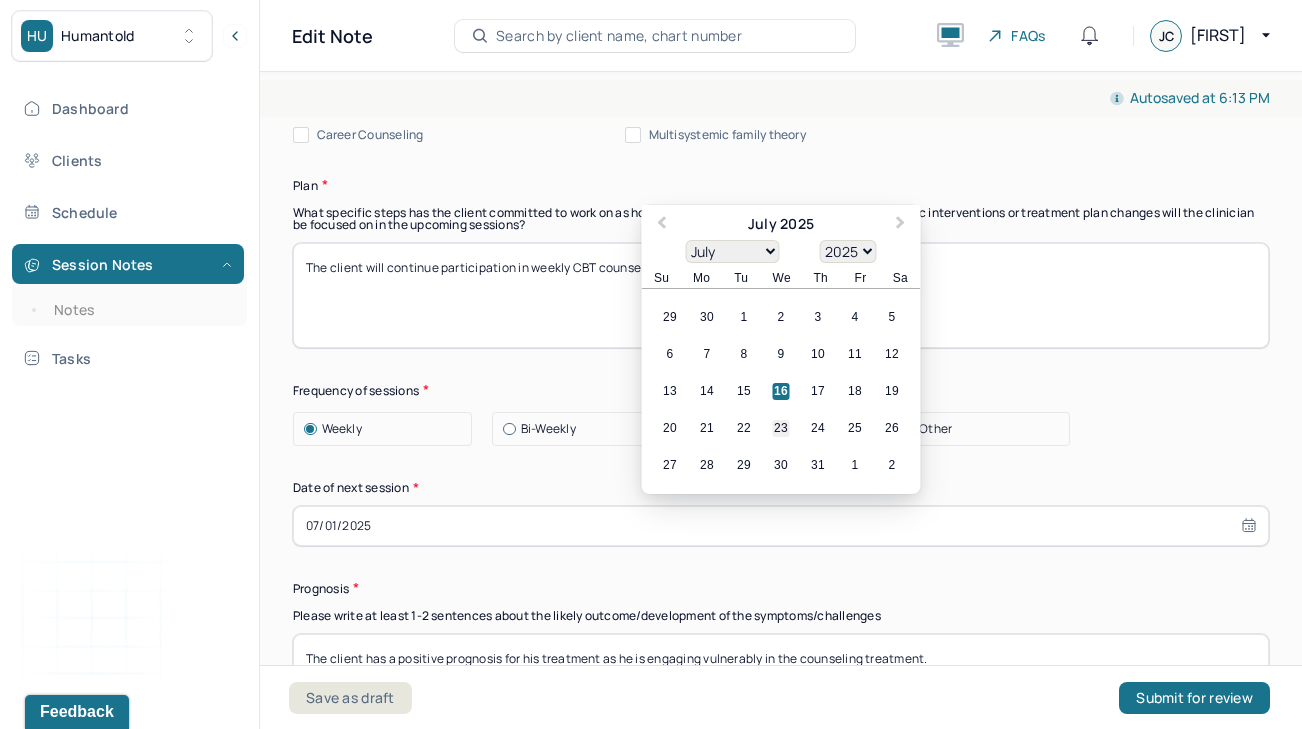 click on "23" at bounding box center [781, 428] 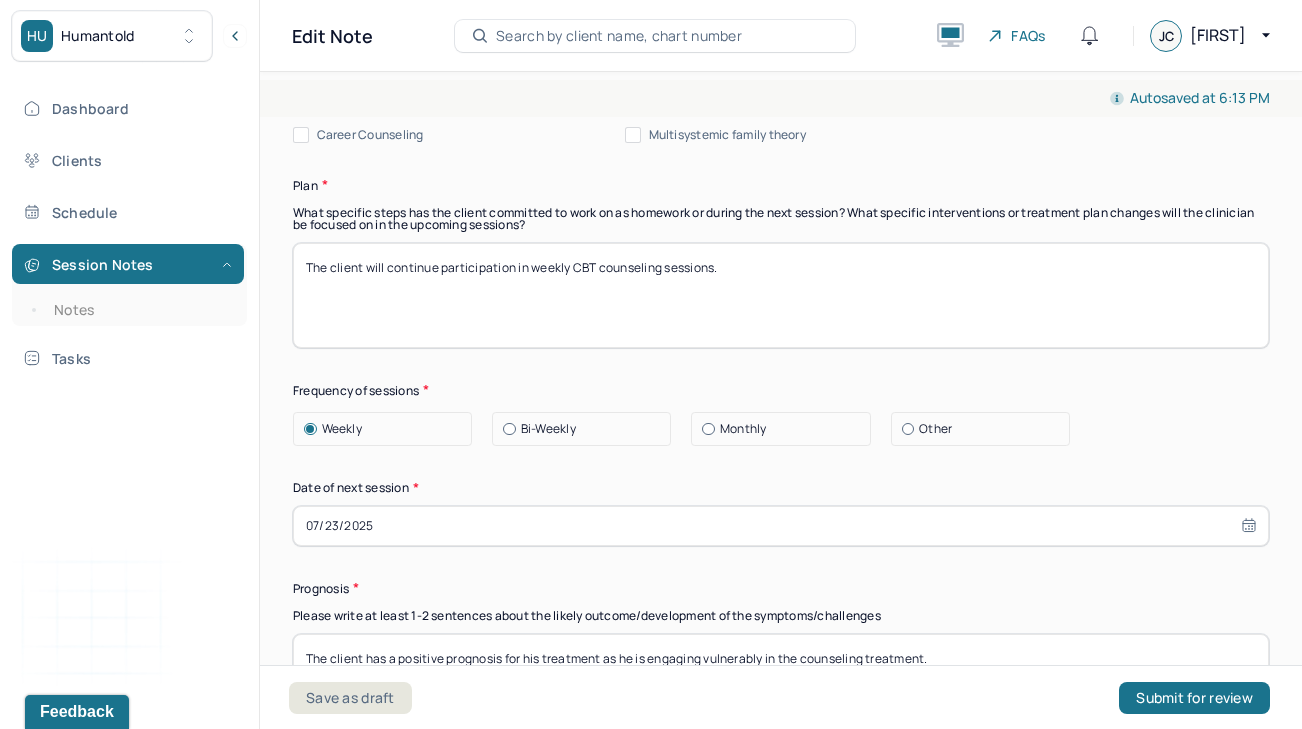 click on "Therapy Intervention Techniques Please select at least 1 intervention used Cognitive-Behavioral therapies Cognitive-Behavioral therapy (CBT) Dialectical Behavioral therapy (DBT) Modeling and skills training Trauma-focused CBT EDMR Rational Emotive Behaviour therapy Acceptance Commitment Therapy Solution Based Brief Therapy Mindfulness Based Cognitive Therapy Relationship based Interventions Attachment-oriented interventions Parent-child interaction therapy Parent interventions Other Client centered therapy/ Humanism Gestalt therapy Existential therapy Feminist therapy Psychodynamic therapy Grief therapy Internal family systems (IFS) Narrative therapy Positive psychology Psychoeducation Sex therapy Strength based theory Career Counseling Multisystemic family theory Plan What specific steps has the client committed to work on as homework or during the next session? What specific interventions or treatment plan changes will the clinician be focused on in the upcoming sessions? Frequency of sessions Weekly Other" at bounding box center (781, 297) 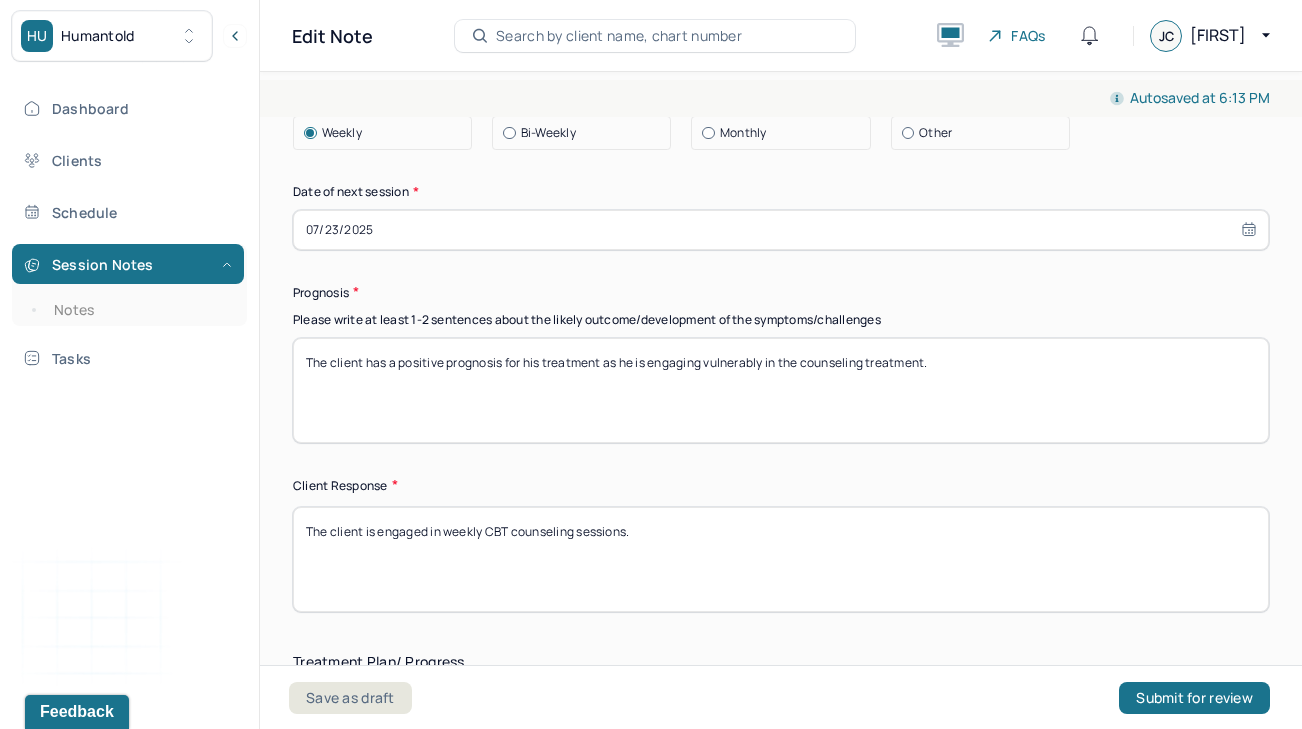 scroll, scrollTop: 2644, scrollLeft: 0, axis: vertical 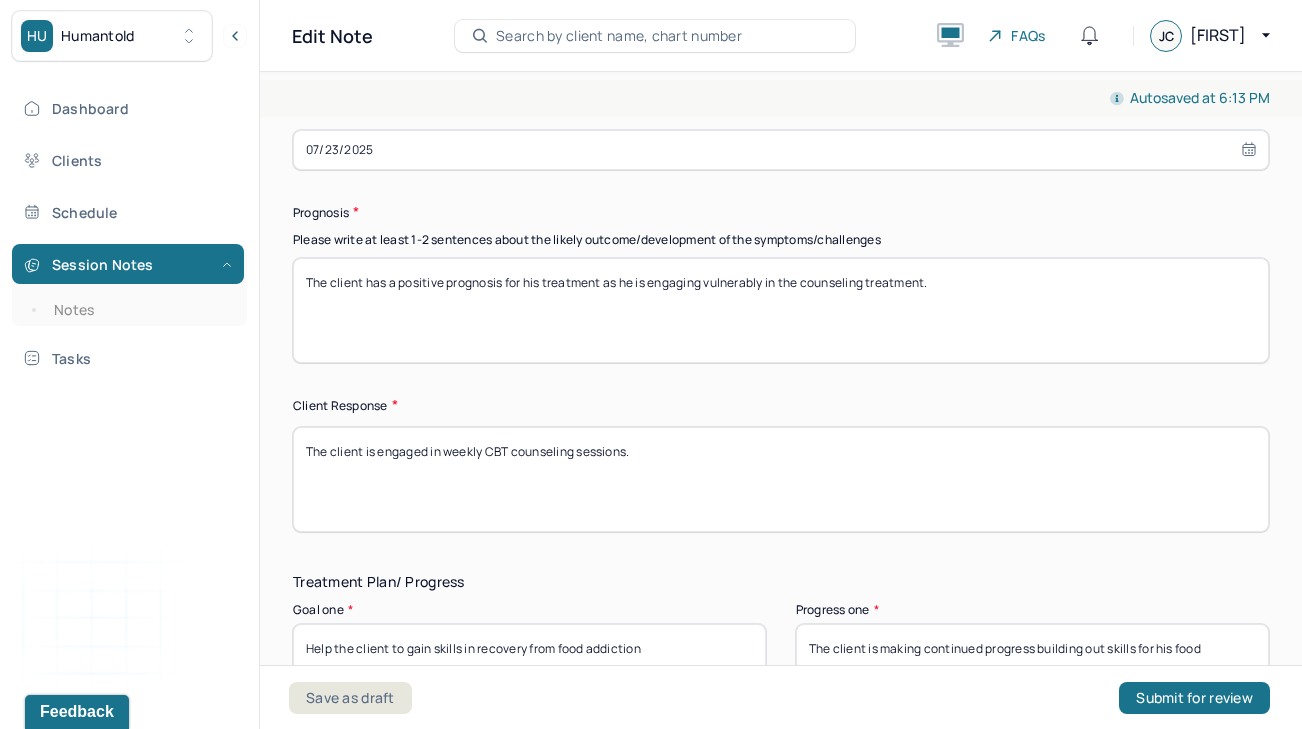 click on "The client has a positive prognosis for his treatment as he is engaging vulnerably in the counseling treatment." at bounding box center [781, 310] 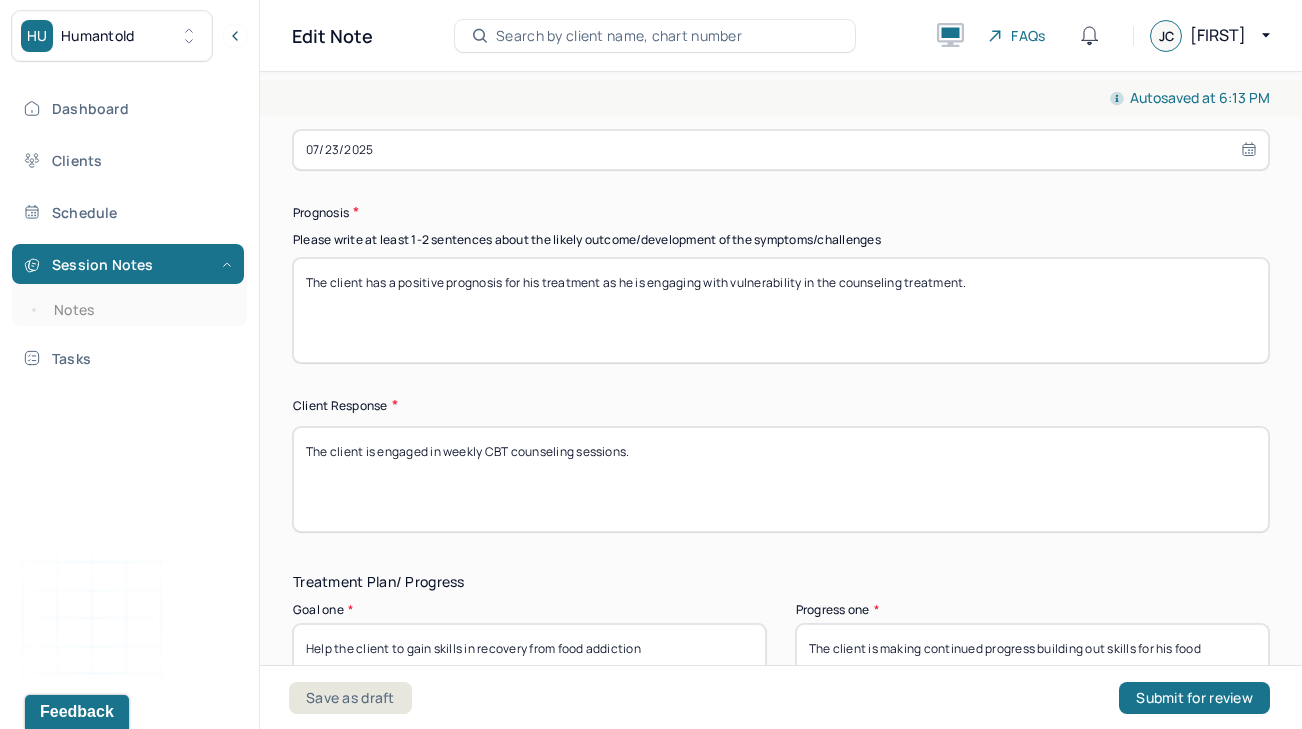click on "The client has a positive prognosis for his treatment as he is engaging with vulnerably in the counseling treatment." at bounding box center (781, 310) 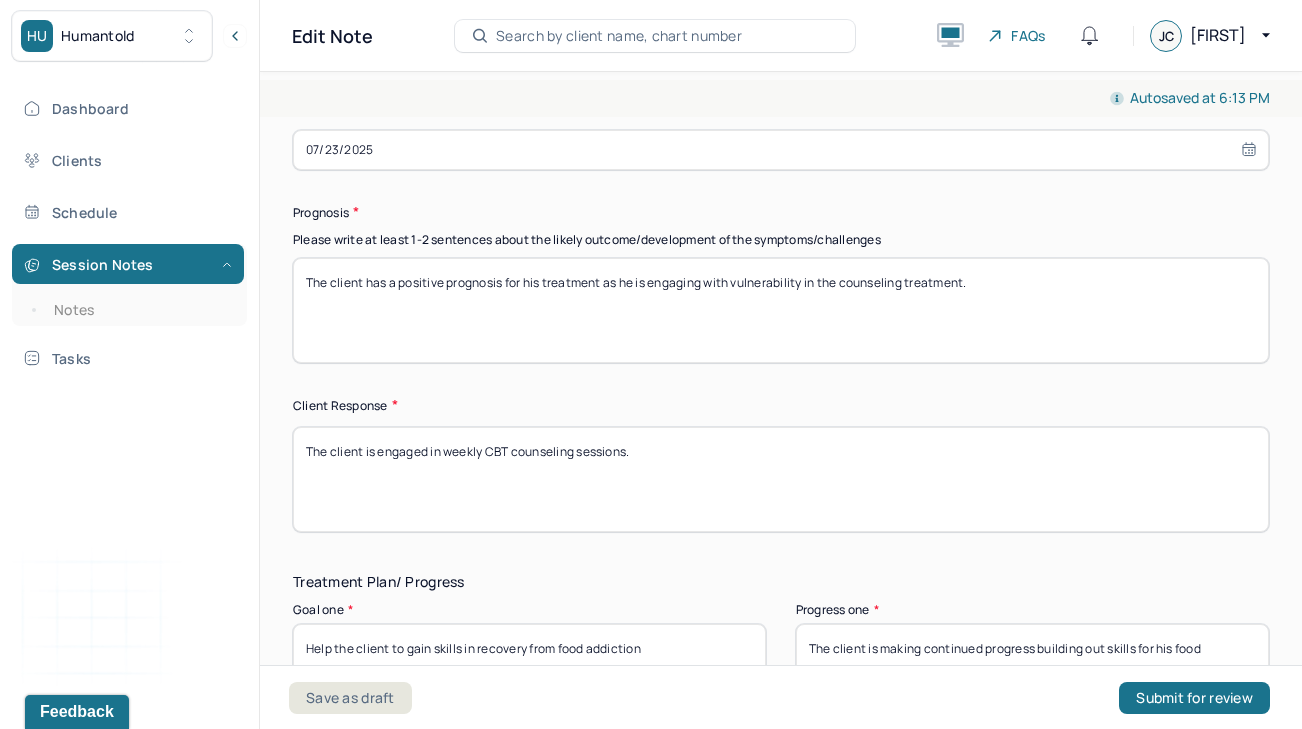 drag, startPoint x: 628, startPoint y: 449, endPoint x: 578, endPoint y: 450, distance: 50.01 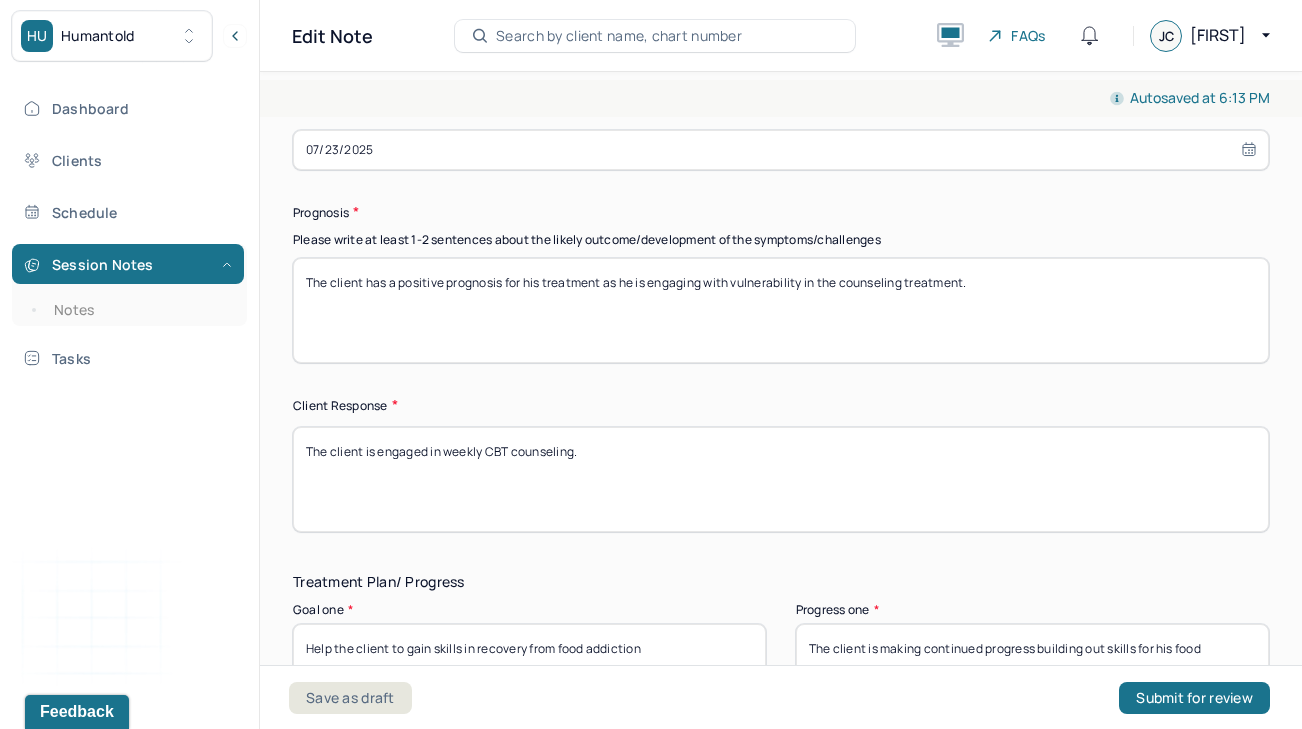 type on "The client is engaged in weekly CBT counseling." 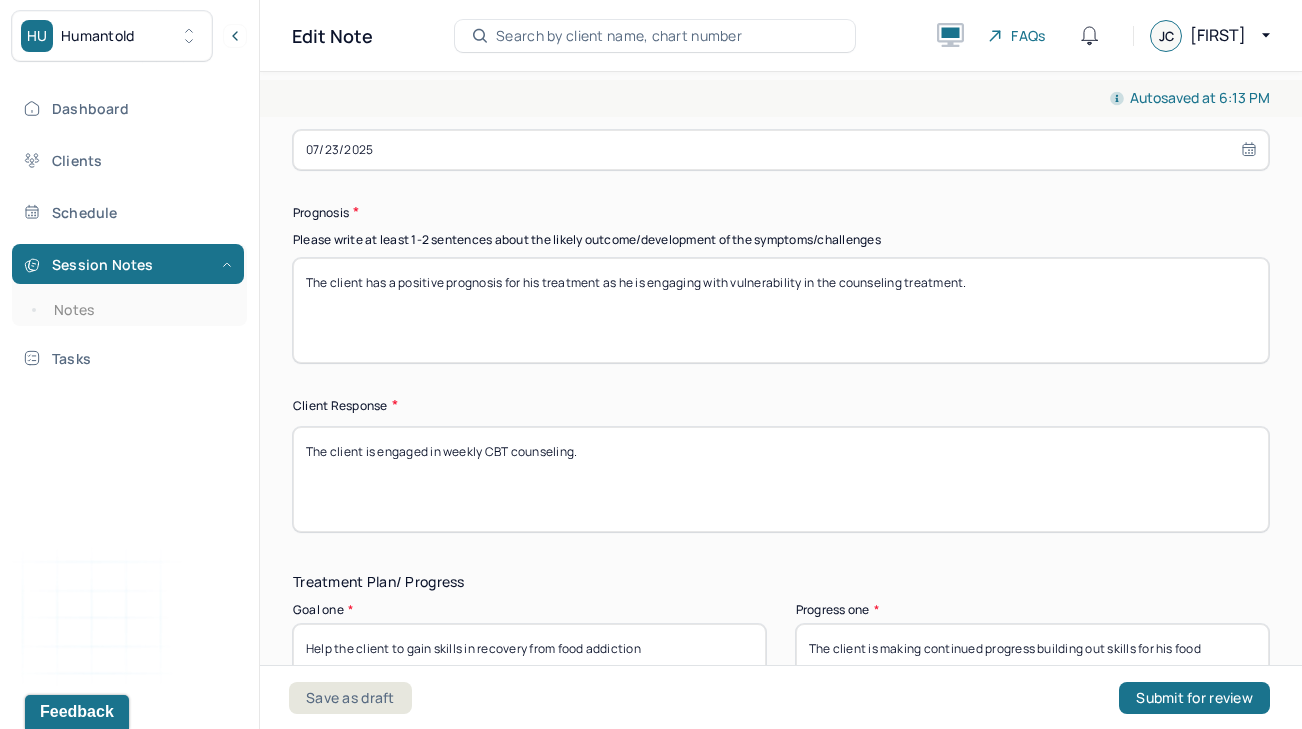 click on "Client Response" at bounding box center [781, 405] 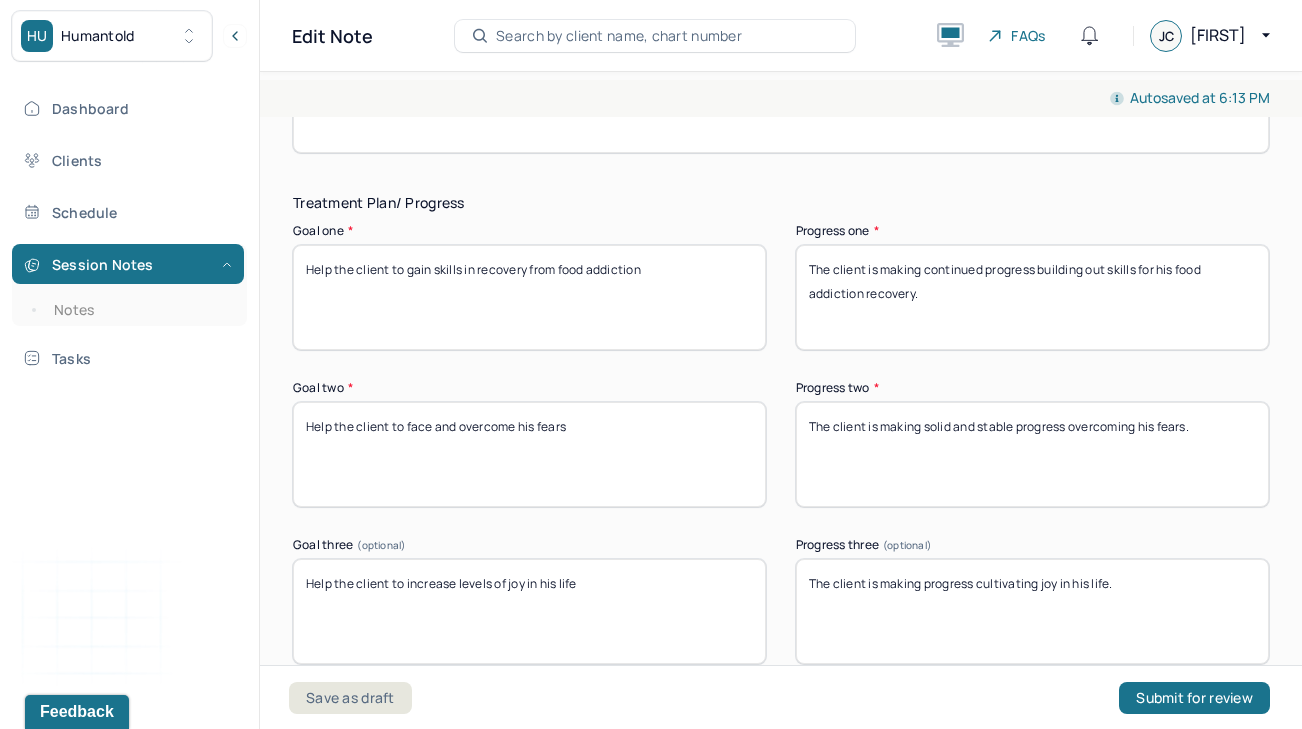 scroll, scrollTop: 3024, scrollLeft: 0, axis: vertical 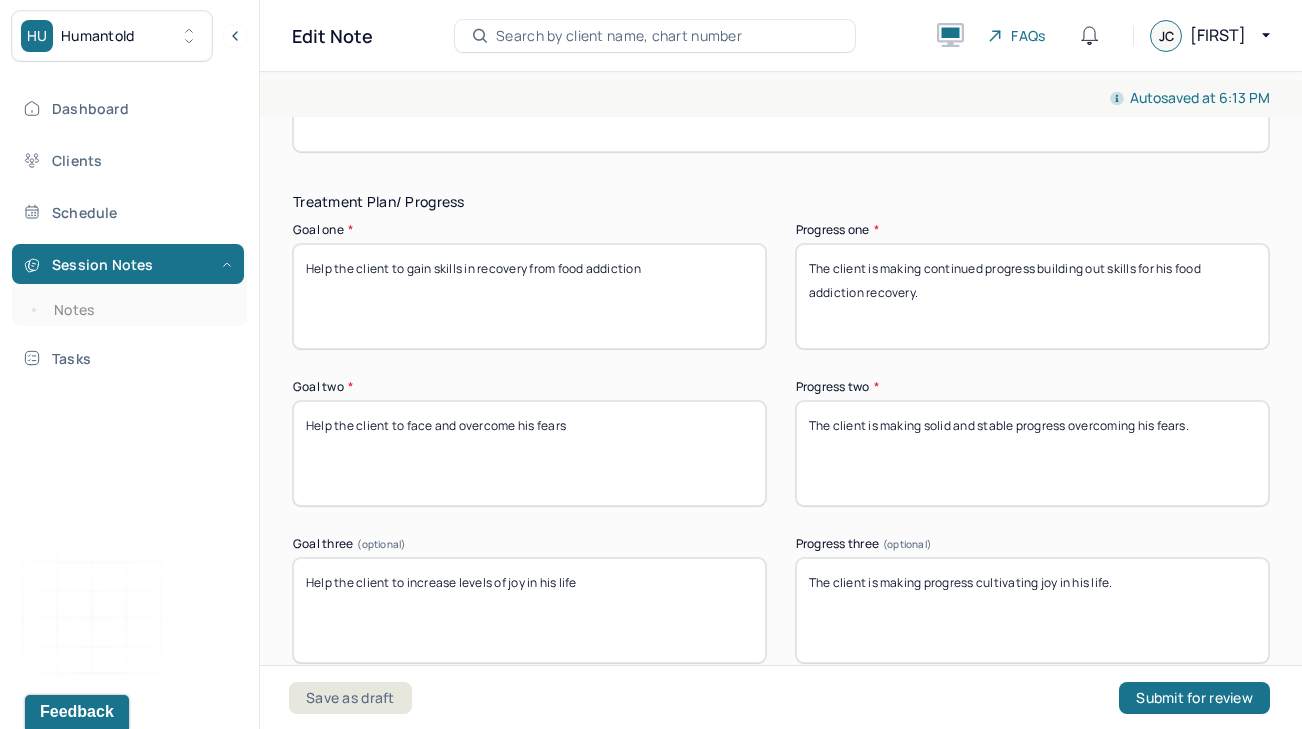 drag, startPoint x: 986, startPoint y: 263, endPoint x: 924, endPoint y: 262, distance: 62.008064 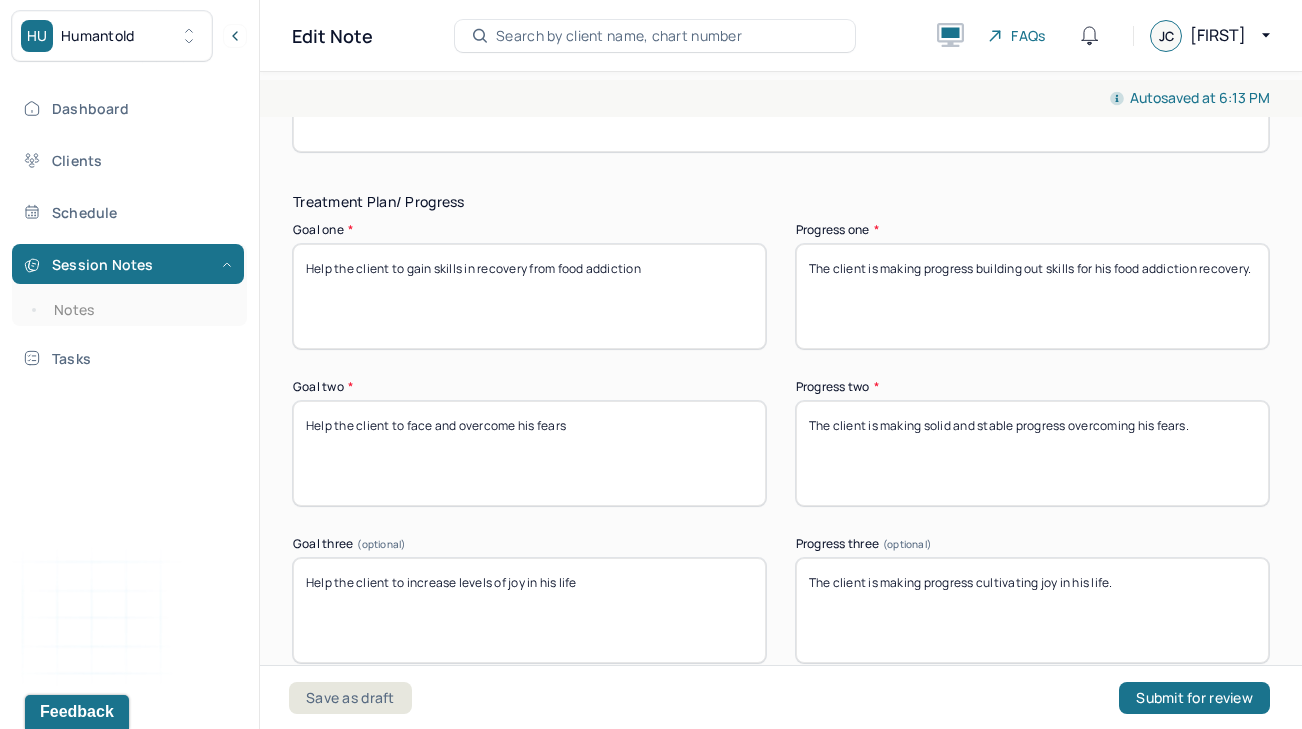 type on "The client is making progress building out skills for his food addiction recovery." 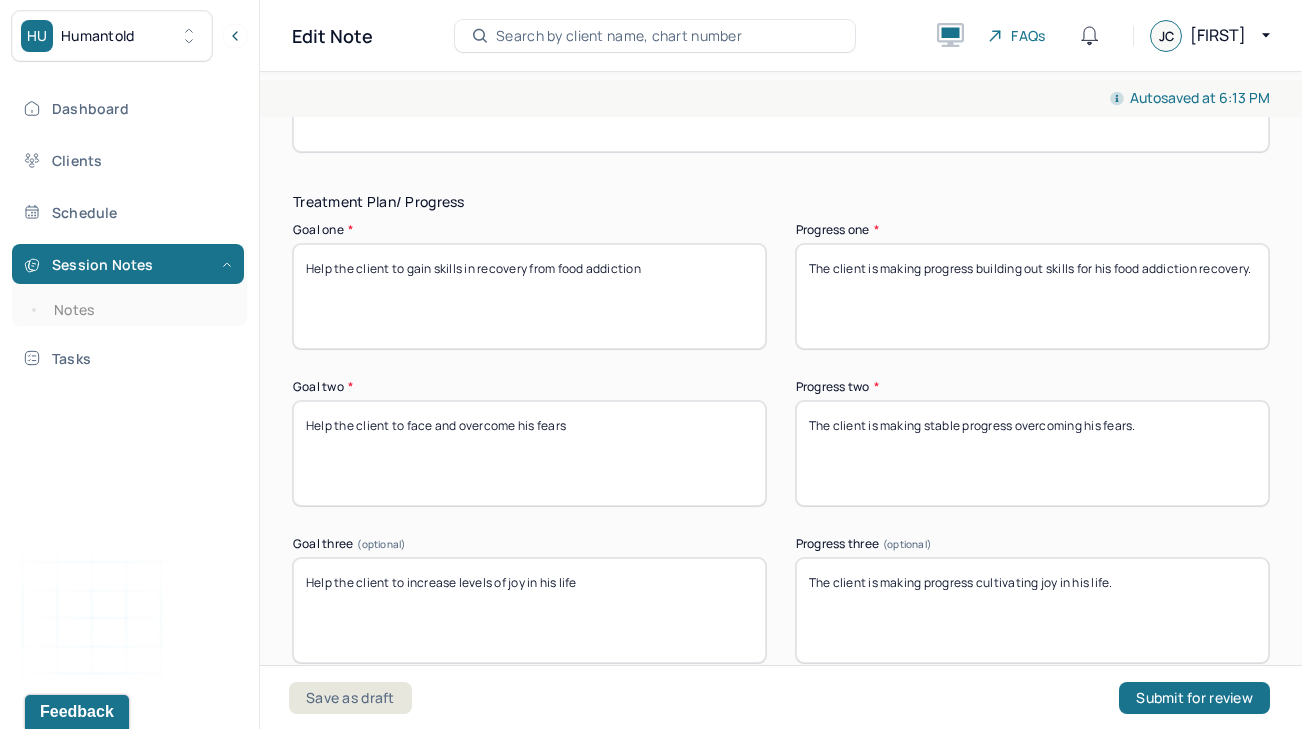 type on "The client is making stable progress overcoming his fears." 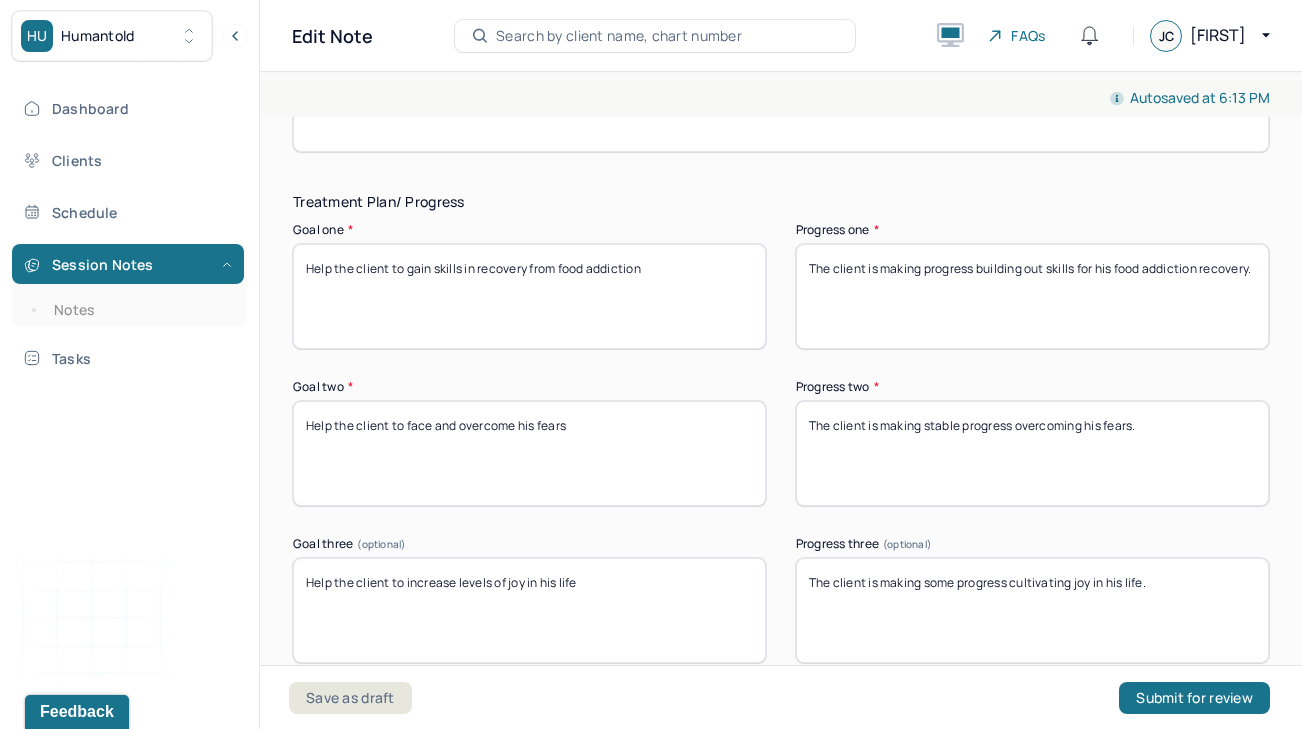 type on "The client is making some progress cultivating joy in his life." 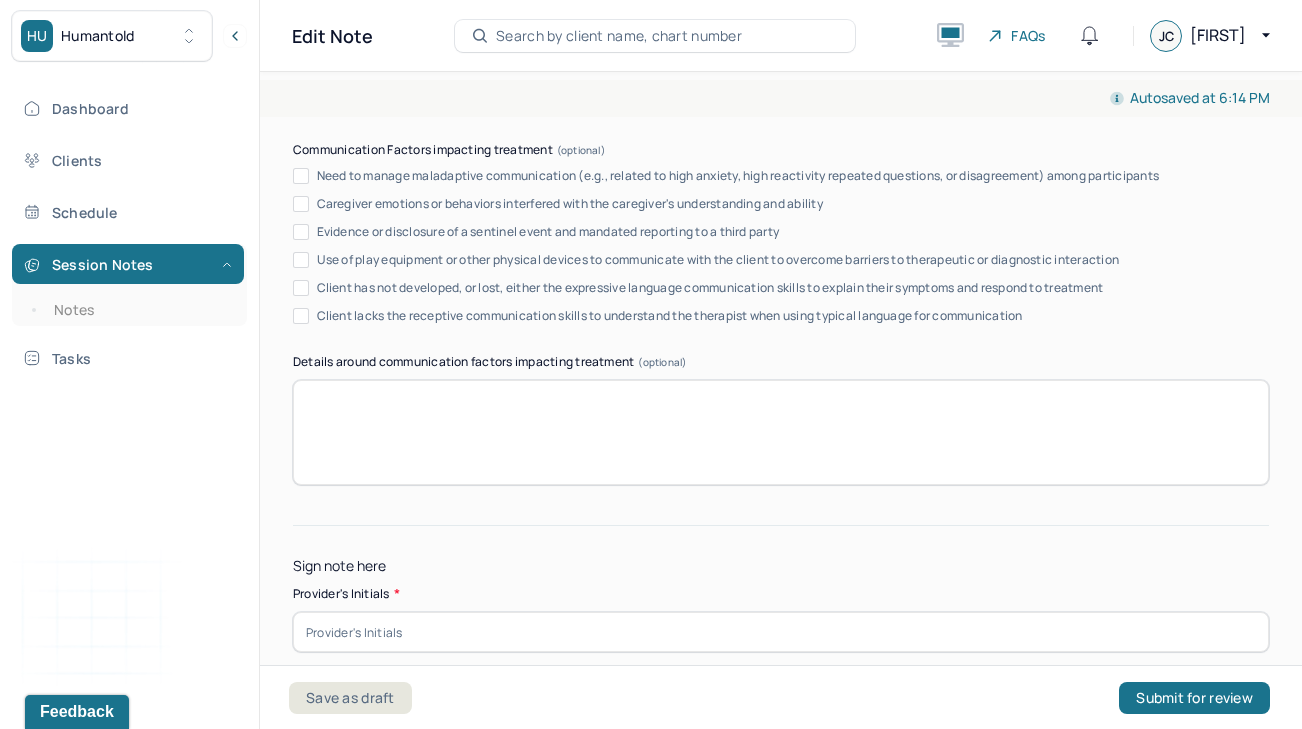 scroll, scrollTop: 3589, scrollLeft: 0, axis: vertical 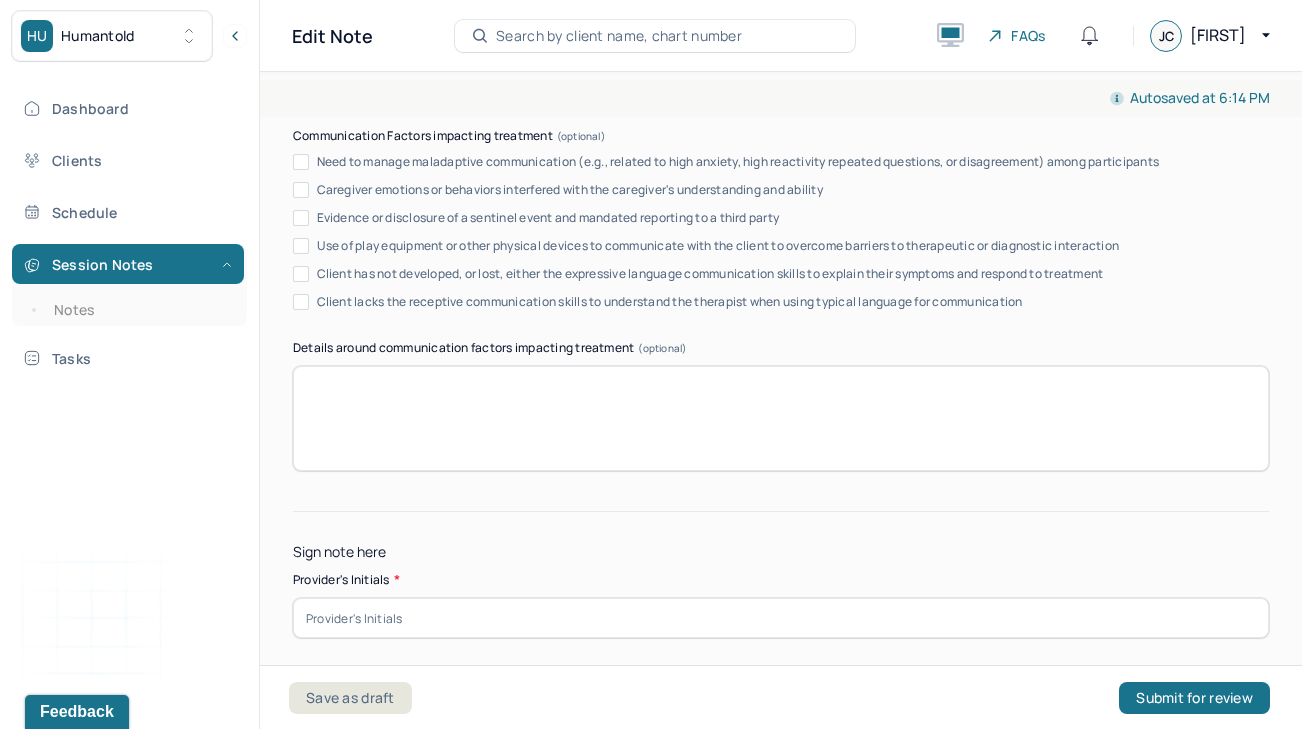 click at bounding box center (781, 618) 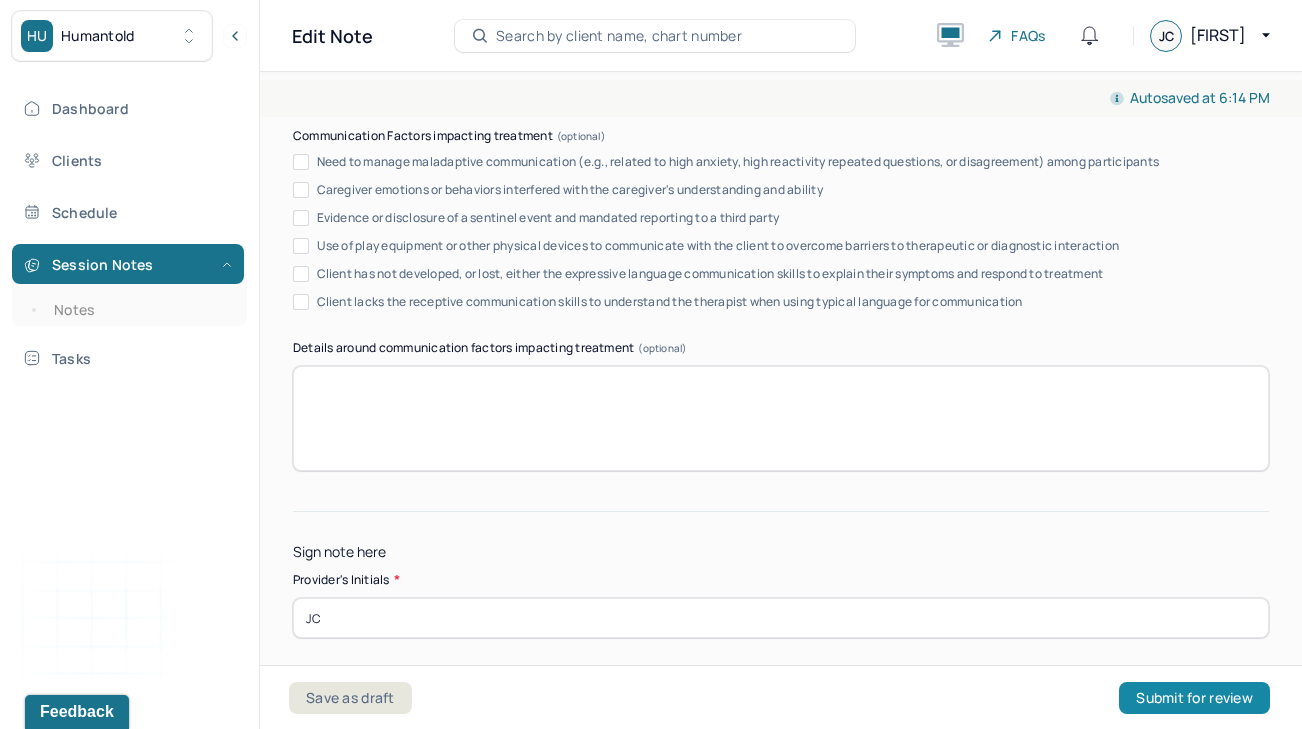 type on "JC" 